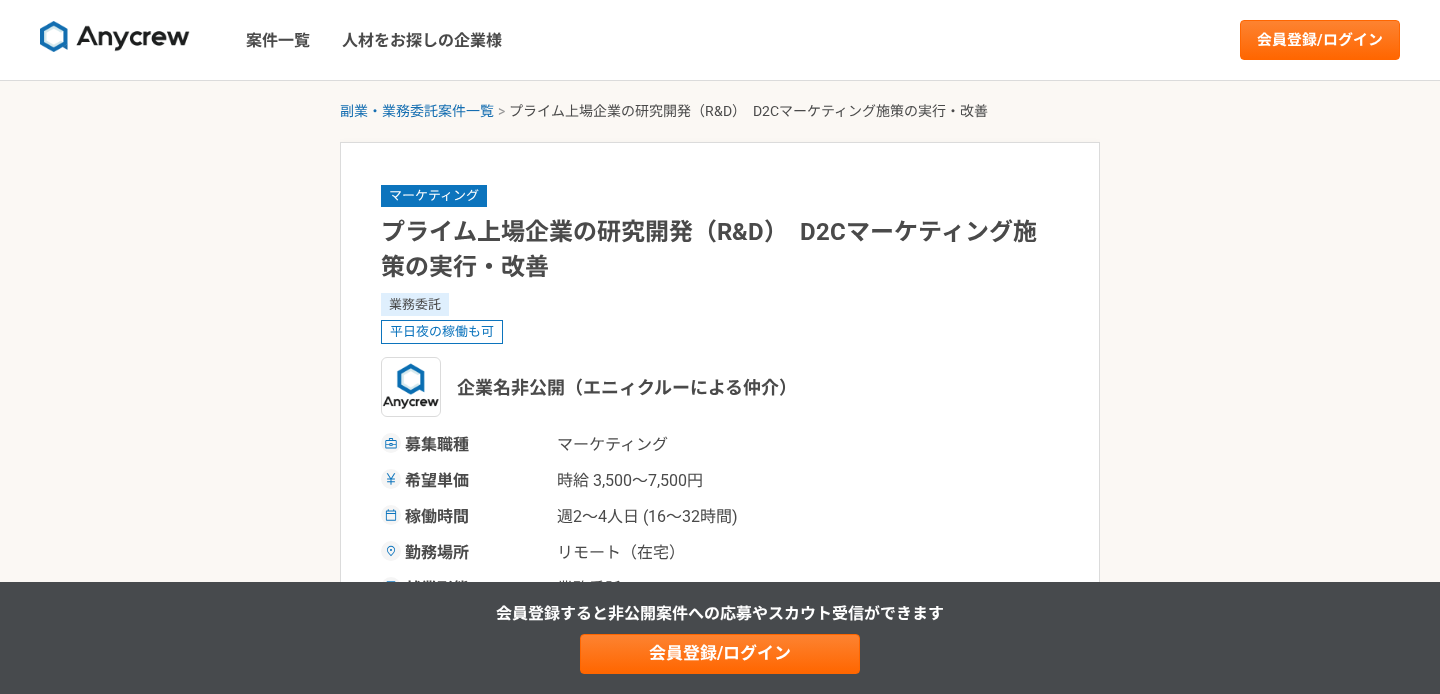 scroll, scrollTop: 0, scrollLeft: 0, axis: both 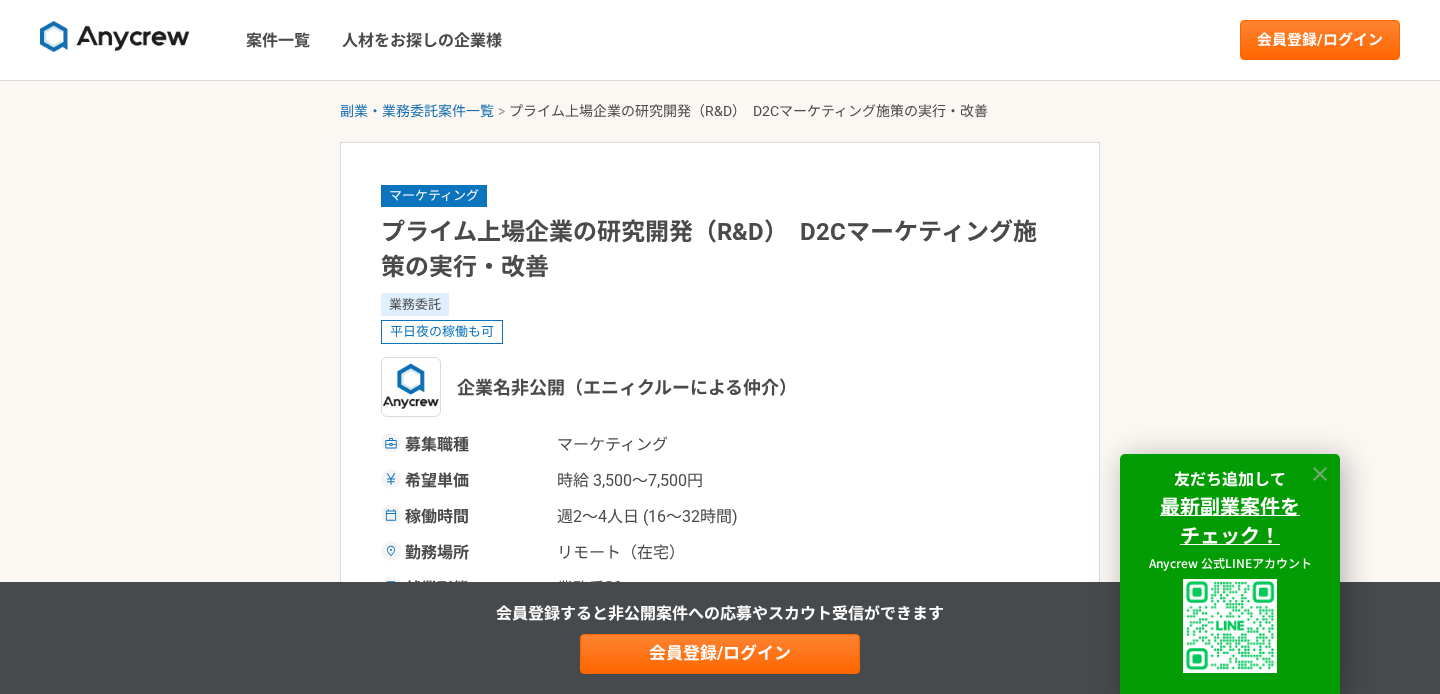 click 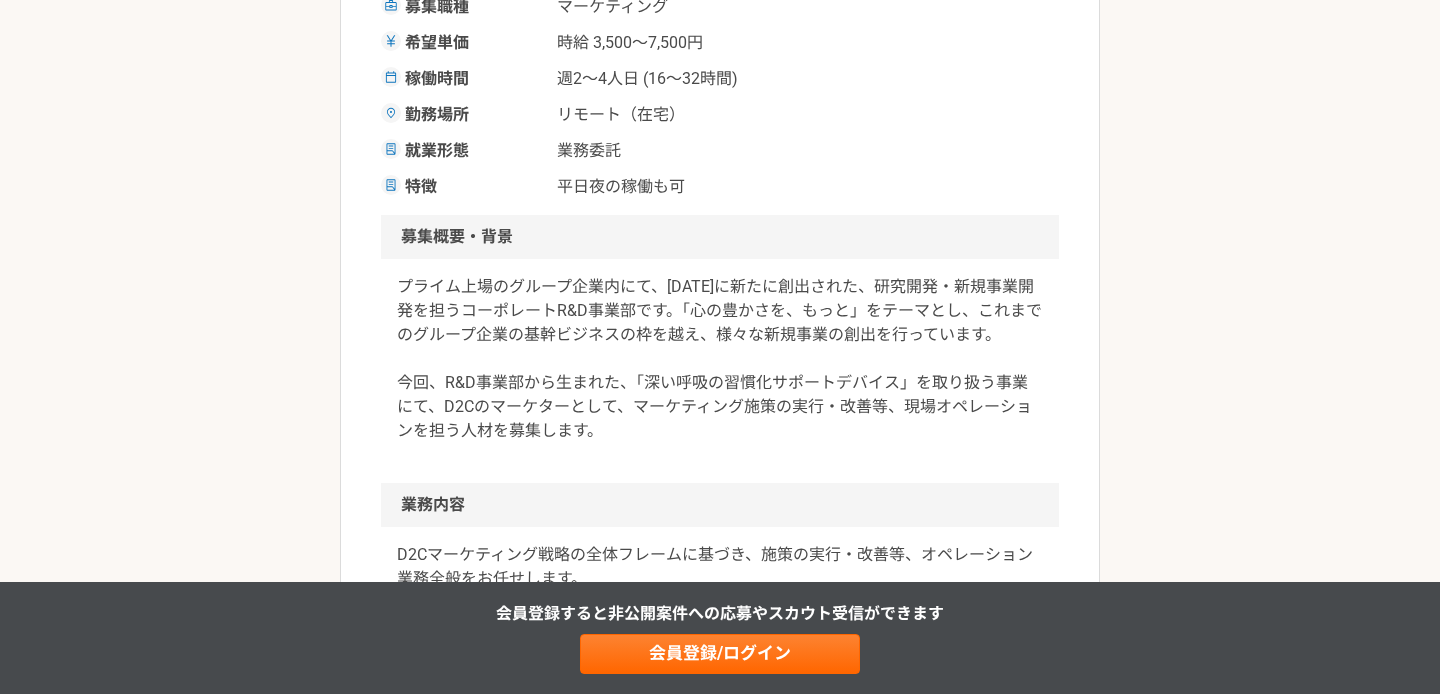 scroll, scrollTop: 440, scrollLeft: 0, axis: vertical 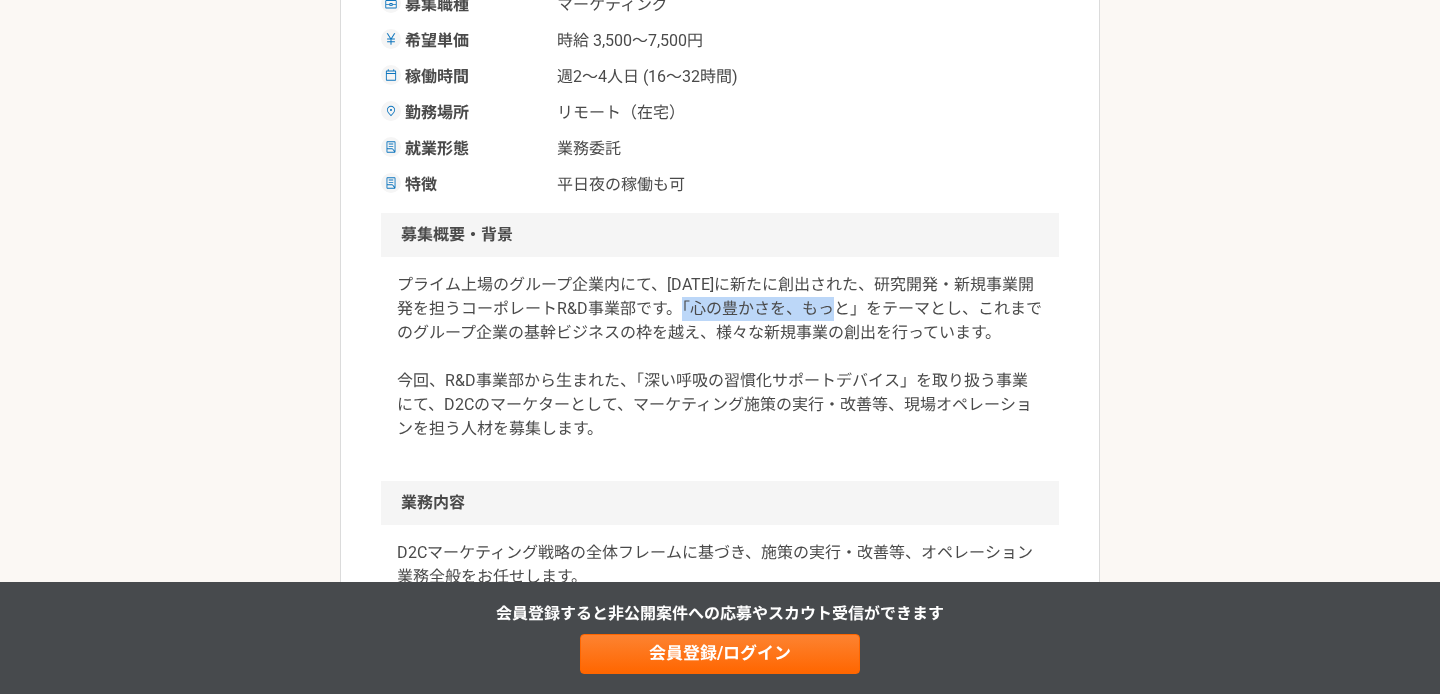 drag, startPoint x: 702, startPoint y: 312, endPoint x: 858, endPoint y: 314, distance: 156.01282 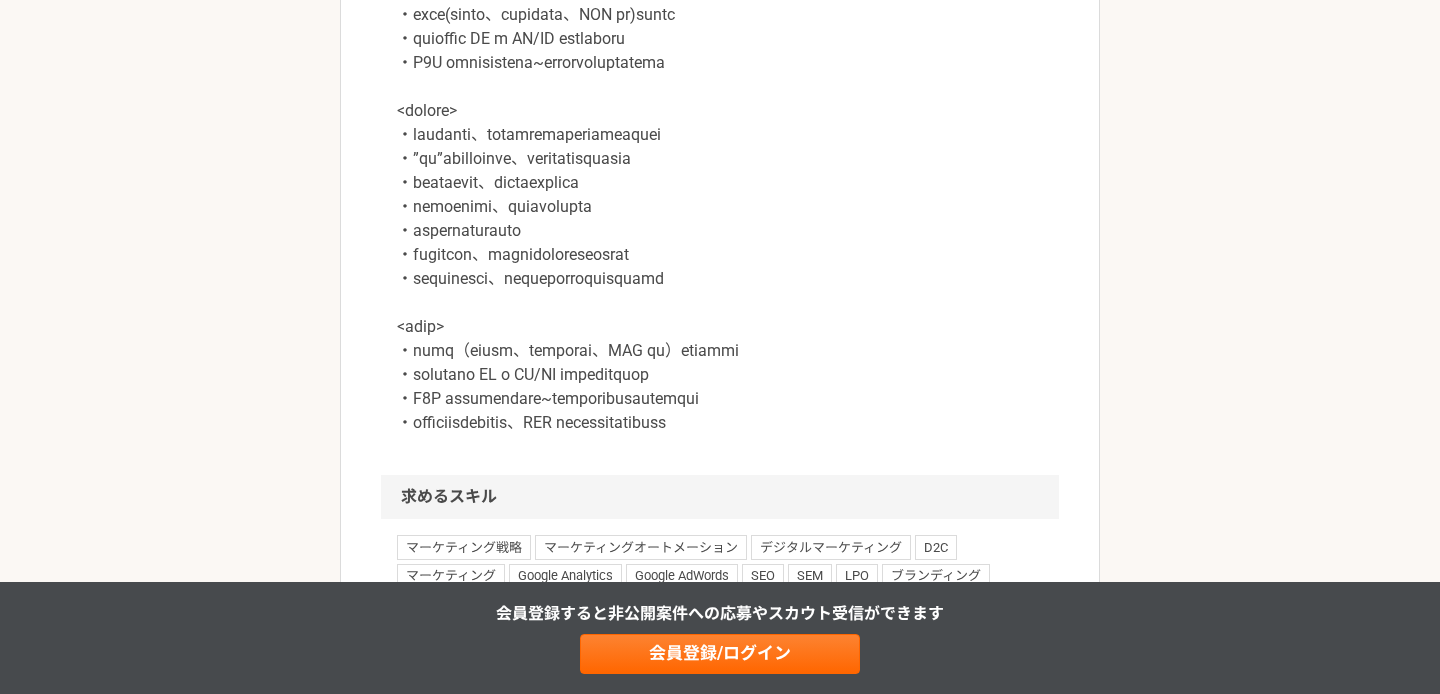 scroll, scrollTop: 0, scrollLeft: 0, axis: both 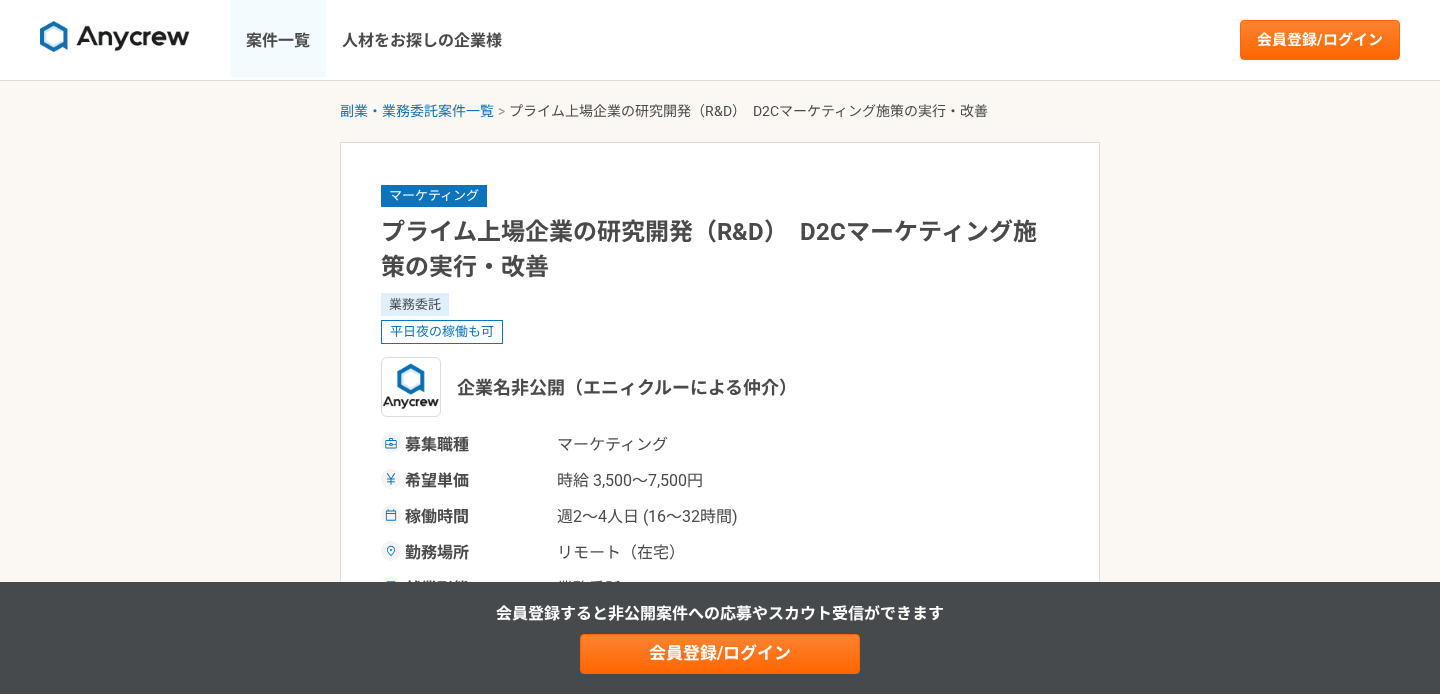 click on "案件一覧" at bounding box center [278, 40] 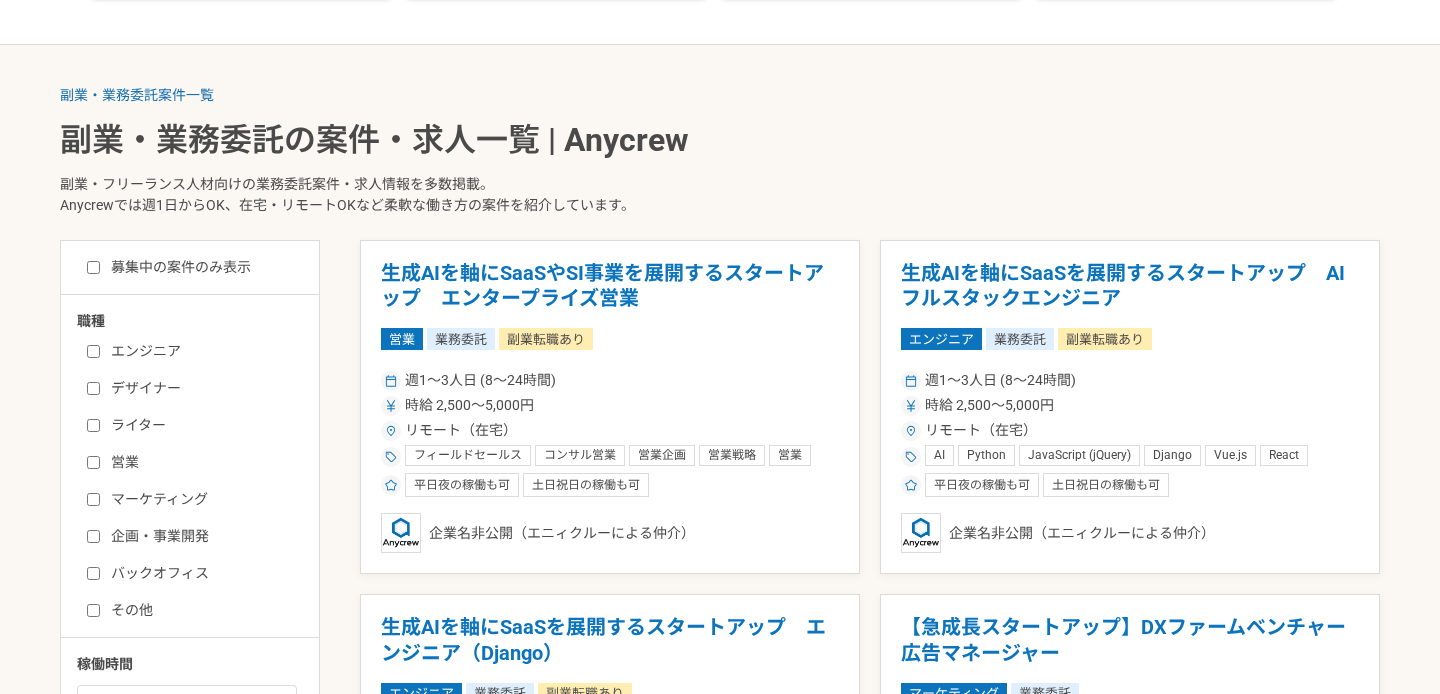 scroll, scrollTop: 347, scrollLeft: 0, axis: vertical 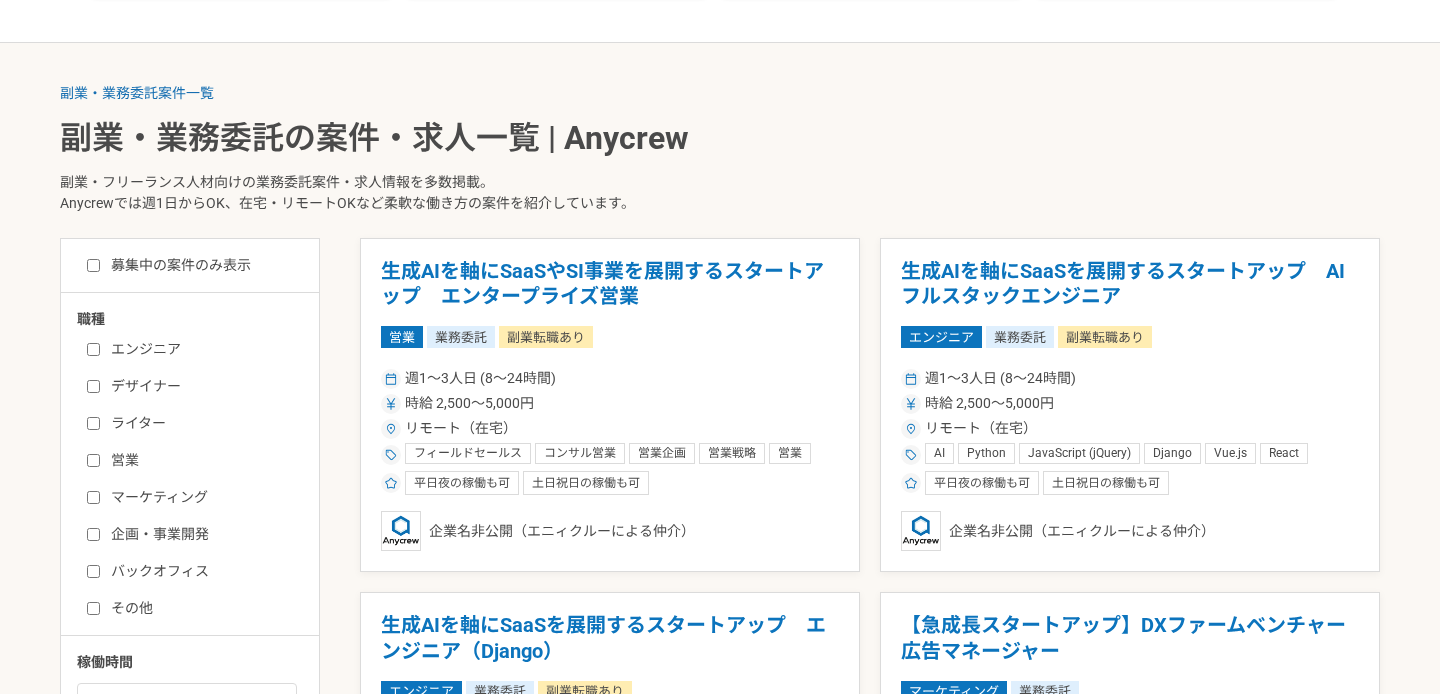 click on "マーケティング" at bounding box center (202, 497) 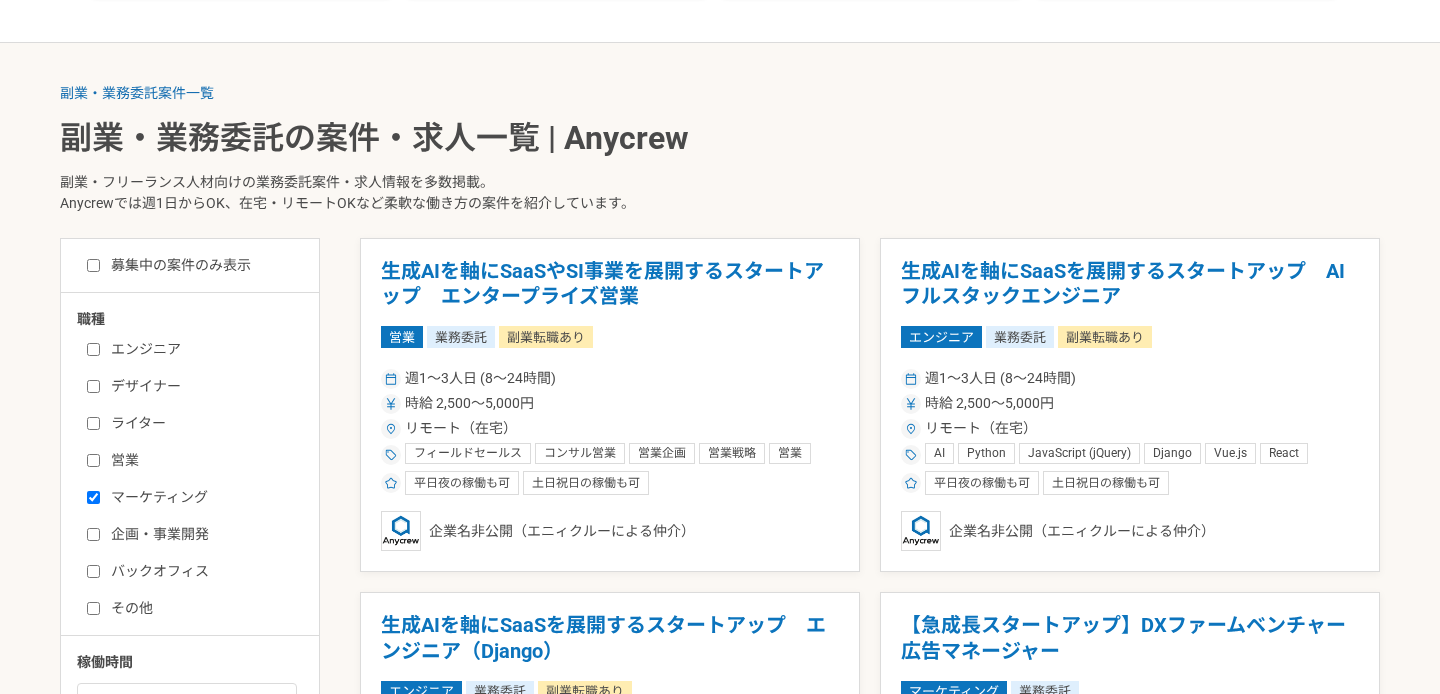 checkbox on "true" 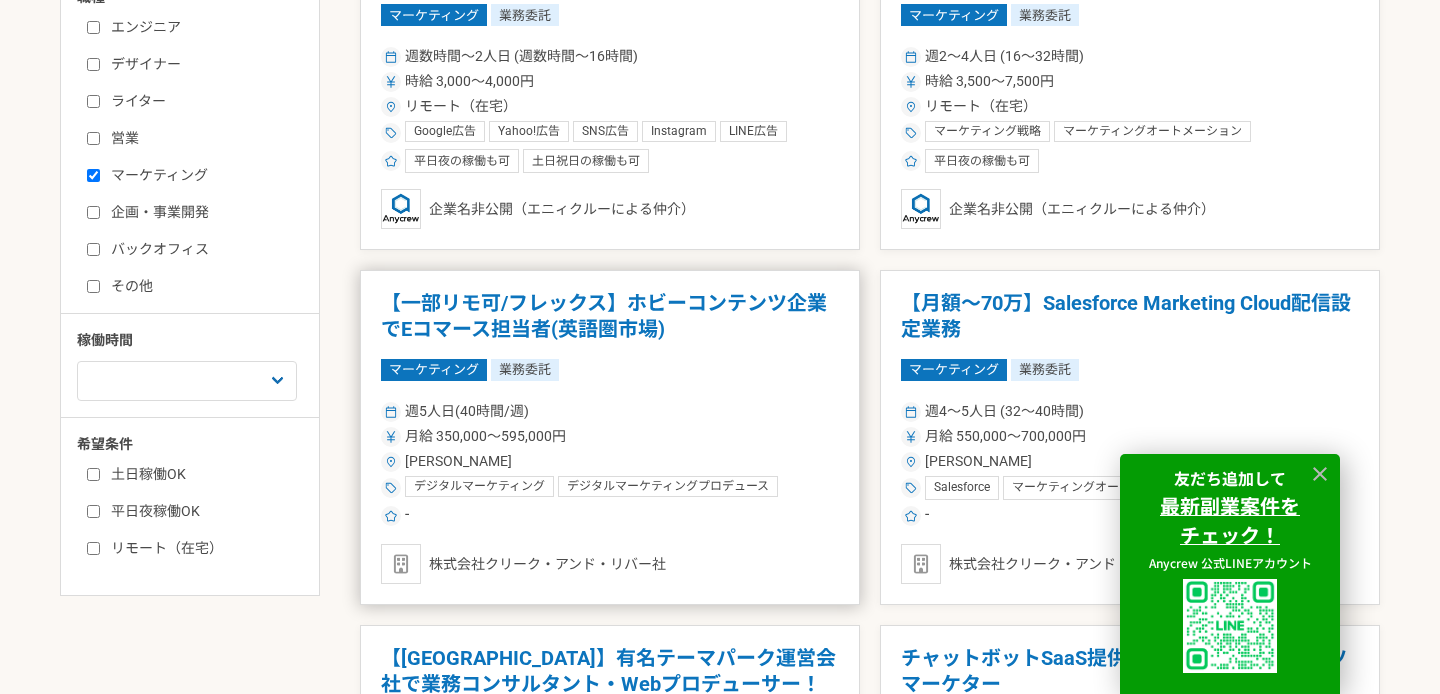 scroll, scrollTop: 672, scrollLeft: 0, axis: vertical 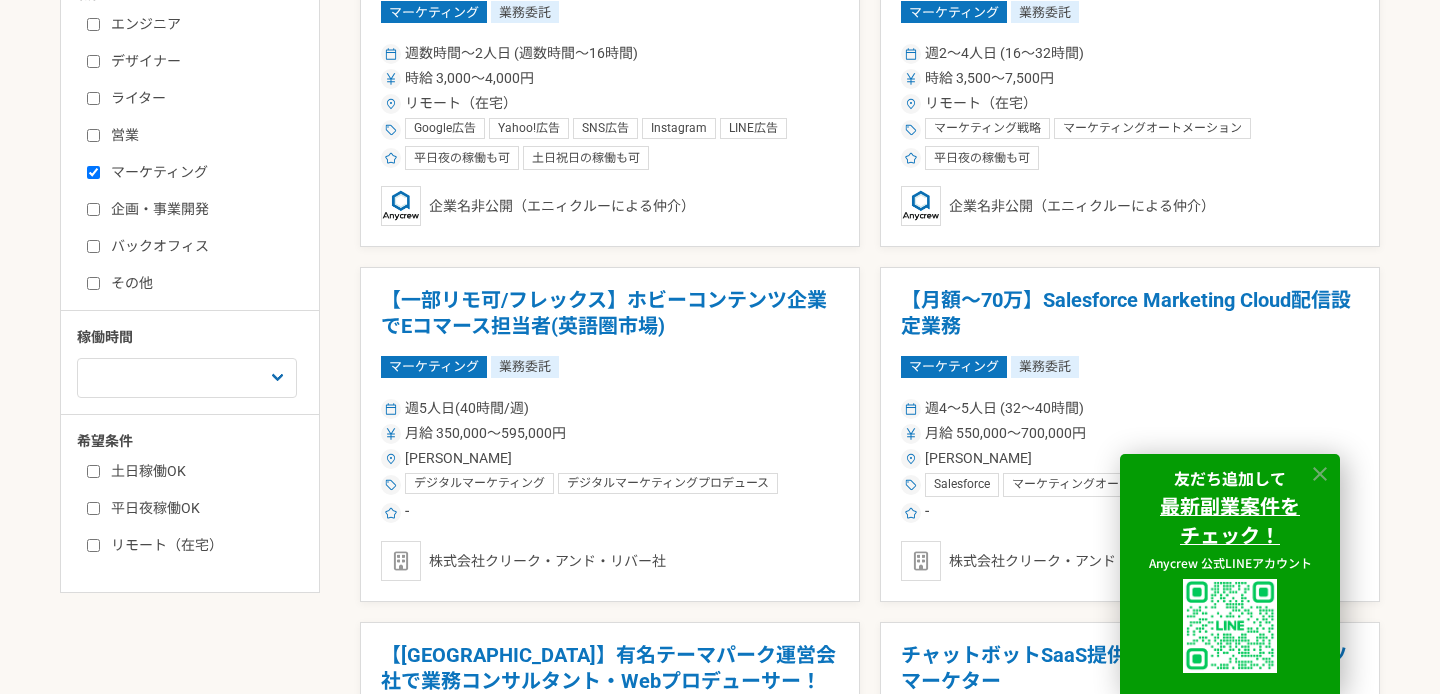click 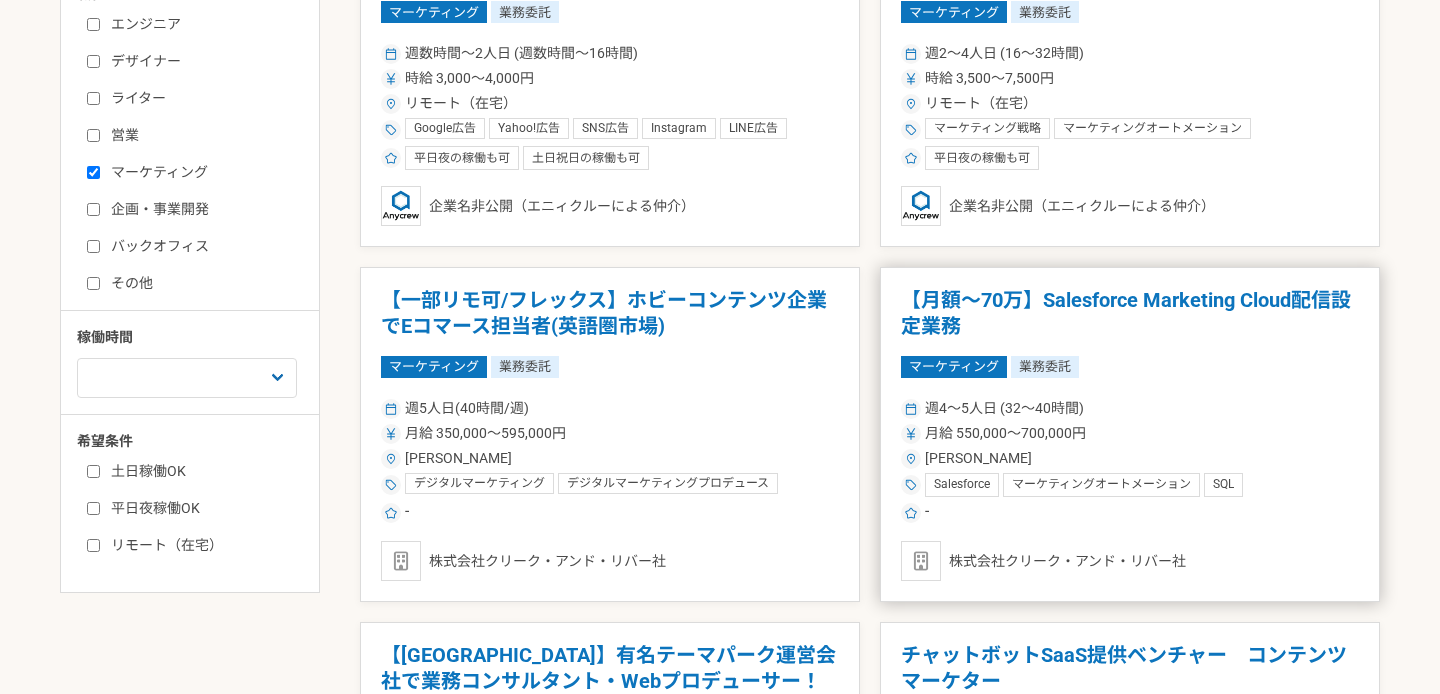 click on "【月額～70万】Salesforce Marketing Cloud配信設定業務" at bounding box center [1130, 313] 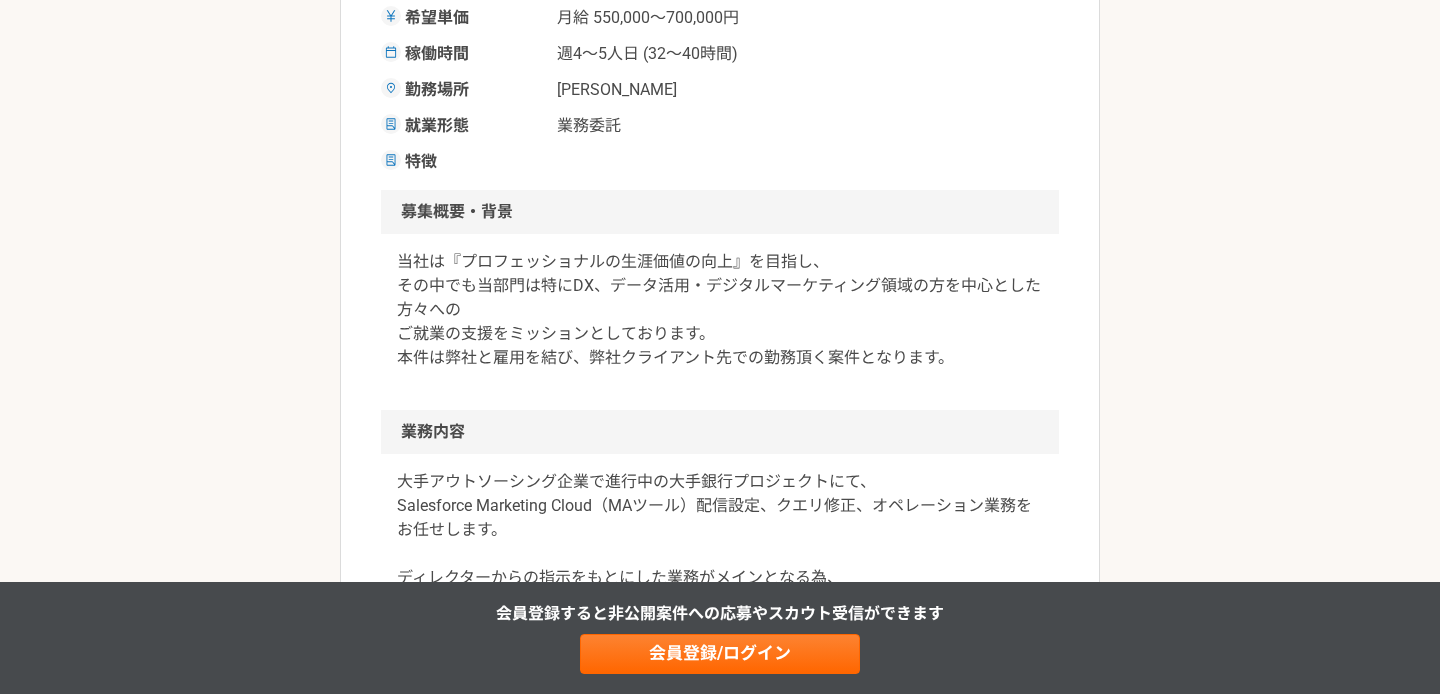 scroll, scrollTop: 429, scrollLeft: 0, axis: vertical 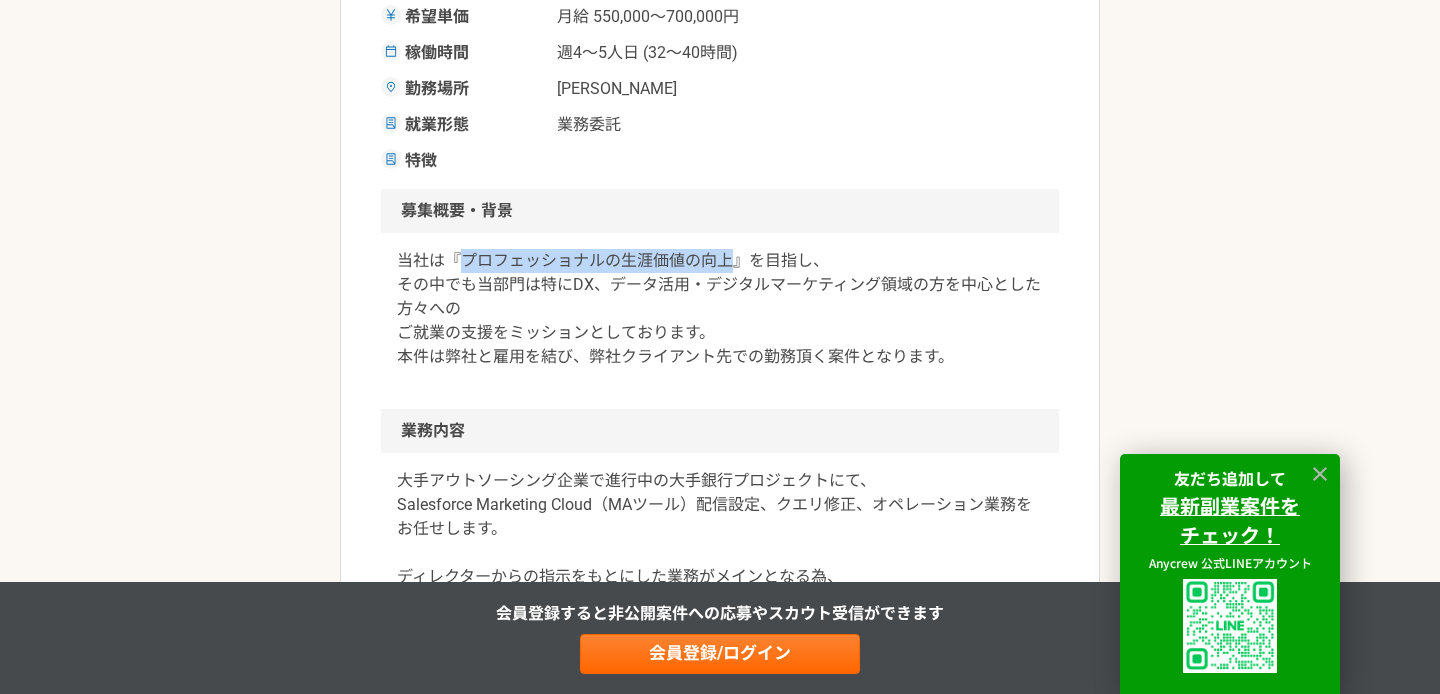 drag, startPoint x: 467, startPoint y: 261, endPoint x: 734, endPoint y: 267, distance: 267.0674 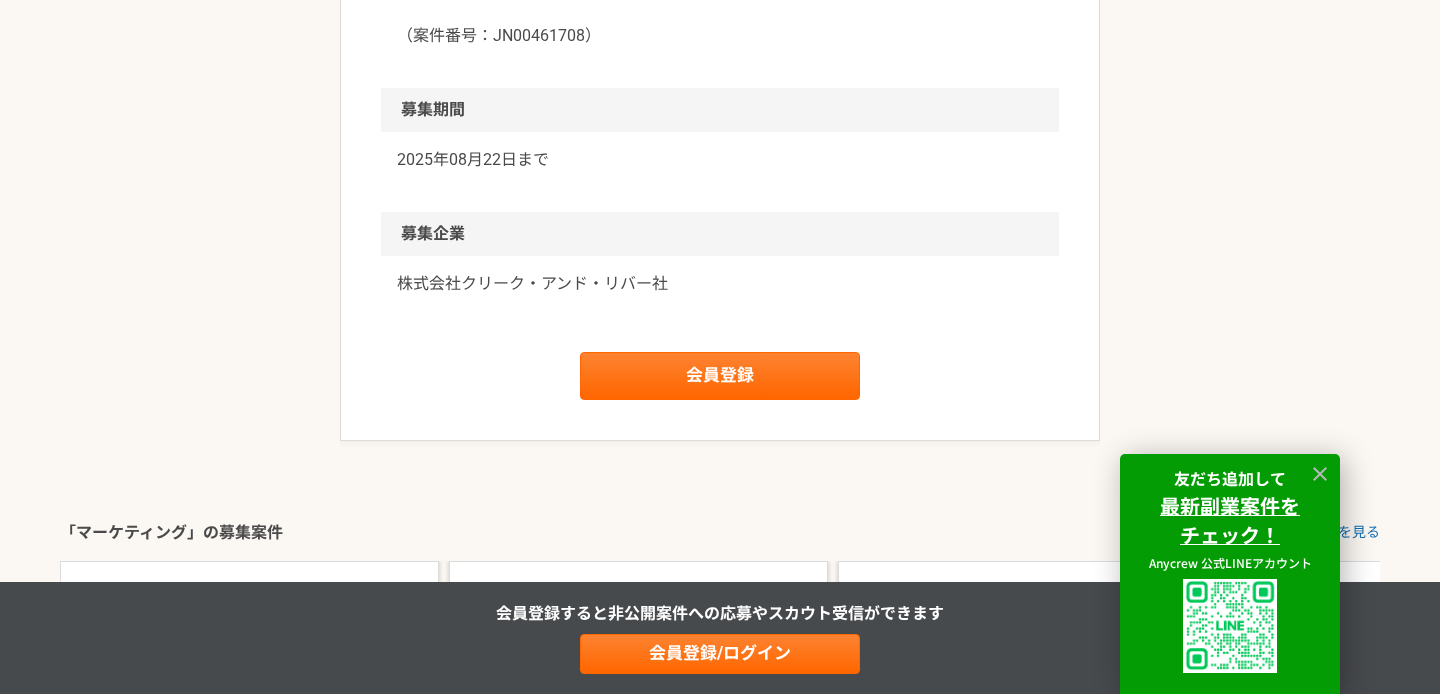 scroll, scrollTop: 2116, scrollLeft: 0, axis: vertical 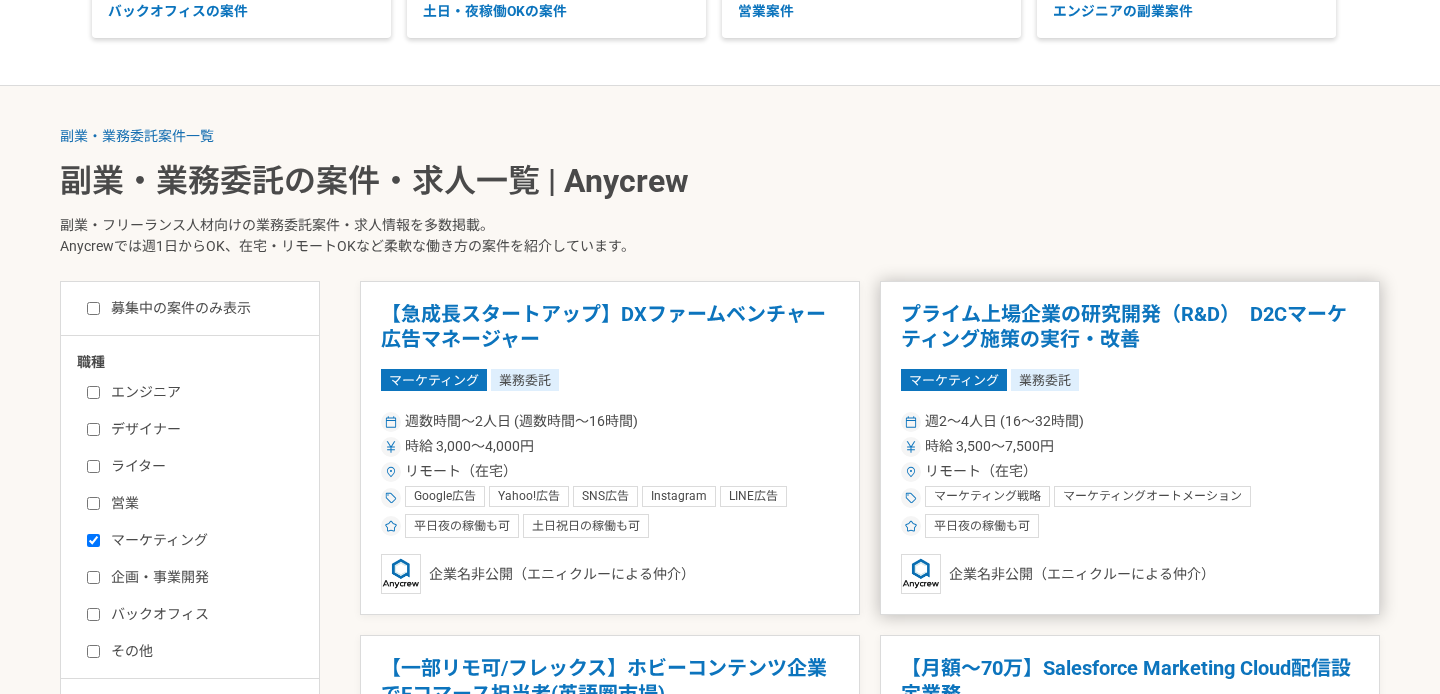 click on "プライム上場企業の研究開発（R&D）　D2Cマーケティング施策の実行・改善" at bounding box center (1130, 327) 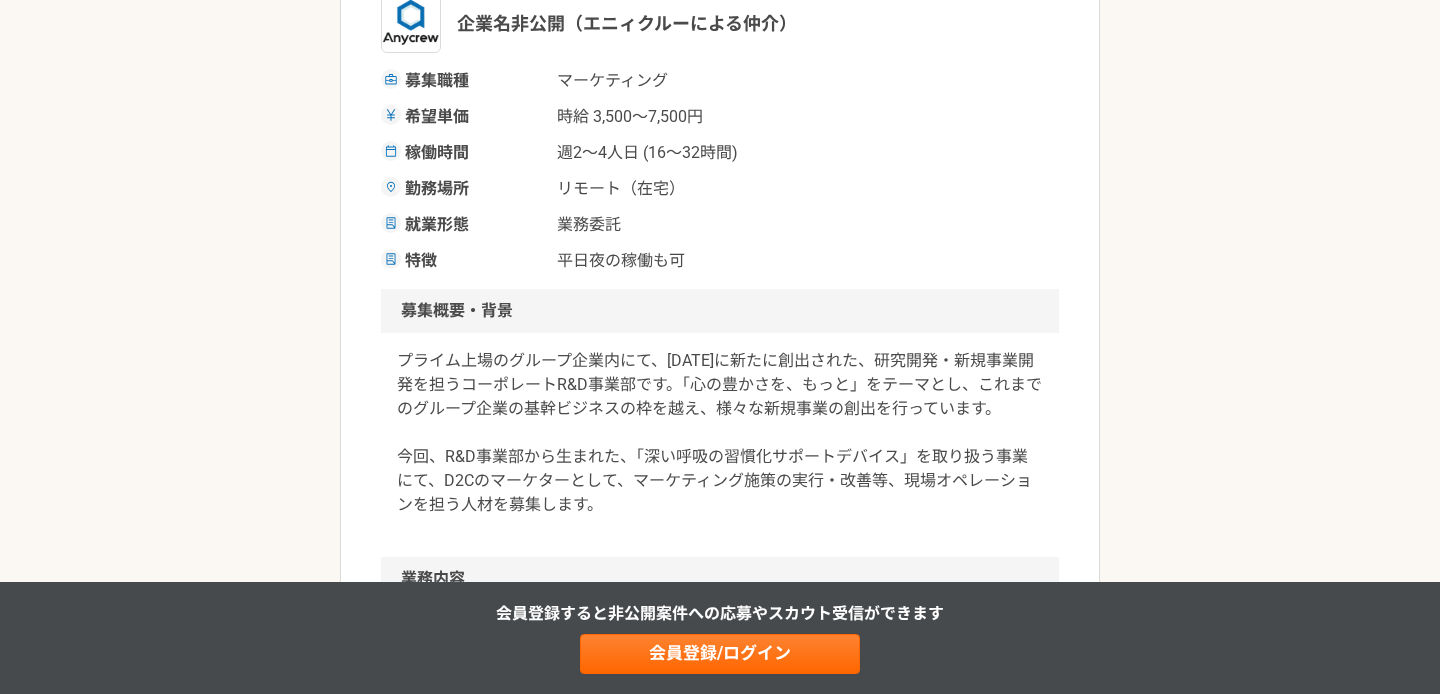 scroll, scrollTop: 368, scrollLeft: 0, axis: vertical 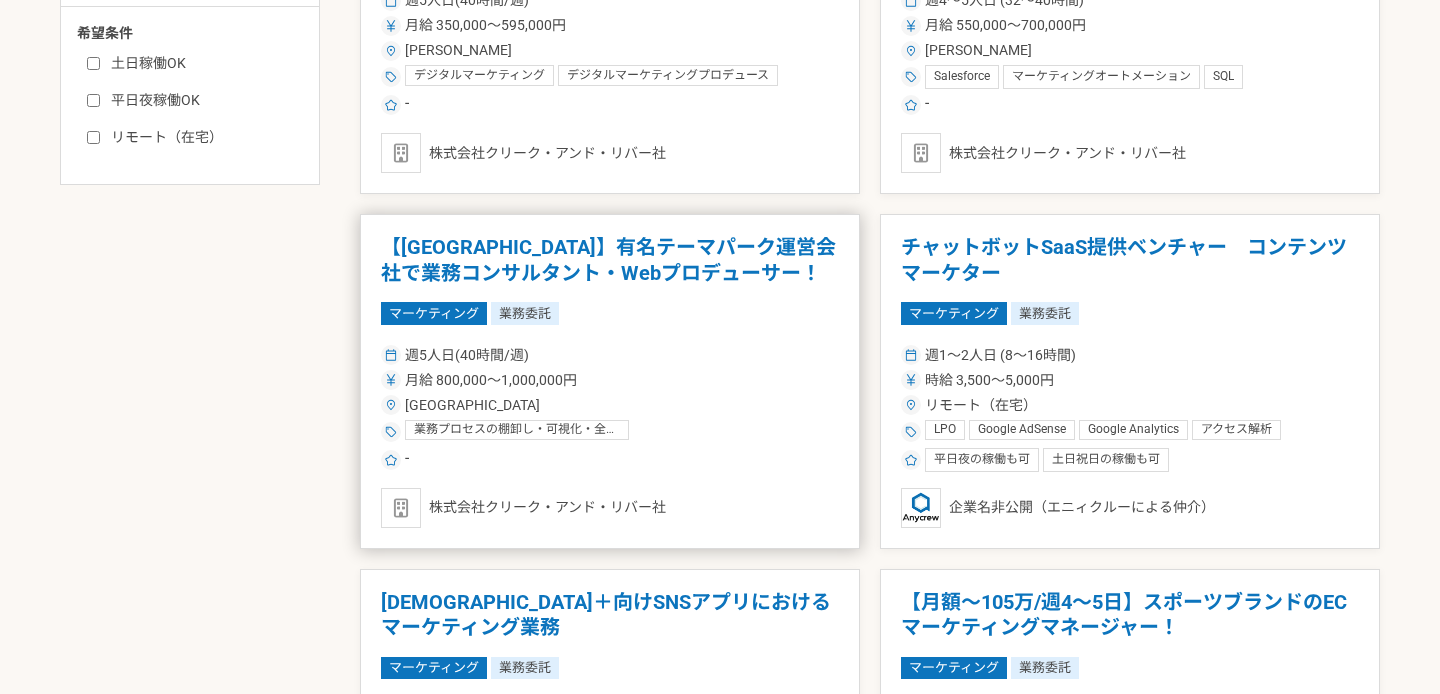 click on "【長崎県】有名テーマパーク運営会社で業務コンサルタント・Webプロデューサー！" at bounding box center (610, 260) 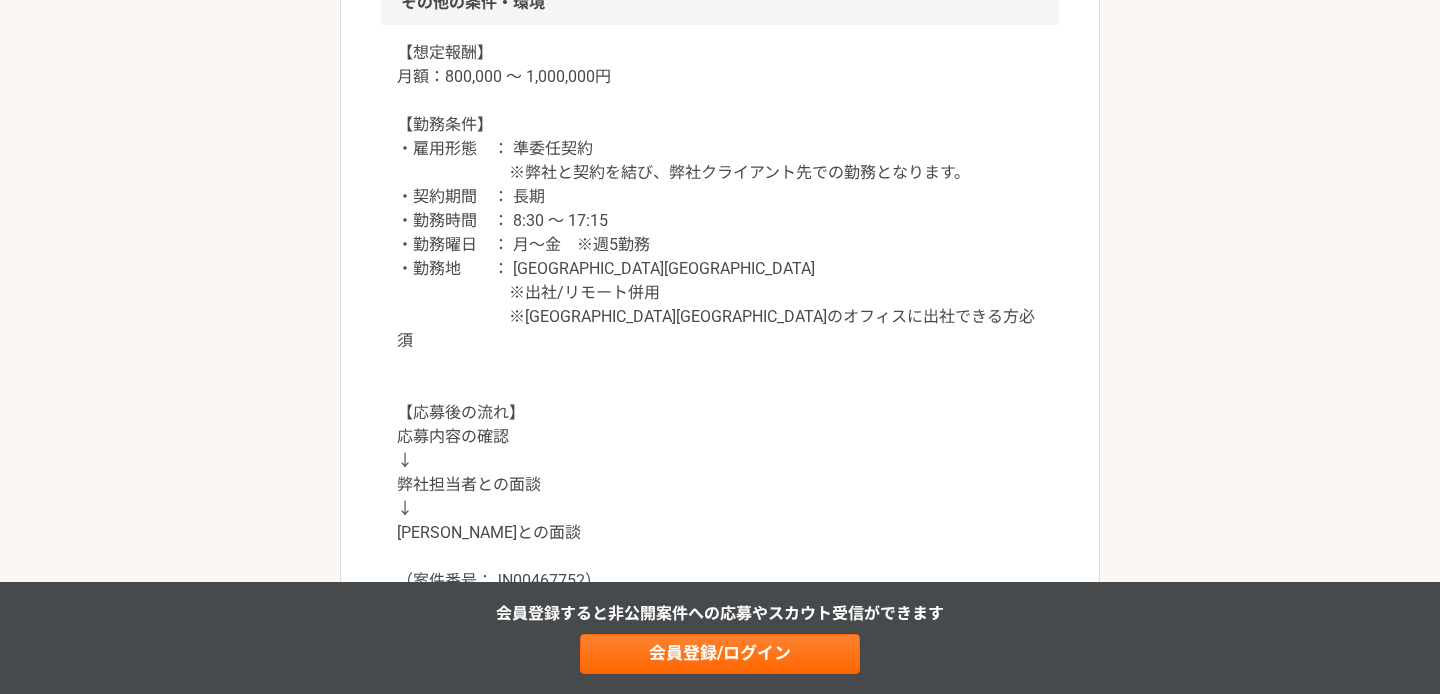 scroll, scrollTop: 2117, scrollLeft: 0, axis: vertical 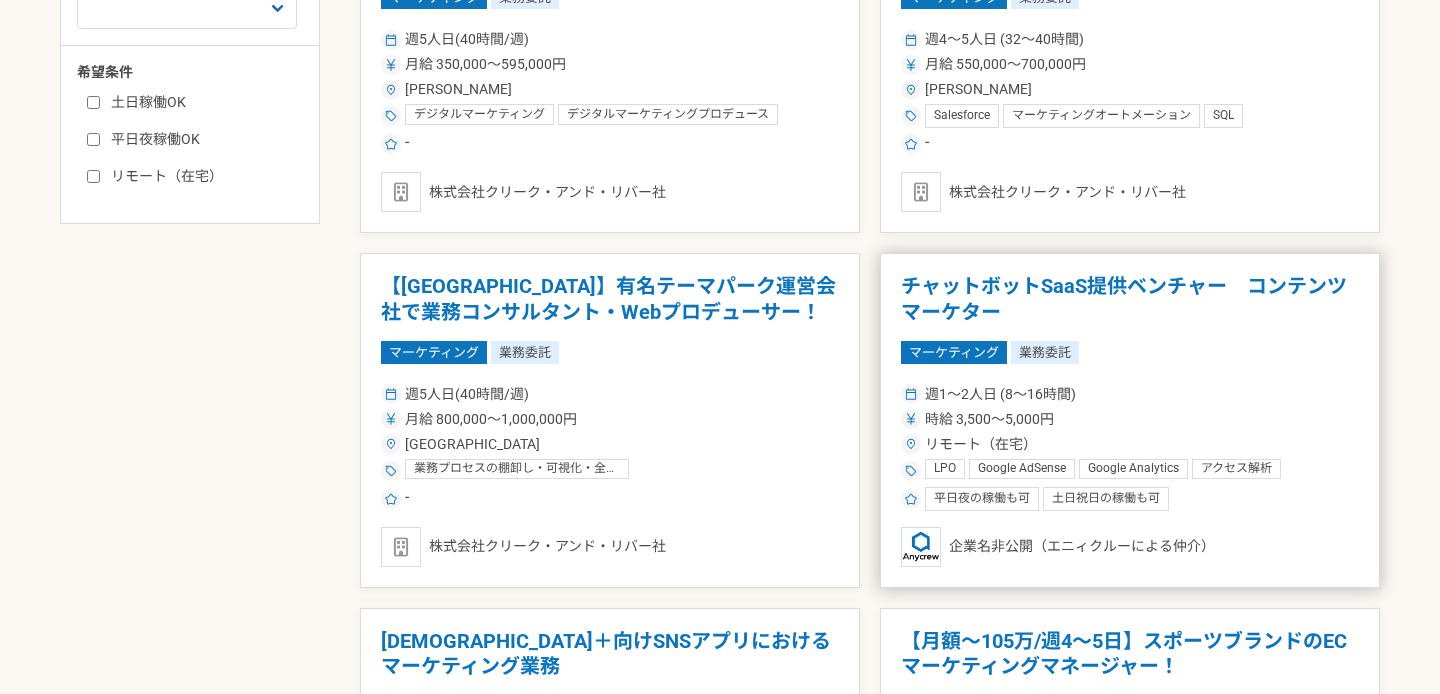 click on "チャットボットSaaS提供ベンチャー　コンテンツマーケター" at bounding box center (1130, 299) 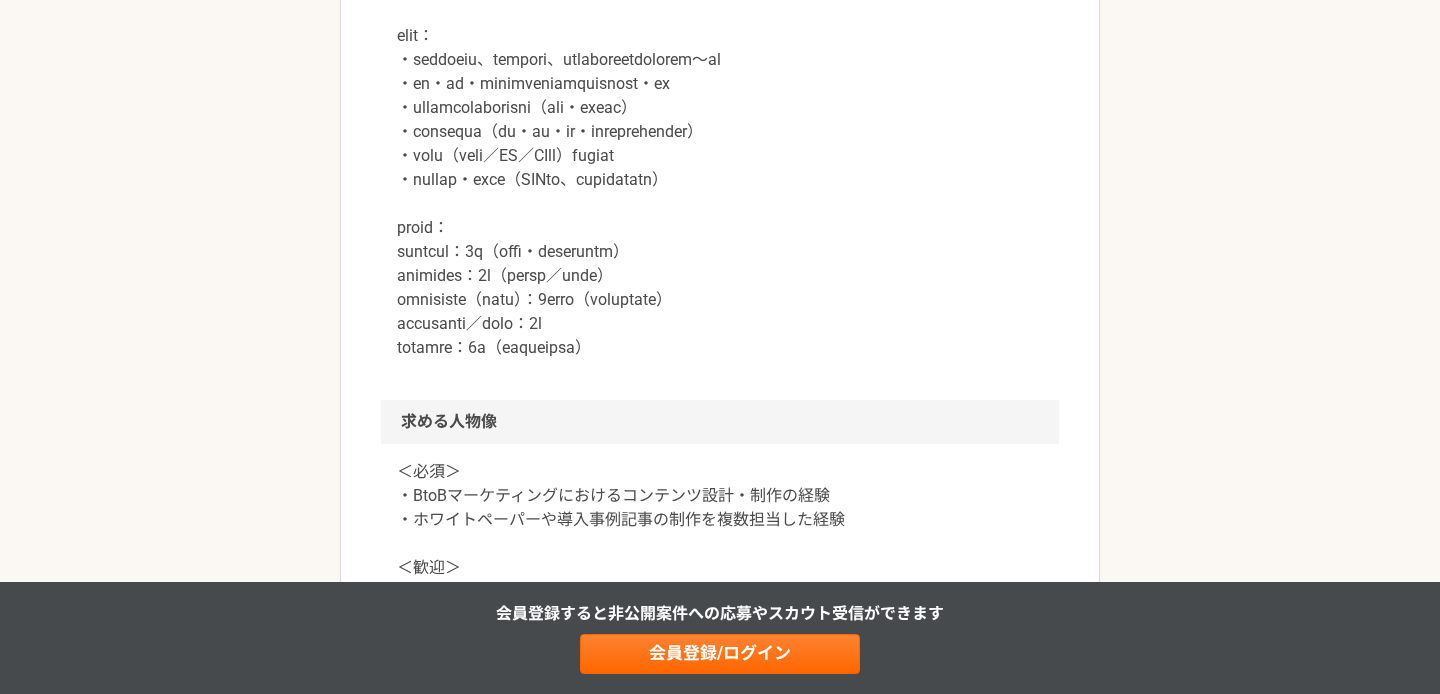 scroll, scrollTop: 1189, scrollLeft: 0, axis: vertical 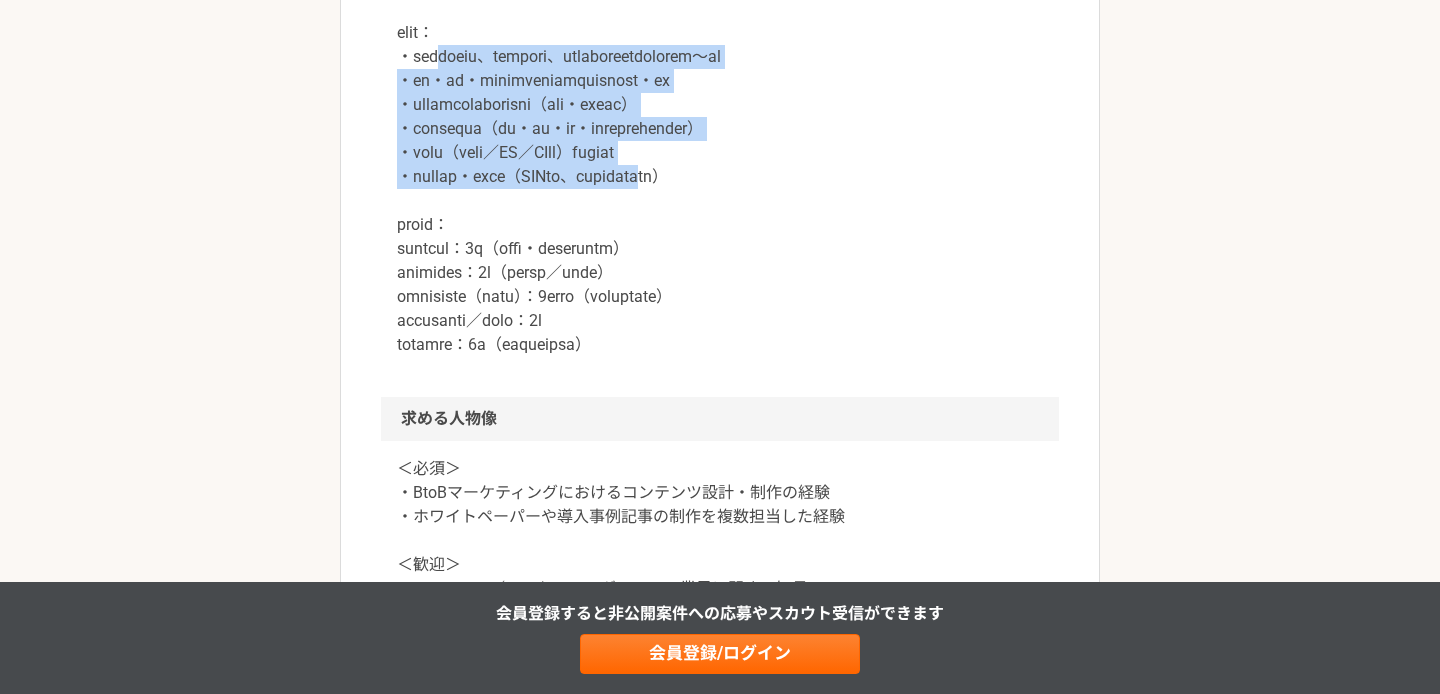 drag, startPoint x: 459, startPoint y: 203, endPoint x: 811, endPoint y: 322, distance: 371.57098 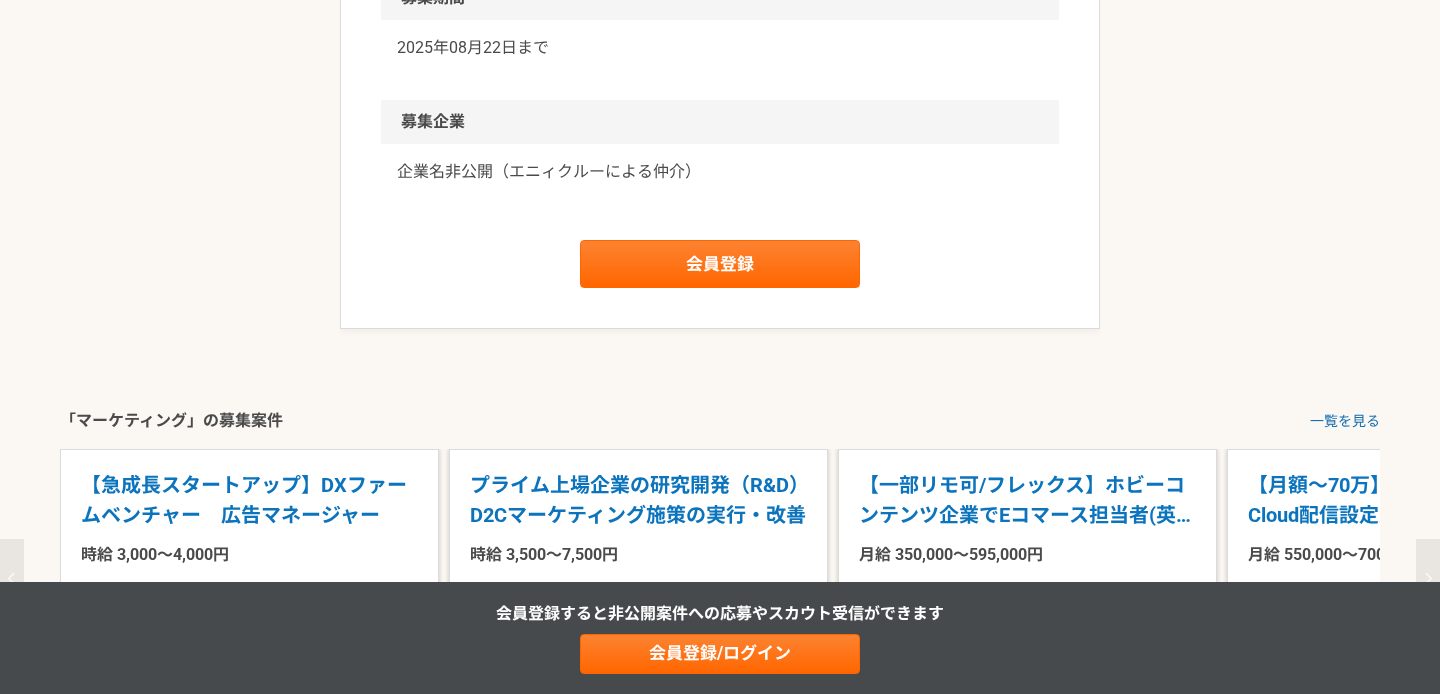scroll, scrollTop: 2528, scrollLeft: 0, axis: vertical 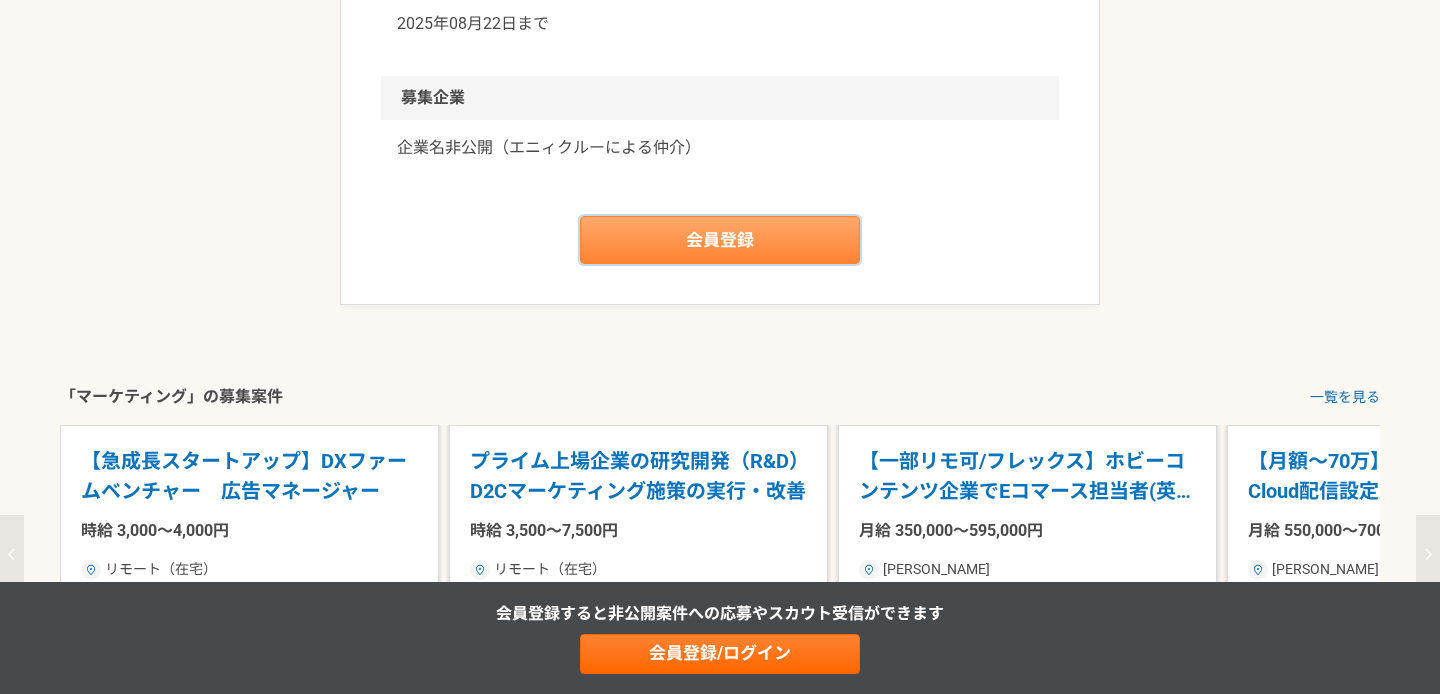 click on "会員登録" at bounding box center [720, 240] 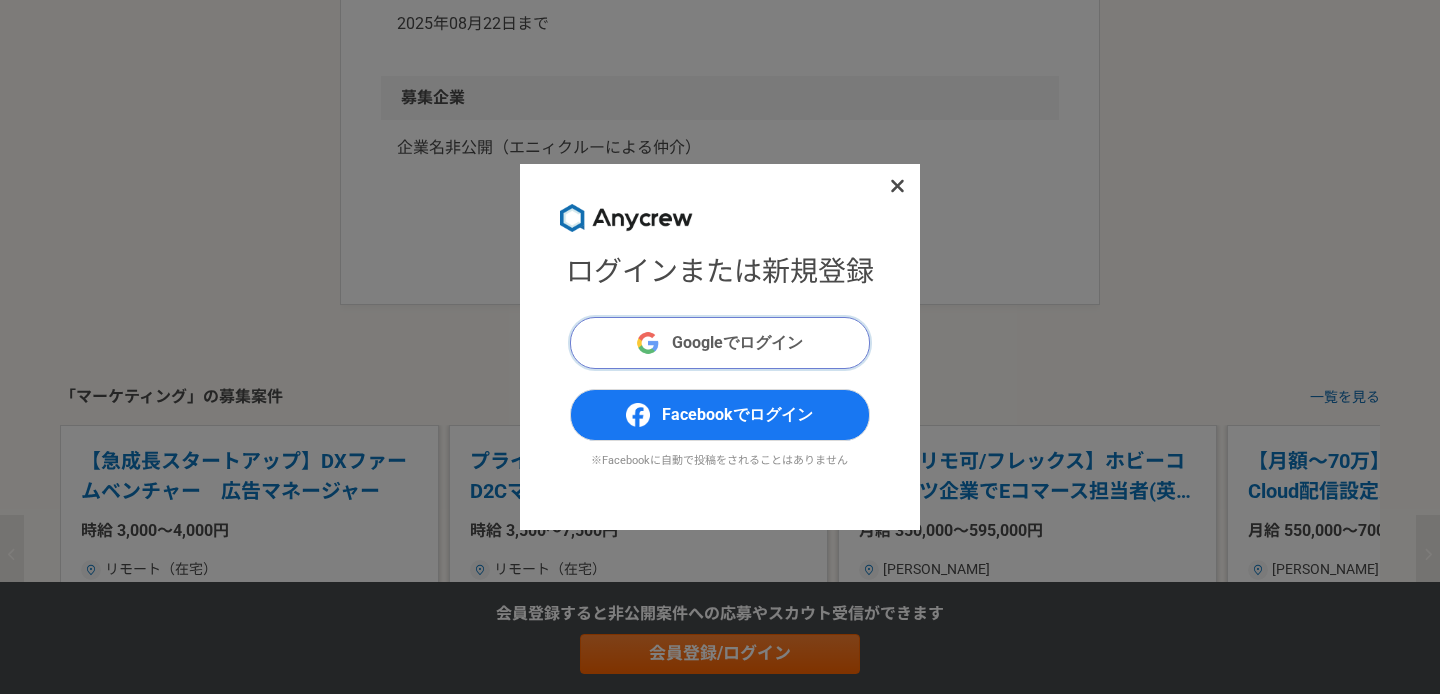 click on "Googleでログイン" at bounding box center [720, 343] 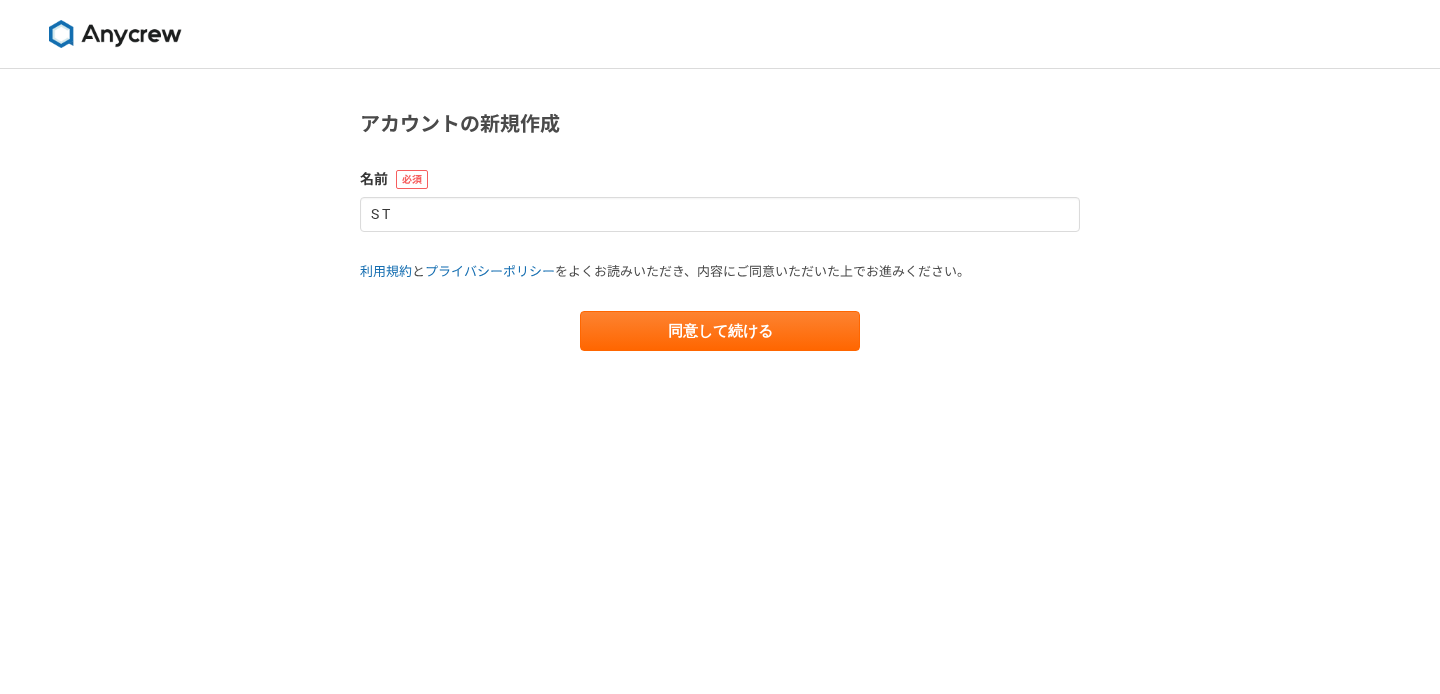 scroll, scrollTop: 0, scrollLeft: 0, axis: both 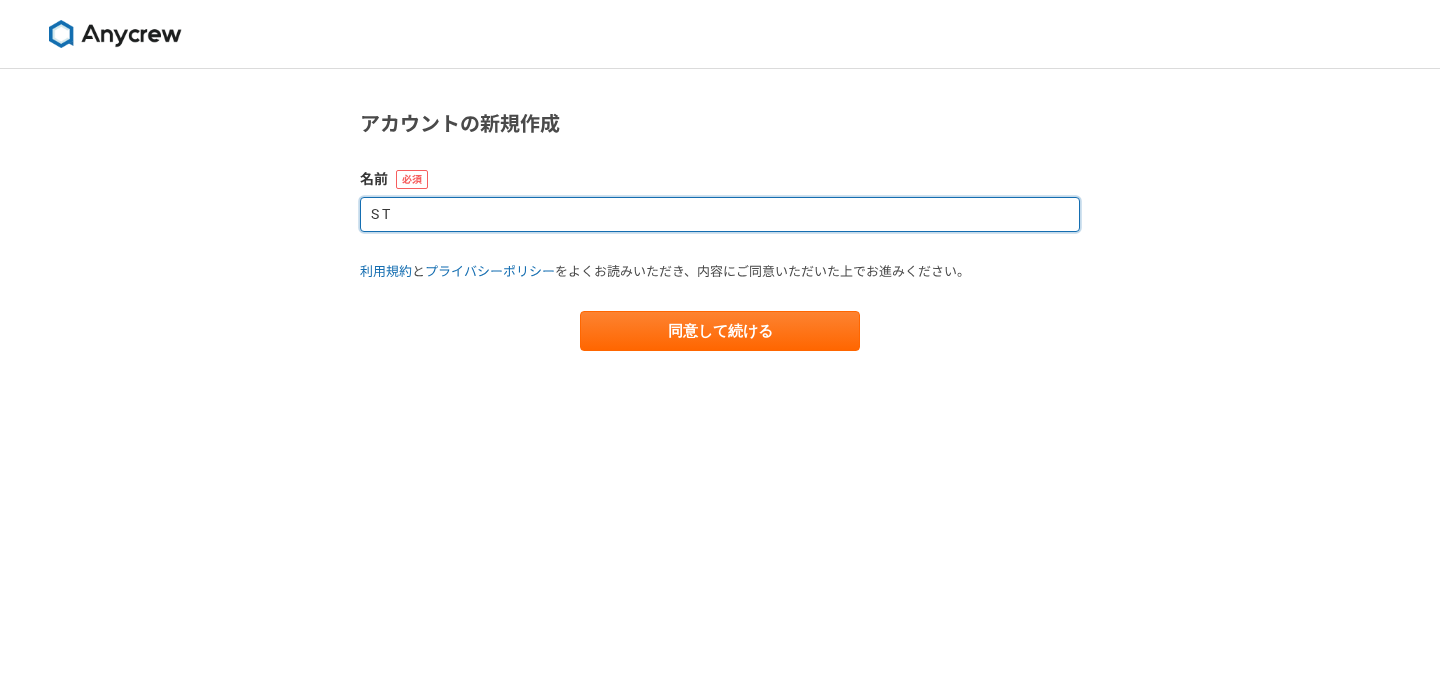 click on "S T" at bounding box center (720, 214) 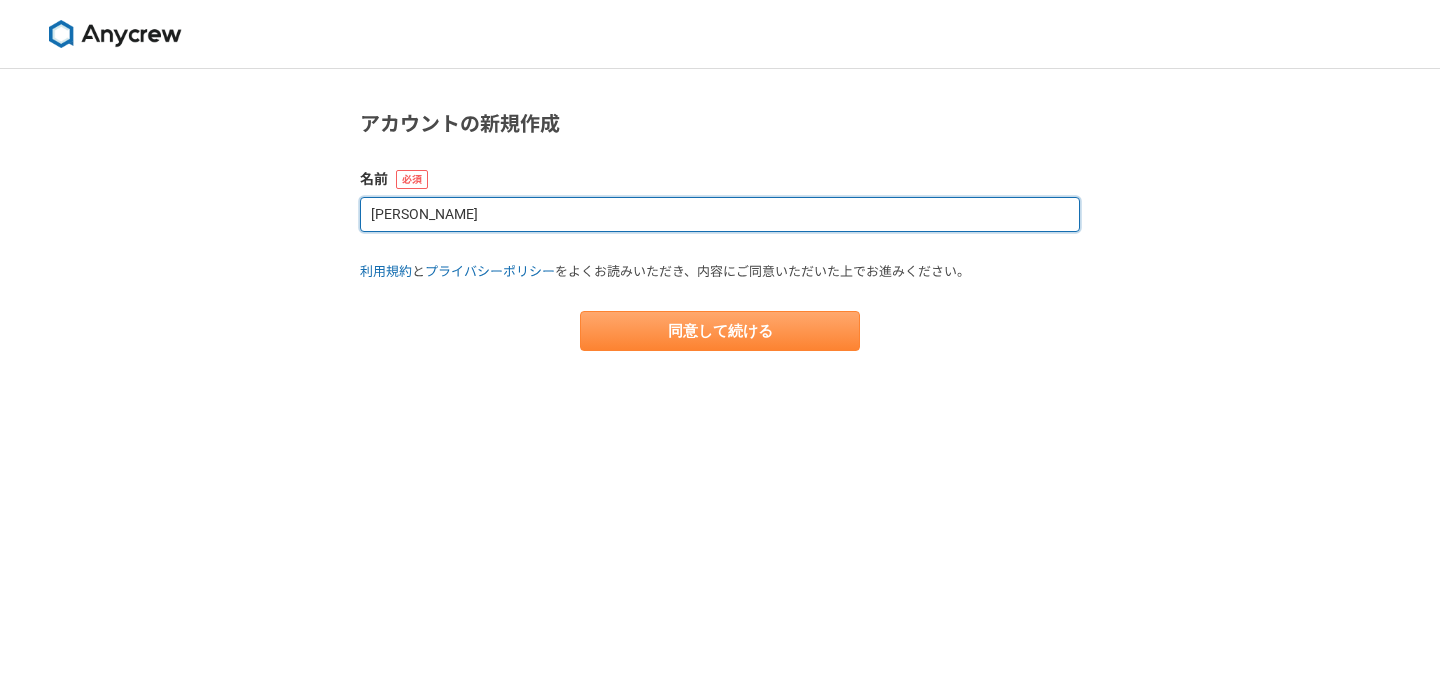 type on "[PERSON_NAME]" 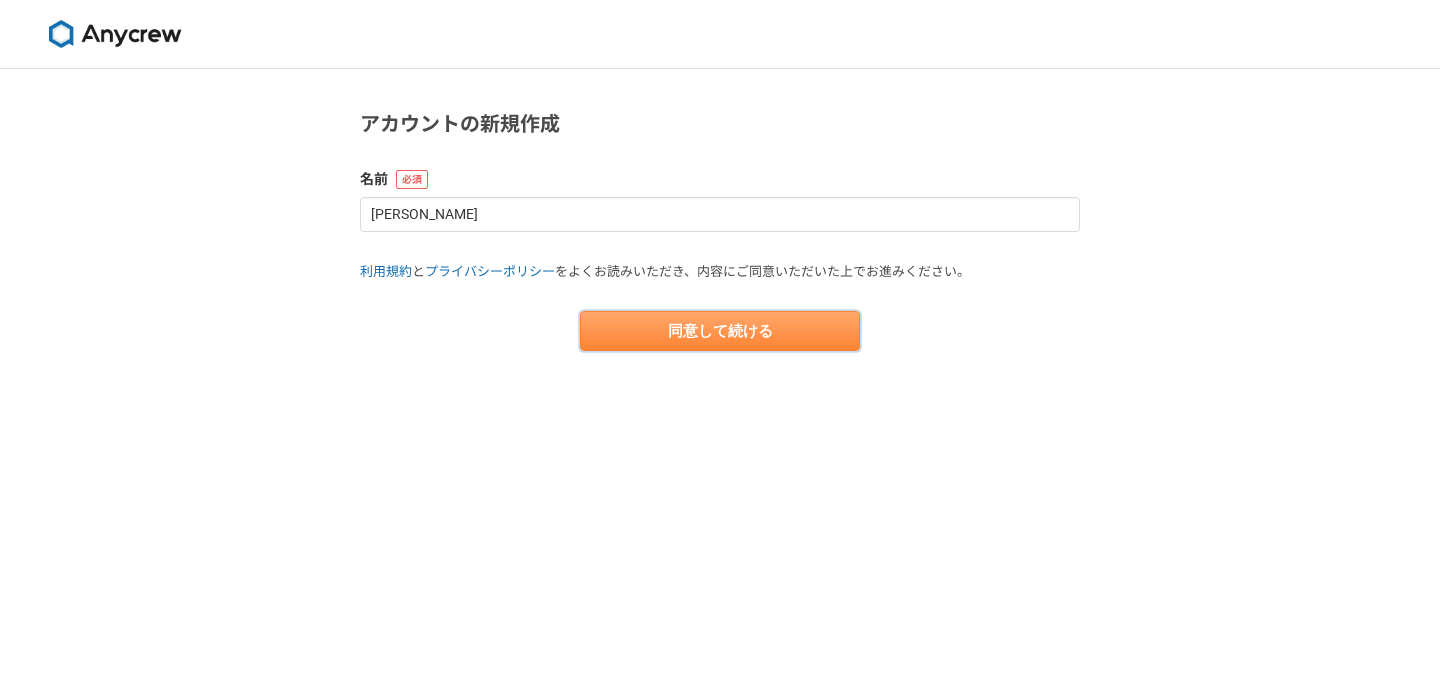 click on "同意して続ける" at bounding box center (720, 331) 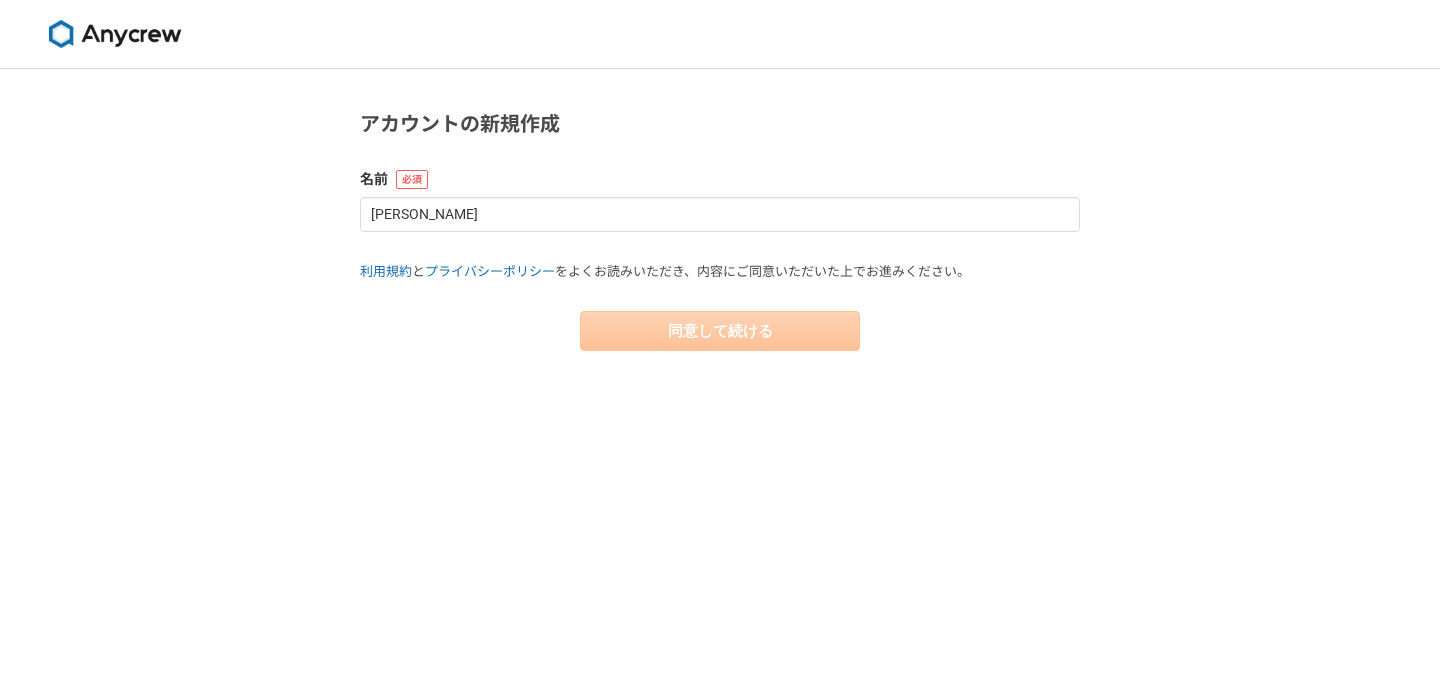 select on "13" 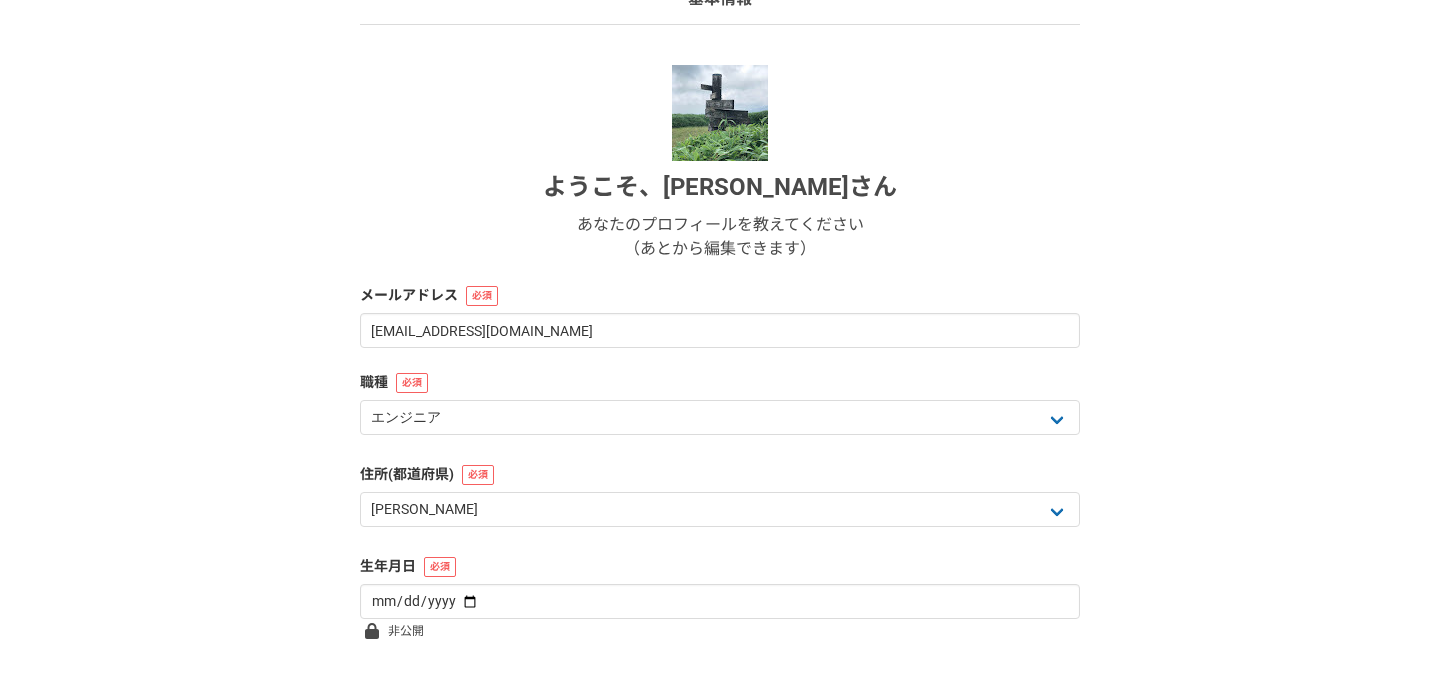 scroll, scrollTop: 175, scrollLeft: 0, axis: vertical 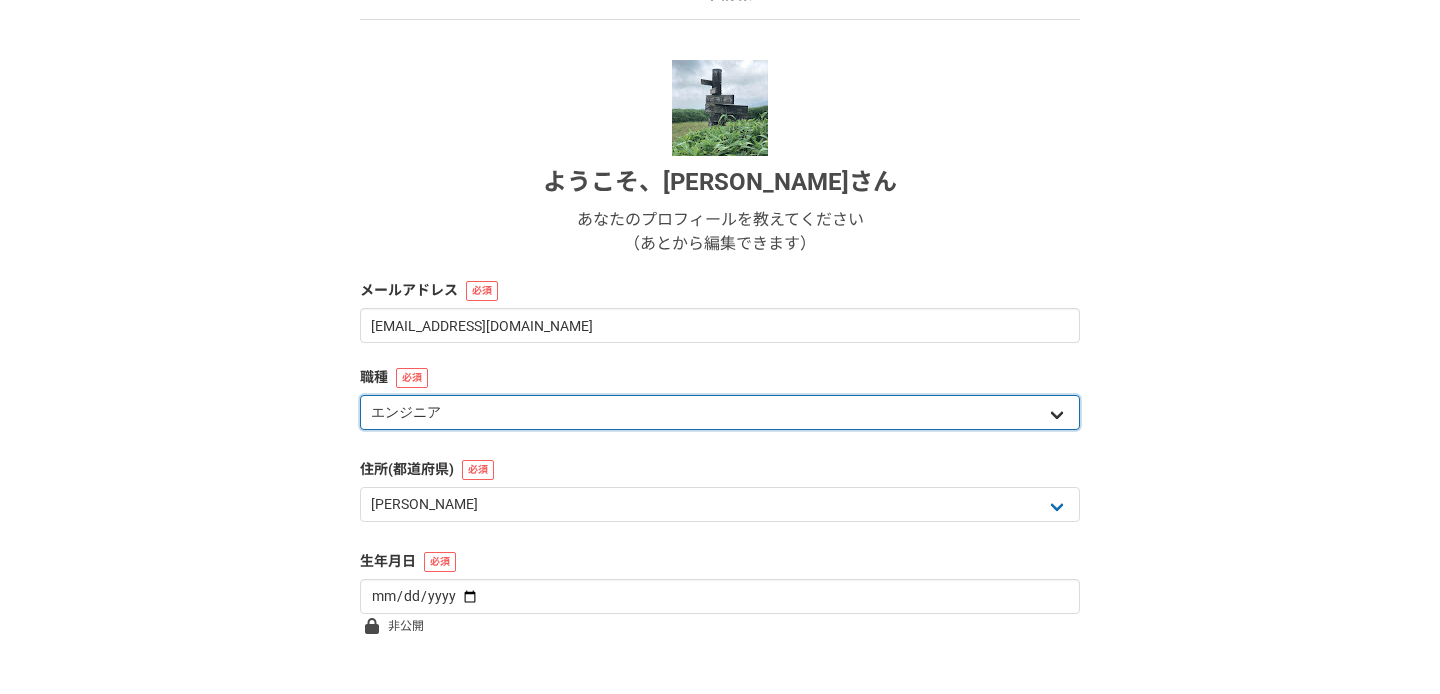 click on "エンジニア デザイナー ライター 営業 マーケティング 企画・事業開発 バックオフィス その他" at bounding box center [720, 412] 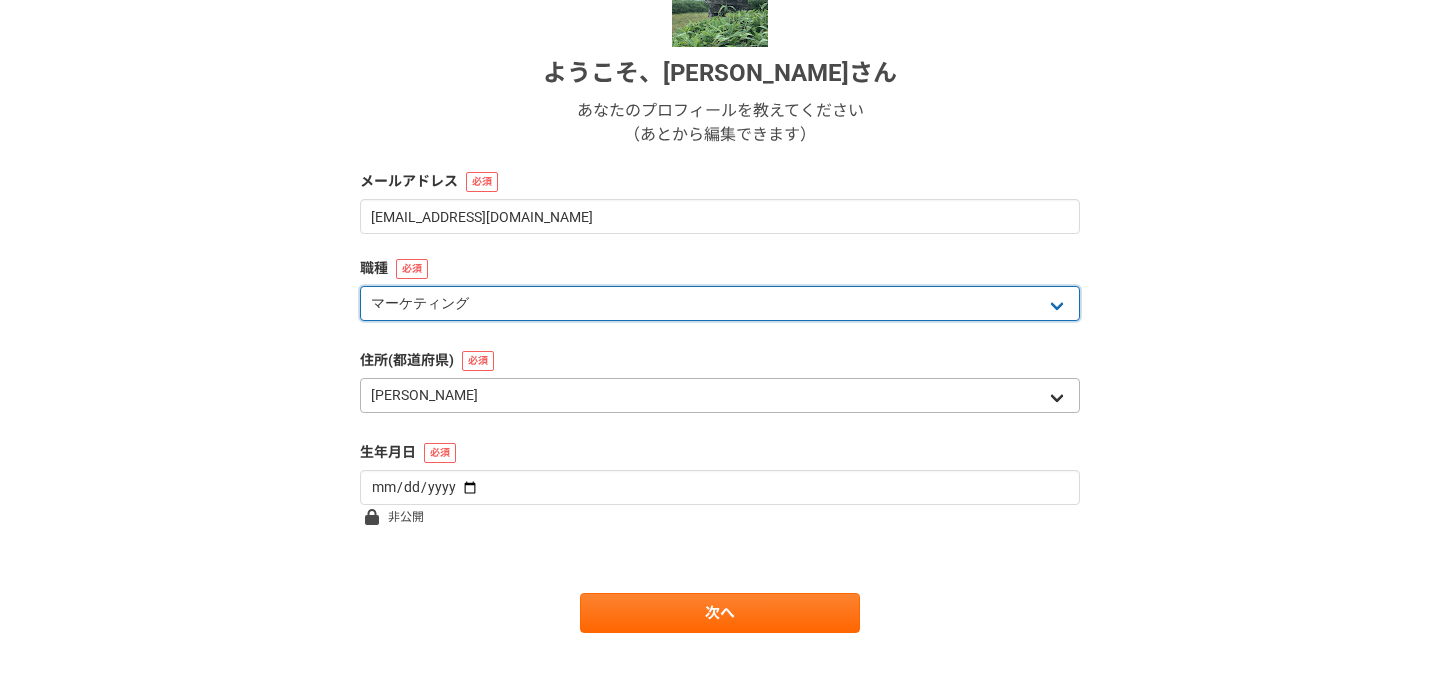 scroll, scrollTop: 303, scrollLeft: 0, axis: vertical 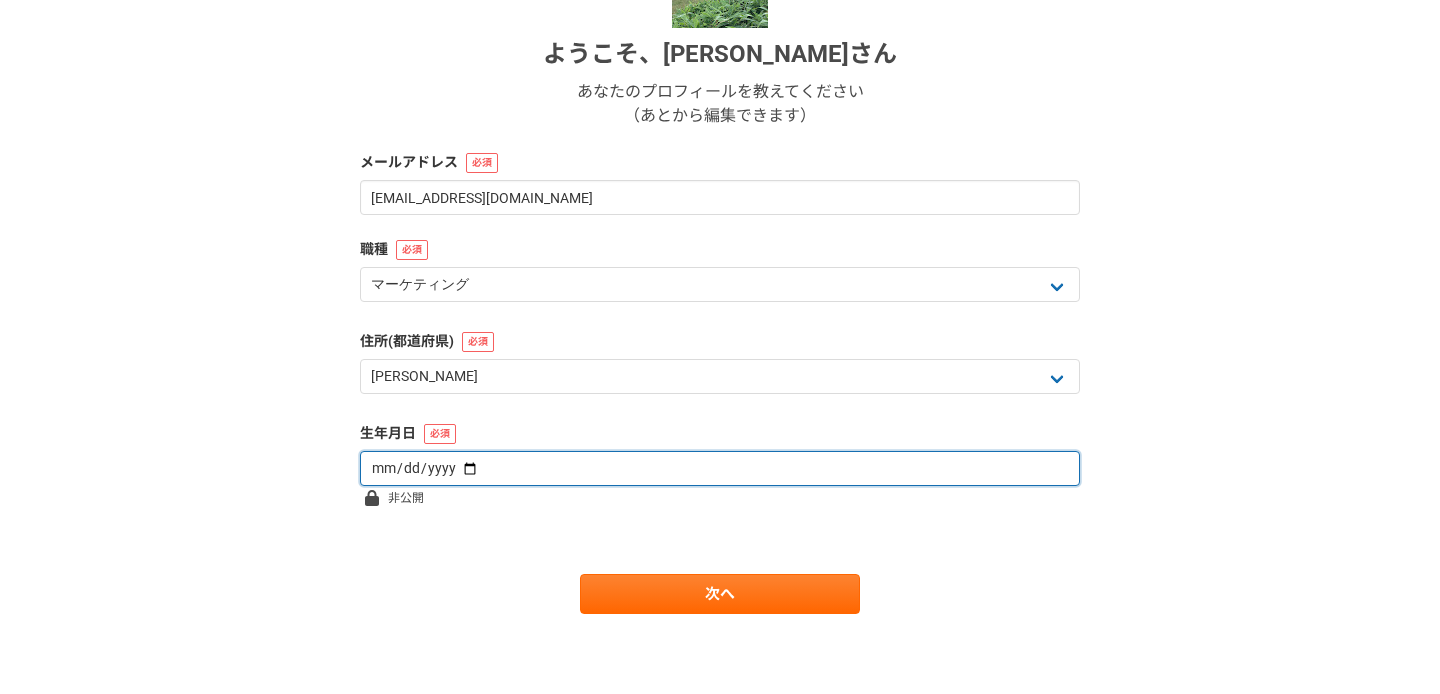 click at bounding box center [720, 468] 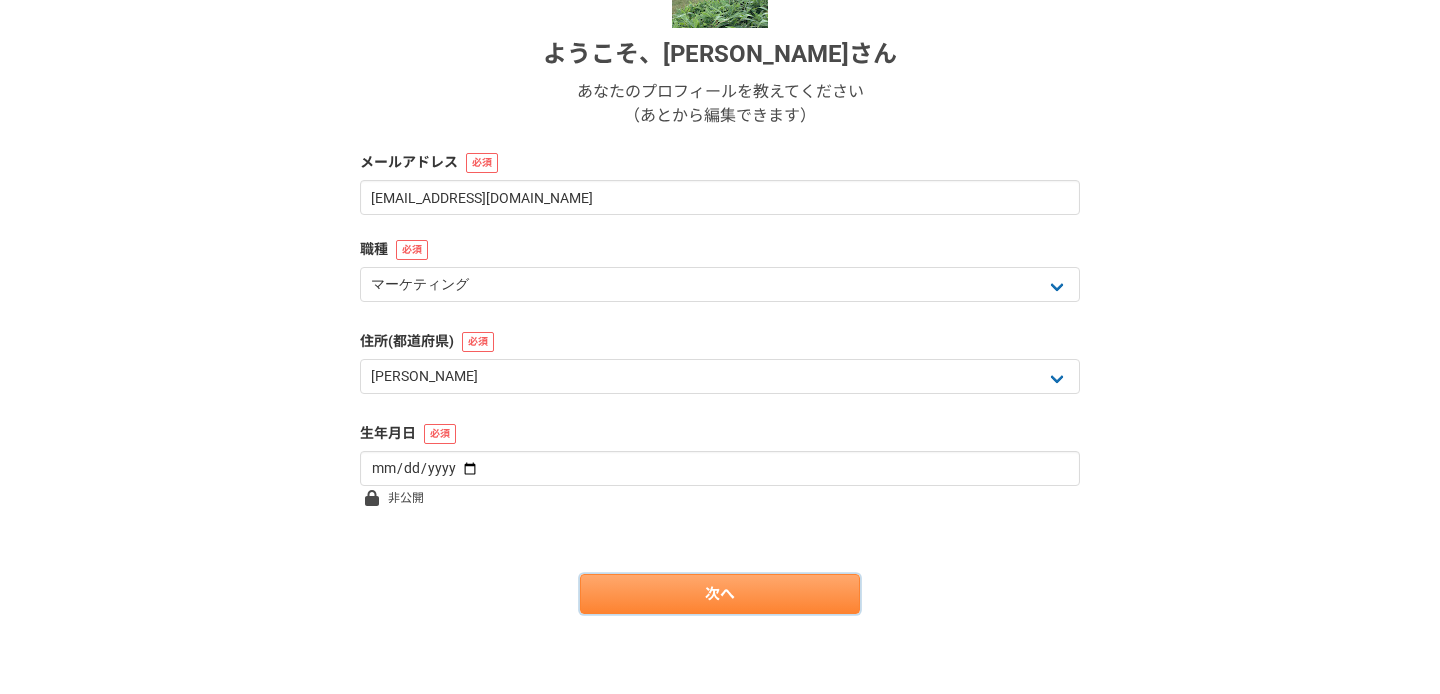 click on "次へ" at bounding box center (720, 594) 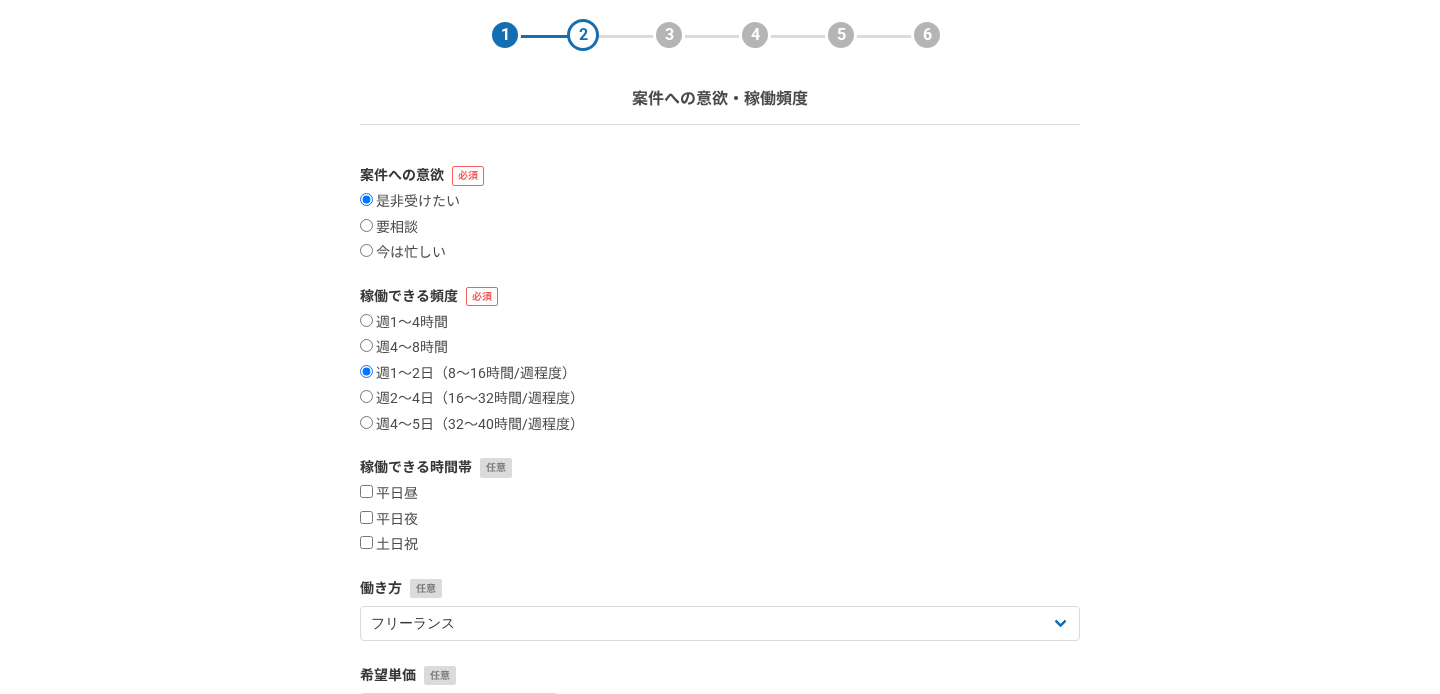scroll, scrollTop: 113, scrollLeft: 0, axis: vertical 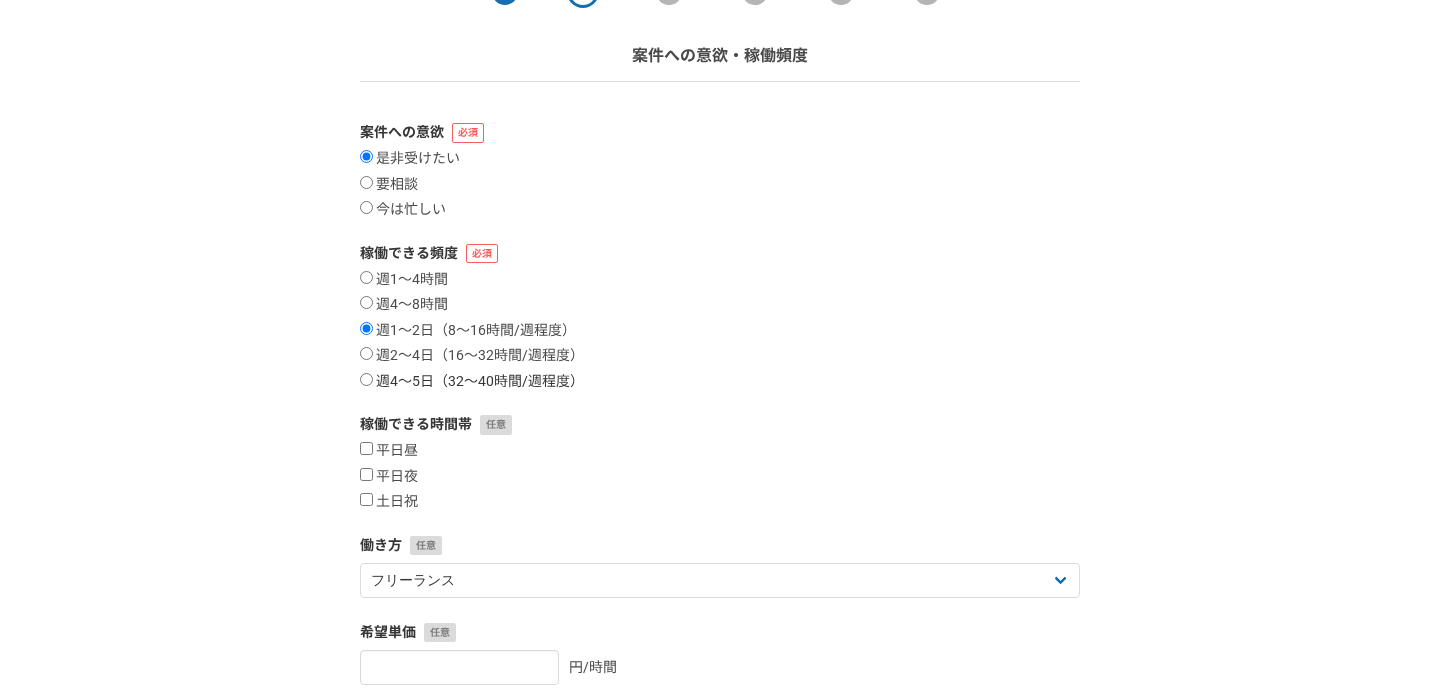 click on "週4〜5日（32〜40時間/週程度）" at bounding box center [472, 382] 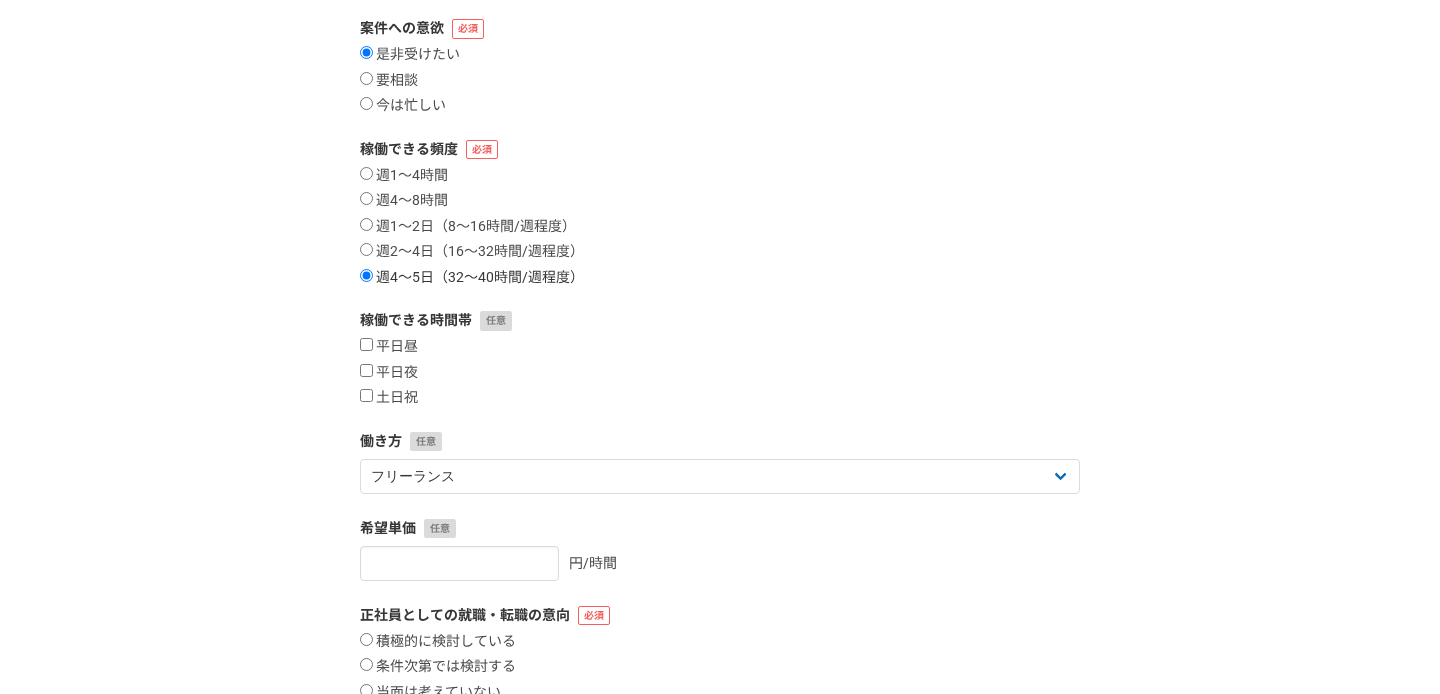 scroll, scrollTop: 219, scrollLeft: 0, axis: vertical 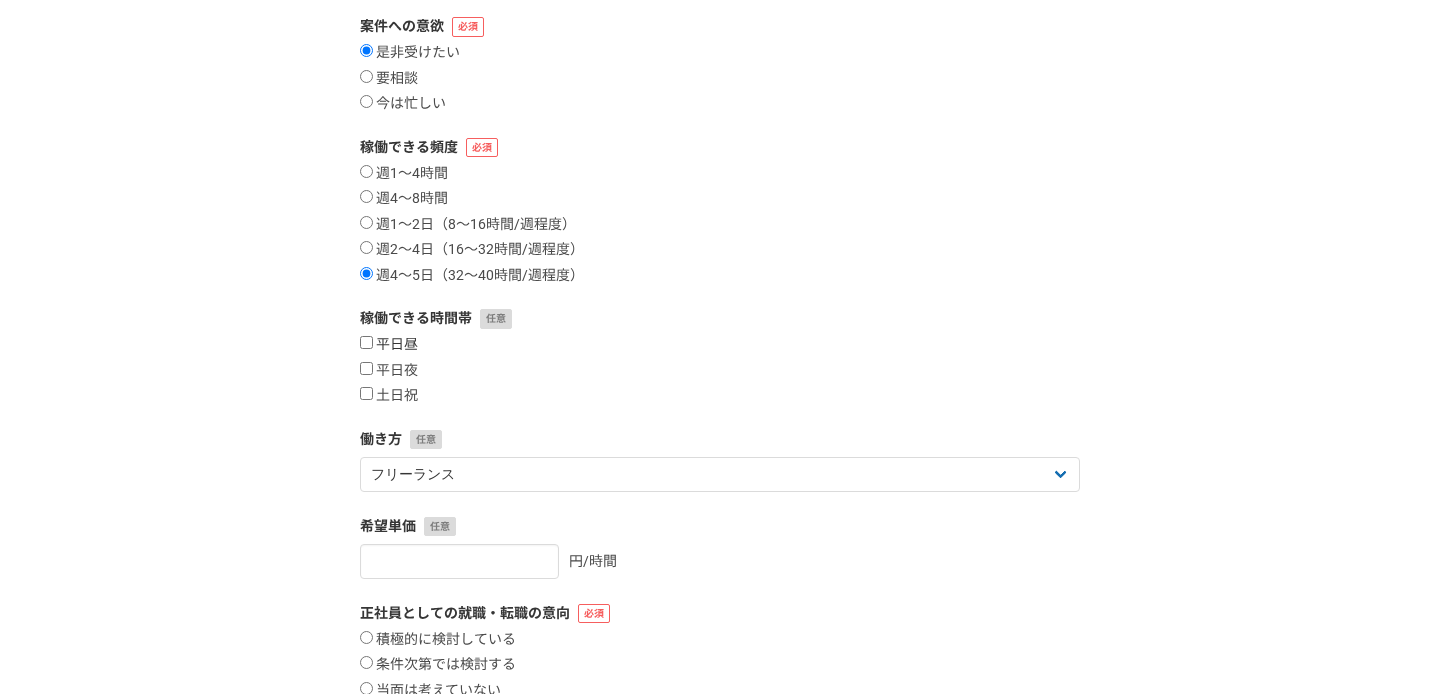 click on "平日昼" at bounding box center (389, 345) 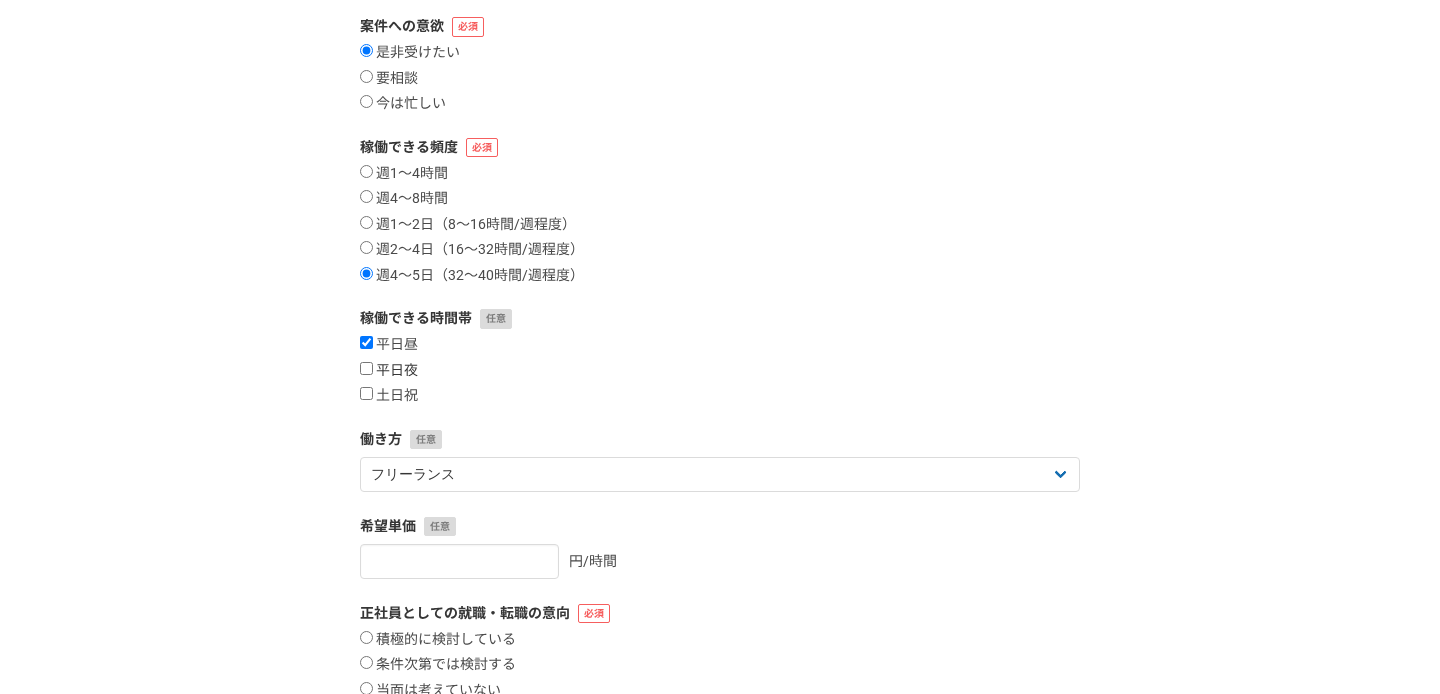 click on "平日夜" at bounding box center [389, 371] 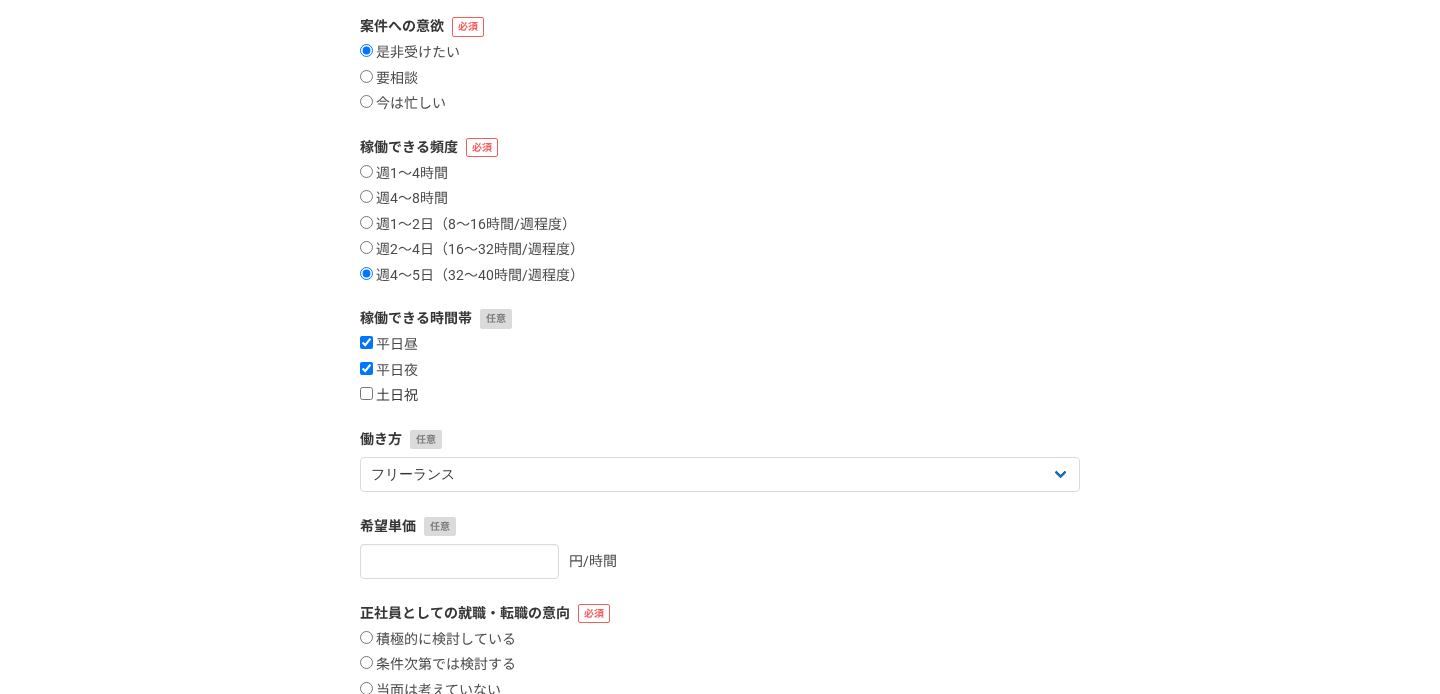 click on "土日祝" at bounding box center [389, 396] 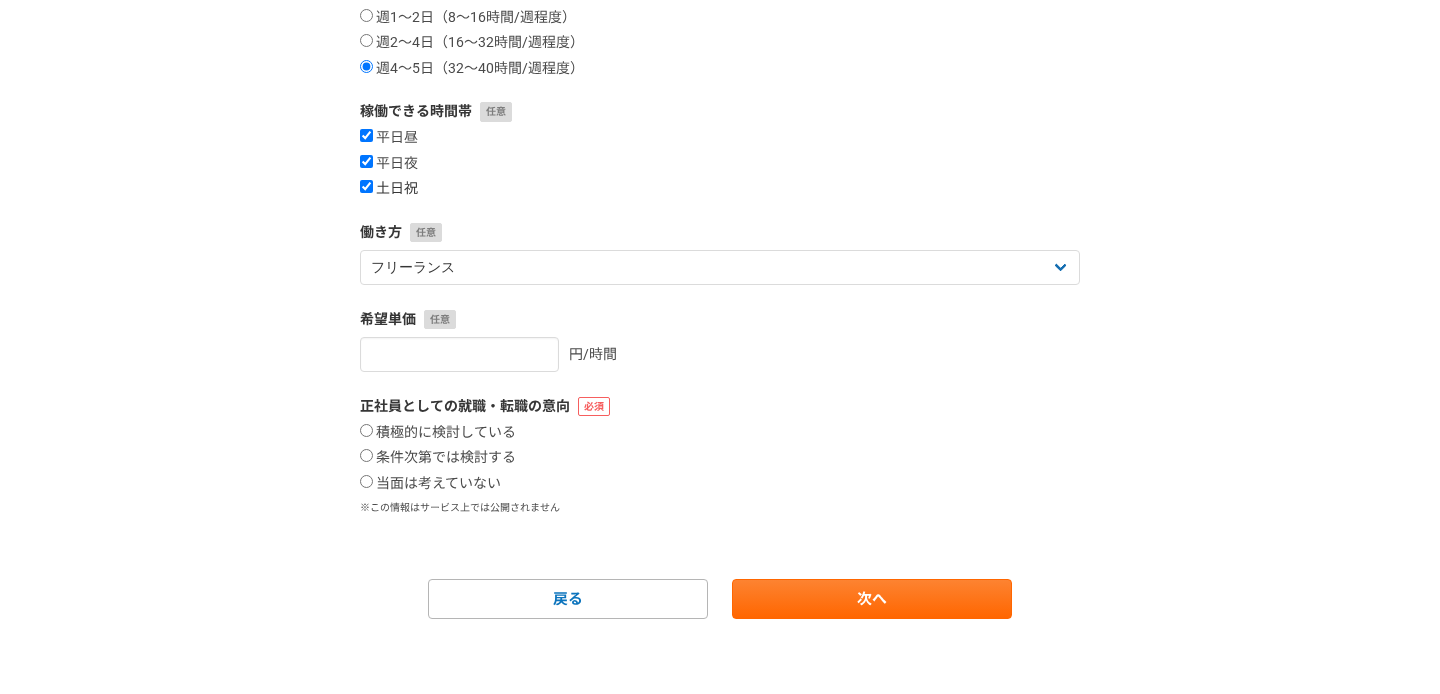 scroll, scrollTop: 431, scrollLeft: 0, axis: vertical 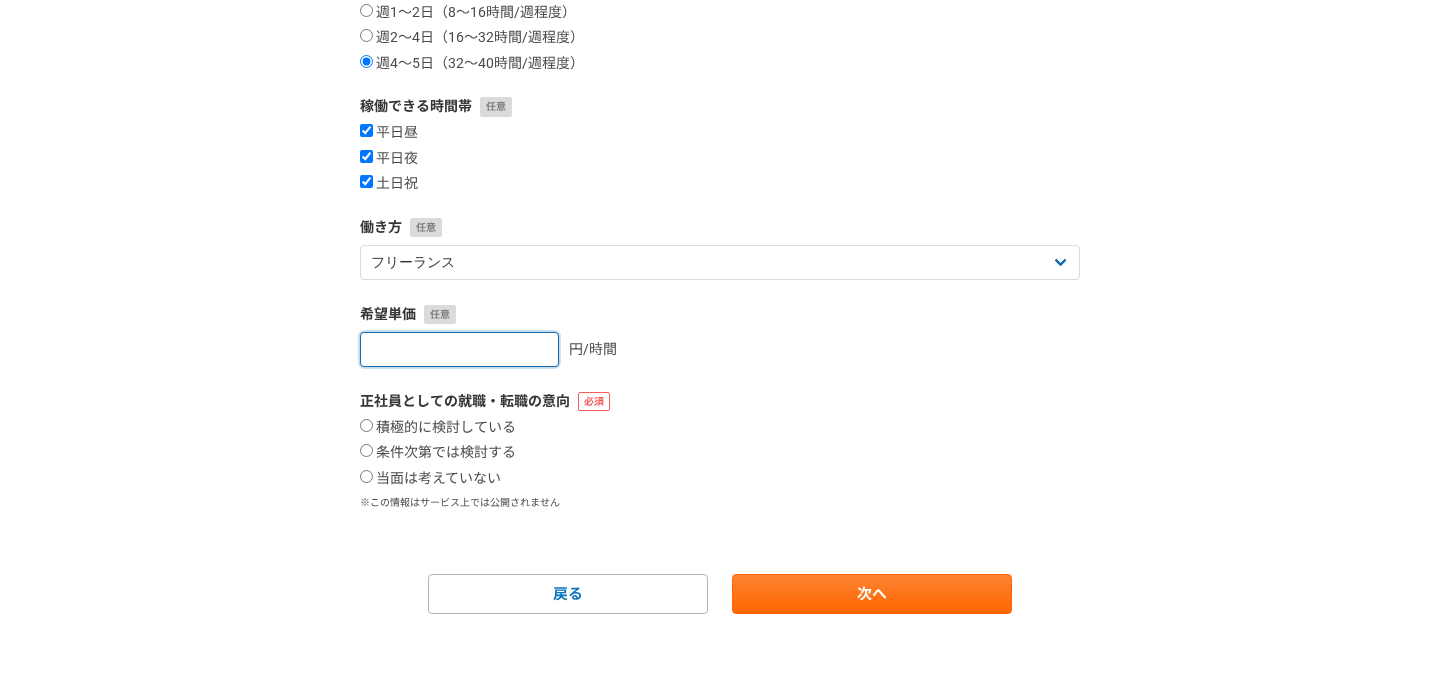 click at bounding box center [459, 349] 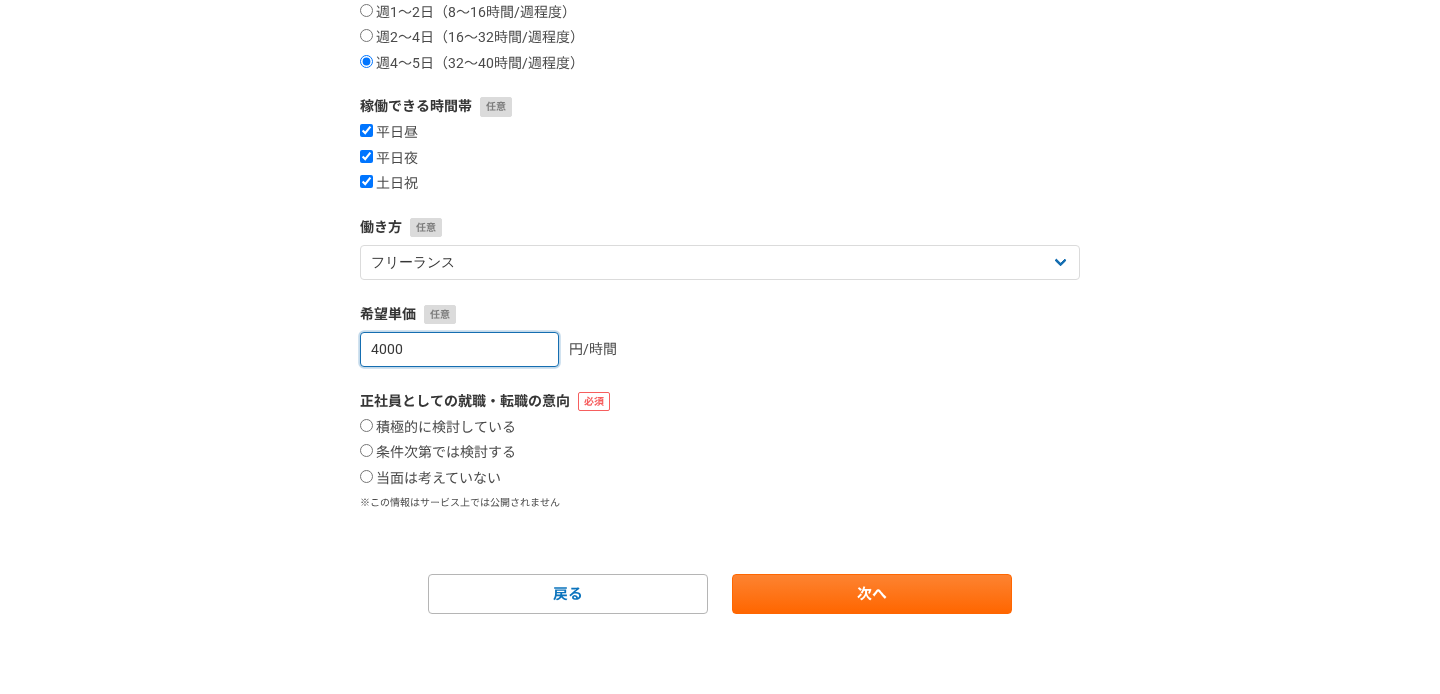 type on "4000" 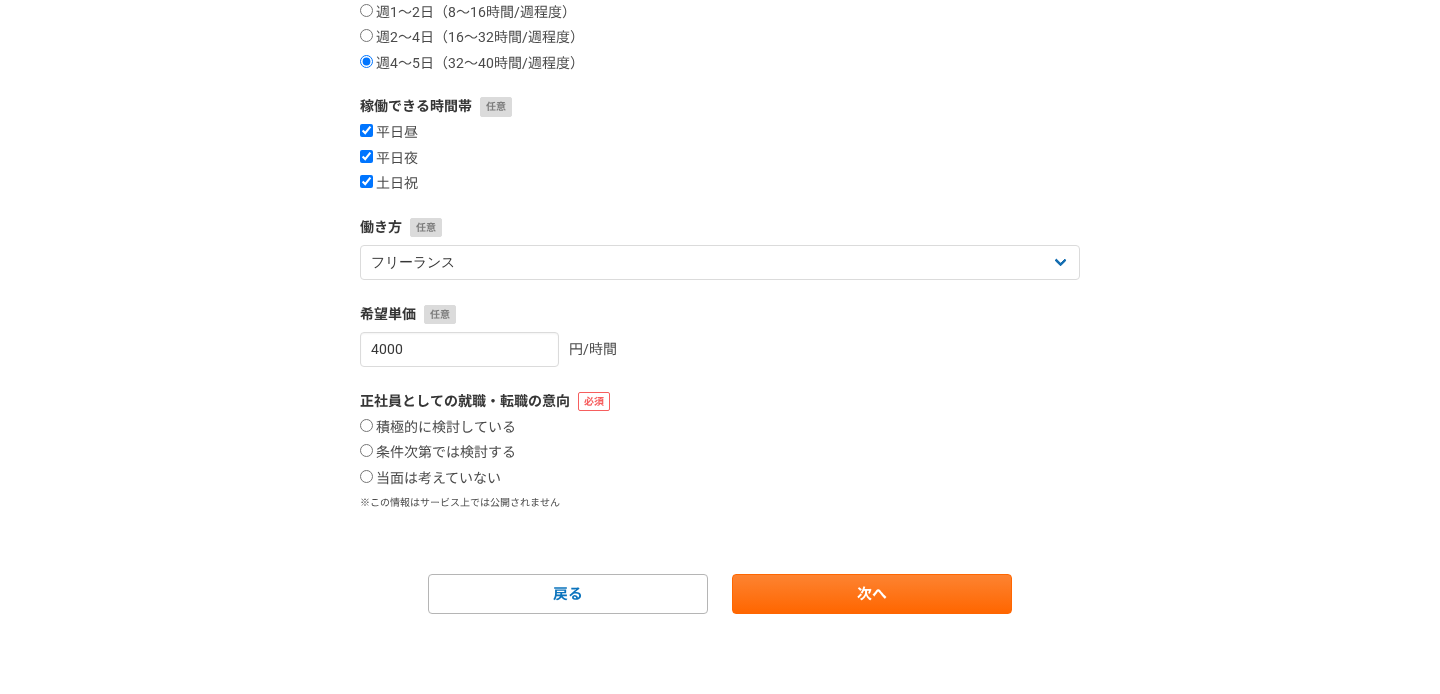click on "積極的に検討している   条件次第では検討する   当面は考えていない" at bounding box center [720, 453] 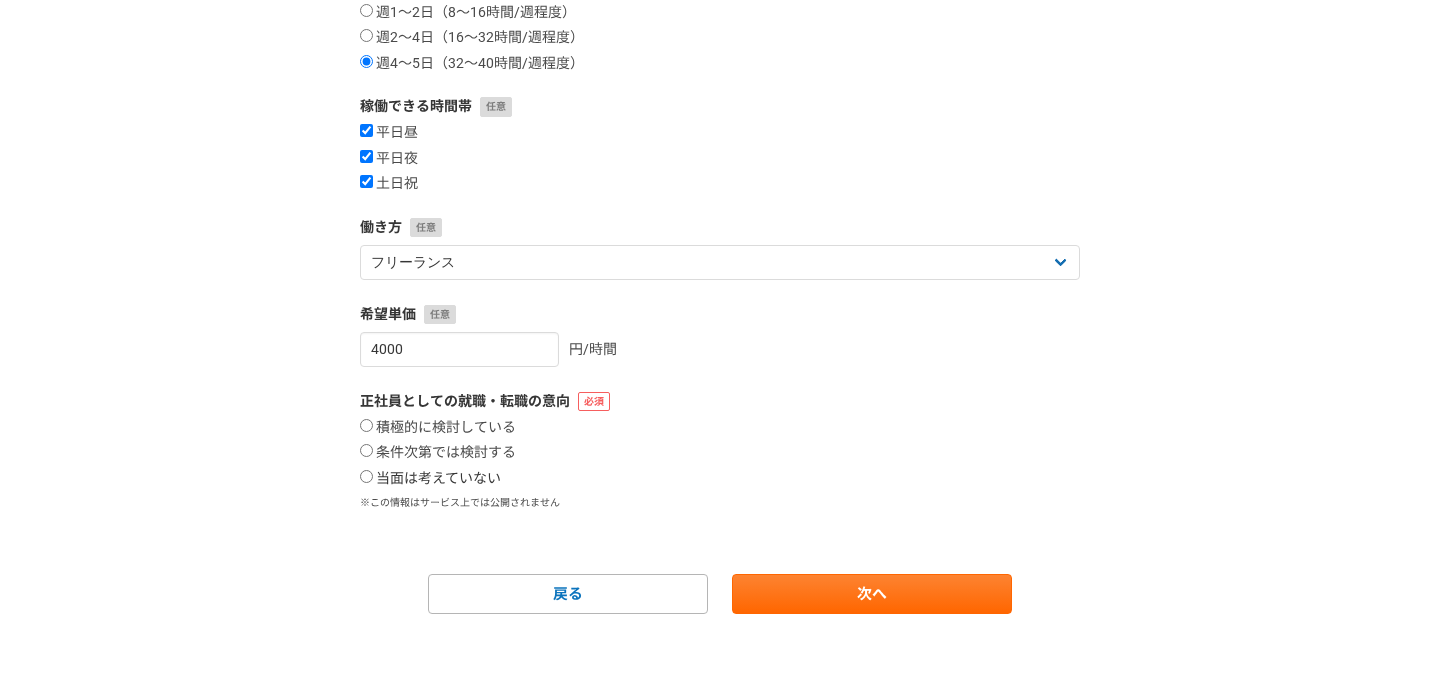 click on "当面は考えていない" at bounding box center [430, 479] 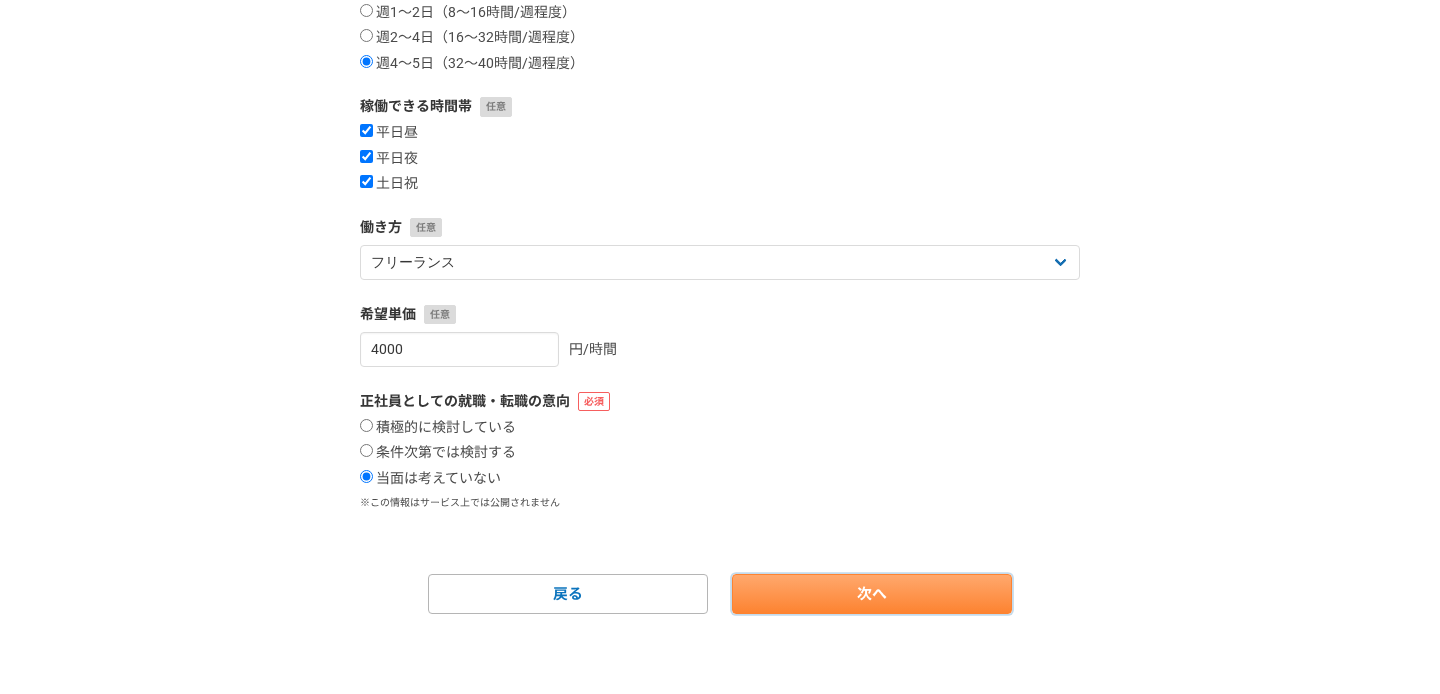 click on "次へ" at bounding box center [872, 594] 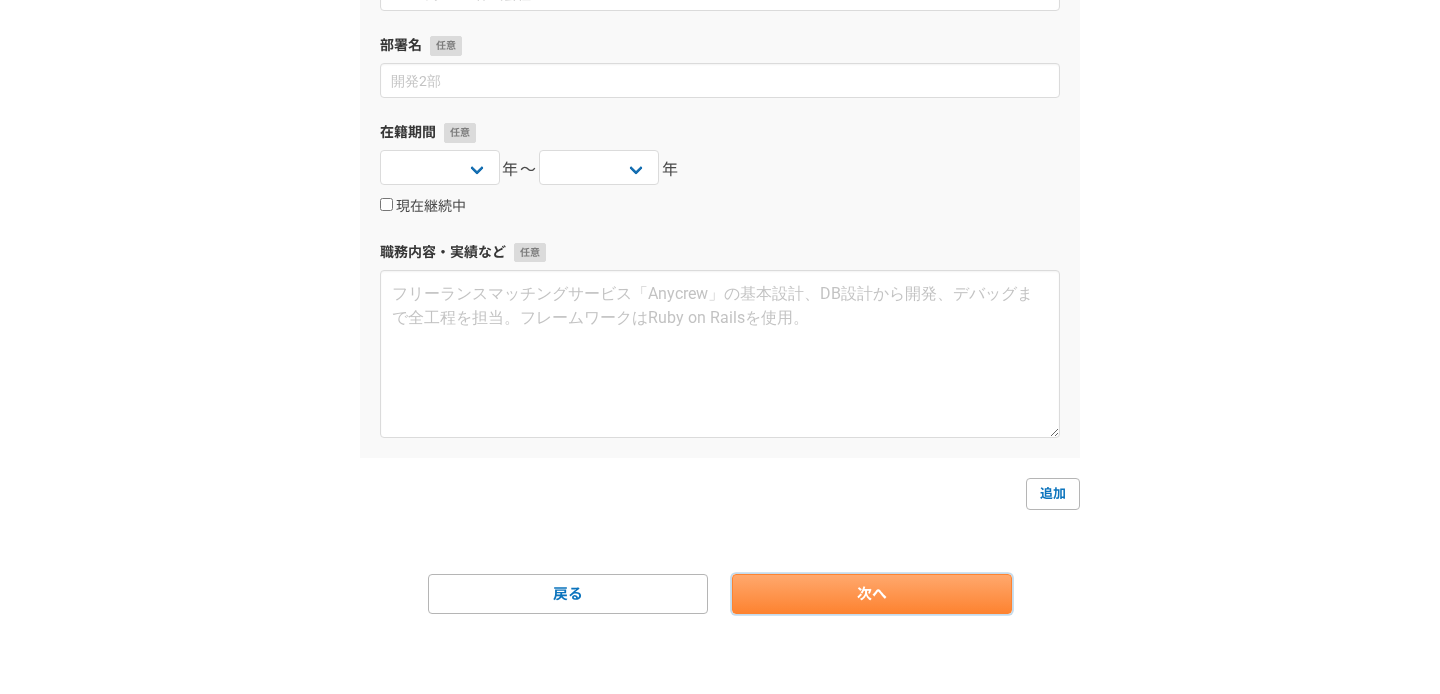 scroll, scrollTop: 0, scrollLeft: 0, axis: both 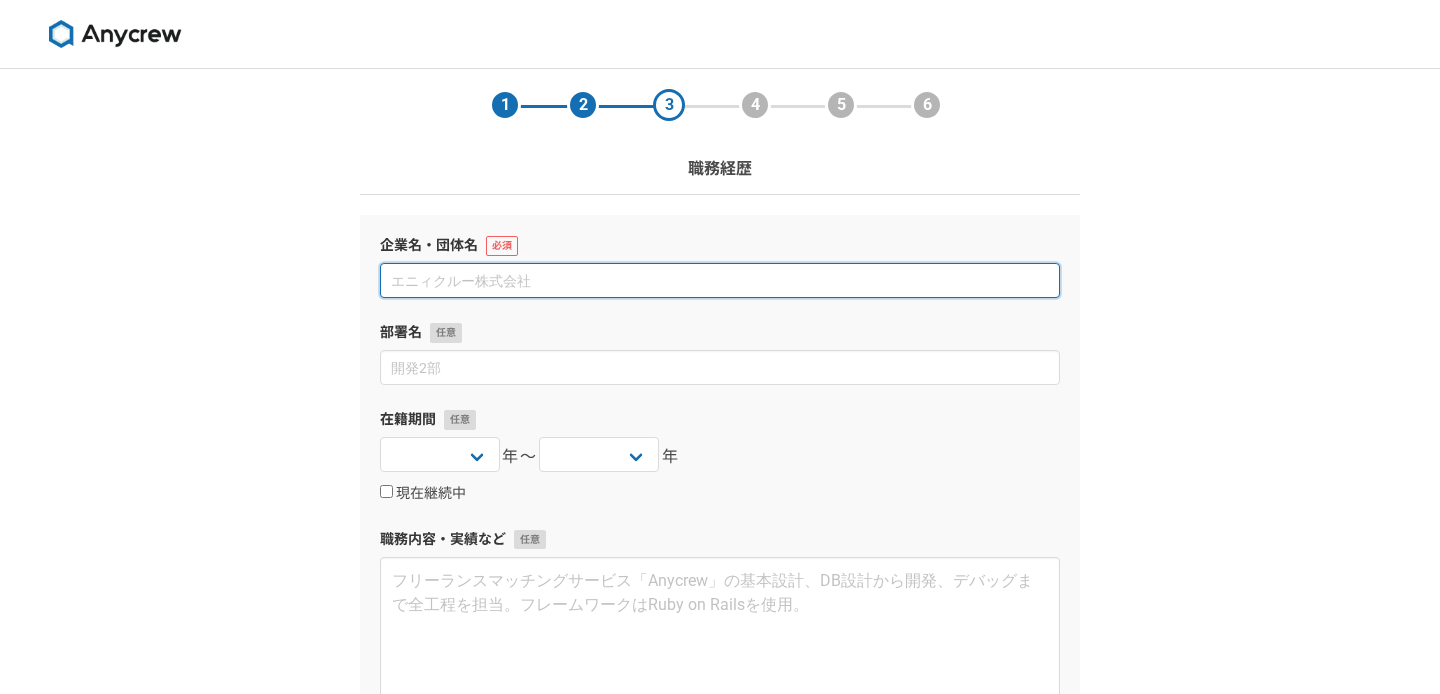 click at bounding box center (720, 280) 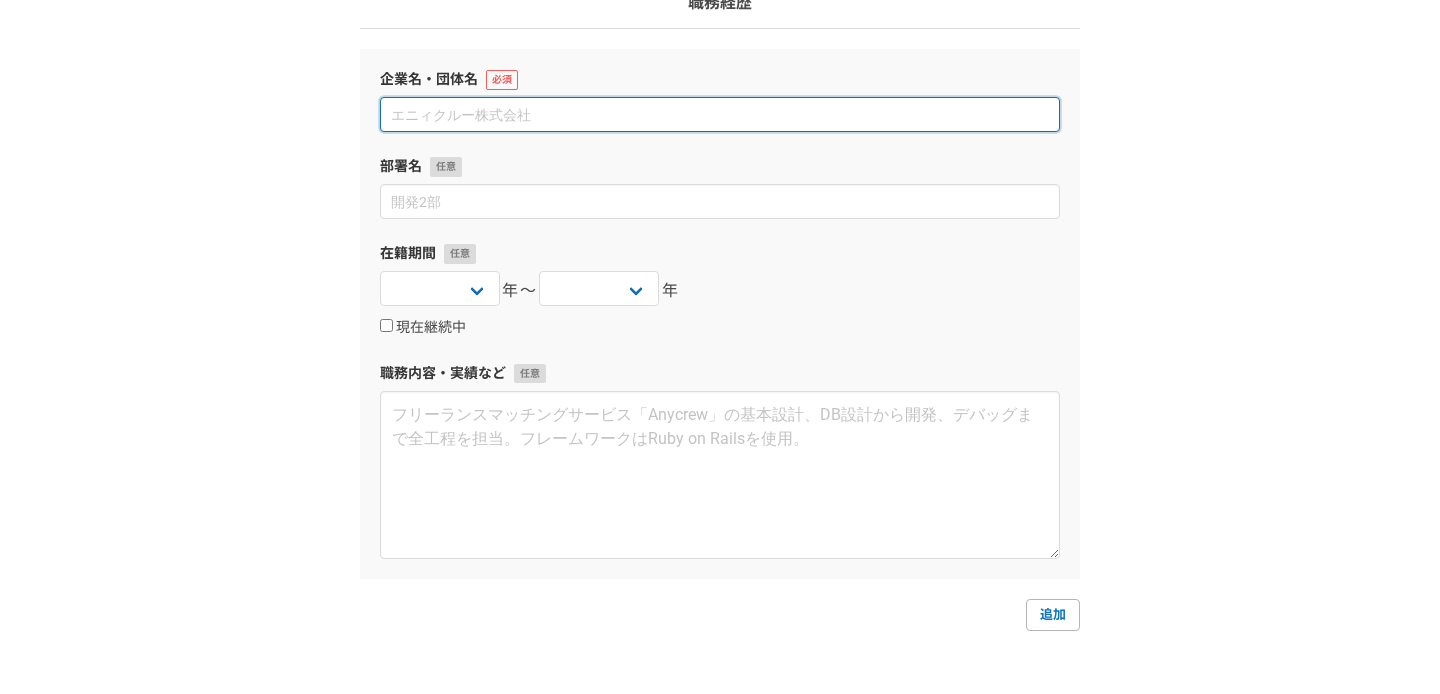 scroll, scrollTop: 0, scrollLeft: 0, axis: both 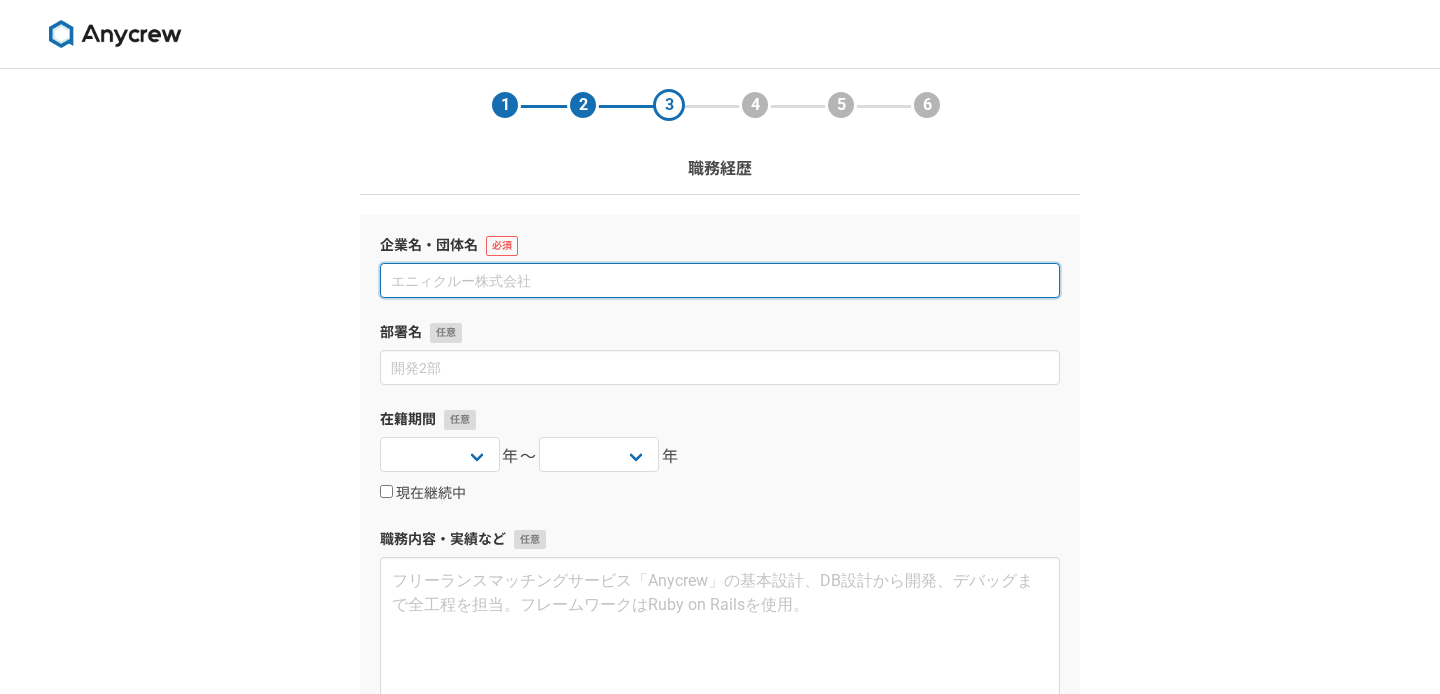 click at bounding box center [720, 280] 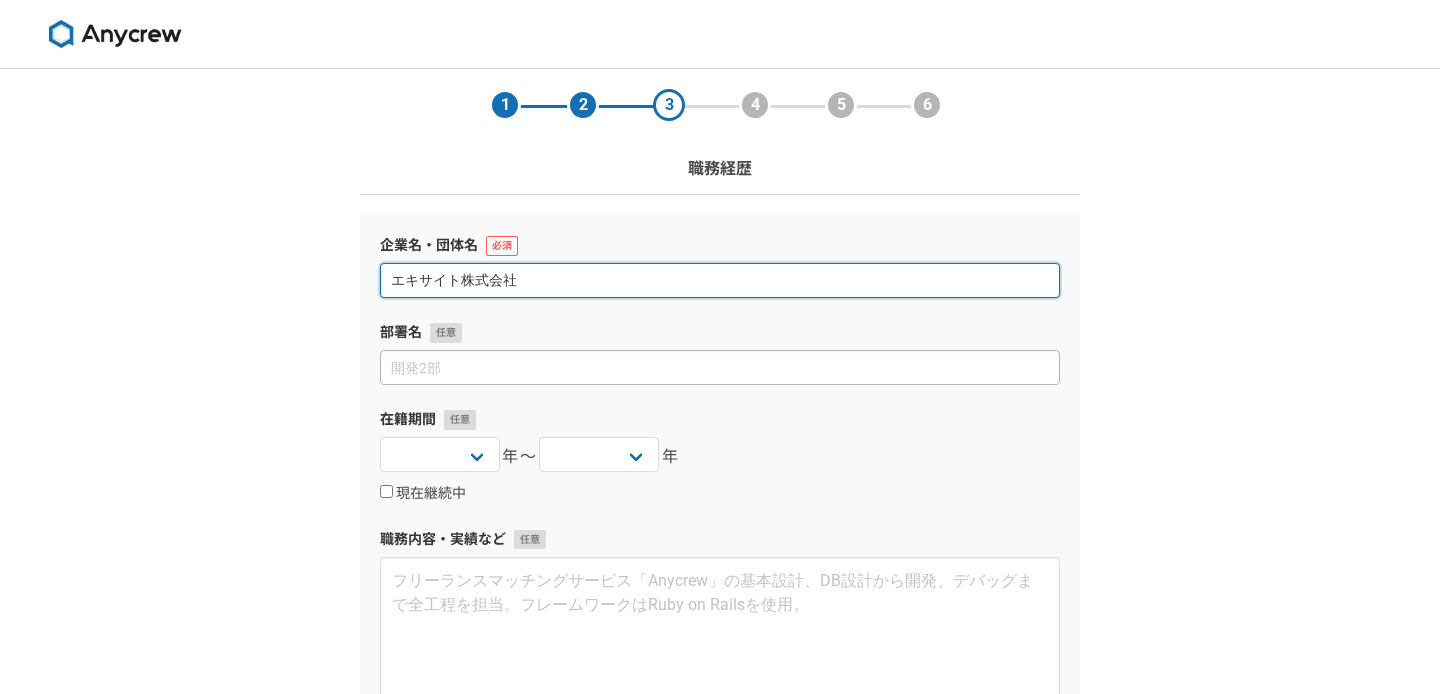 type on "エキサイト株式会社" 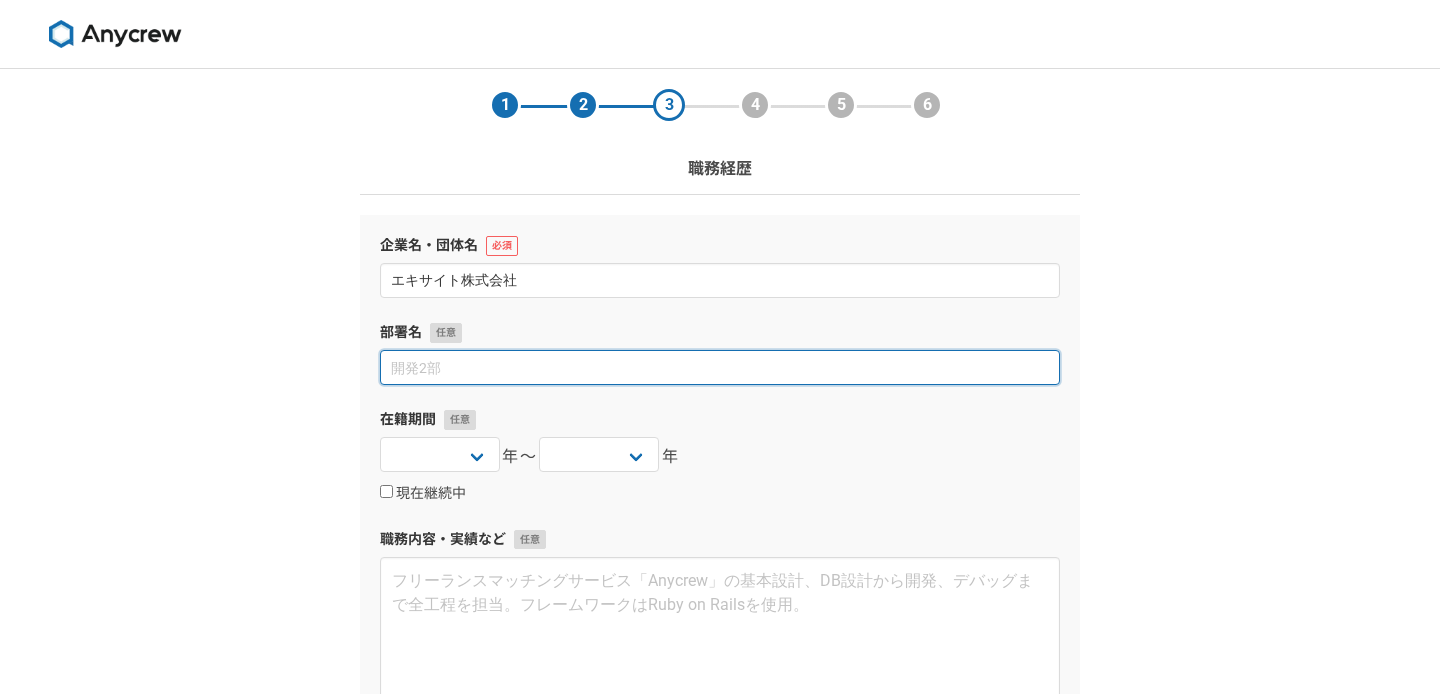 click at bounding box center [720, 367] 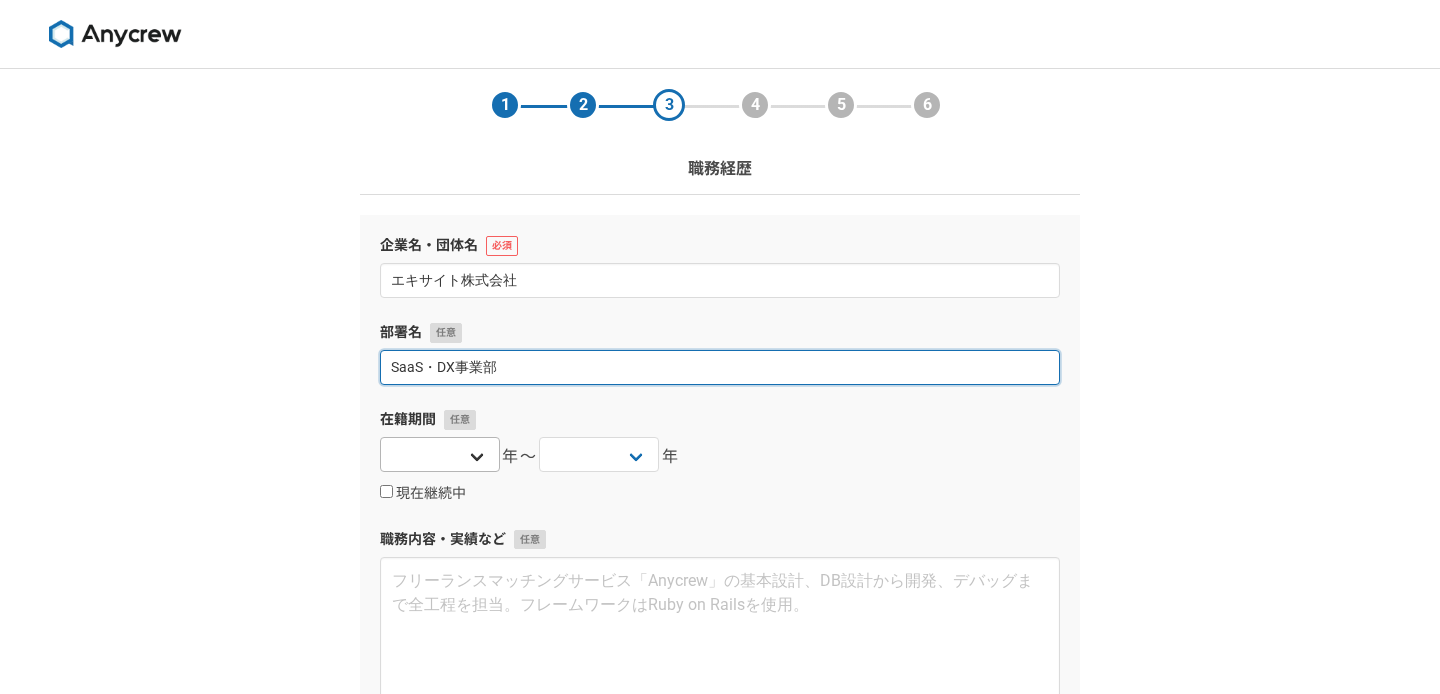 type on "SaaS・DX事業部" 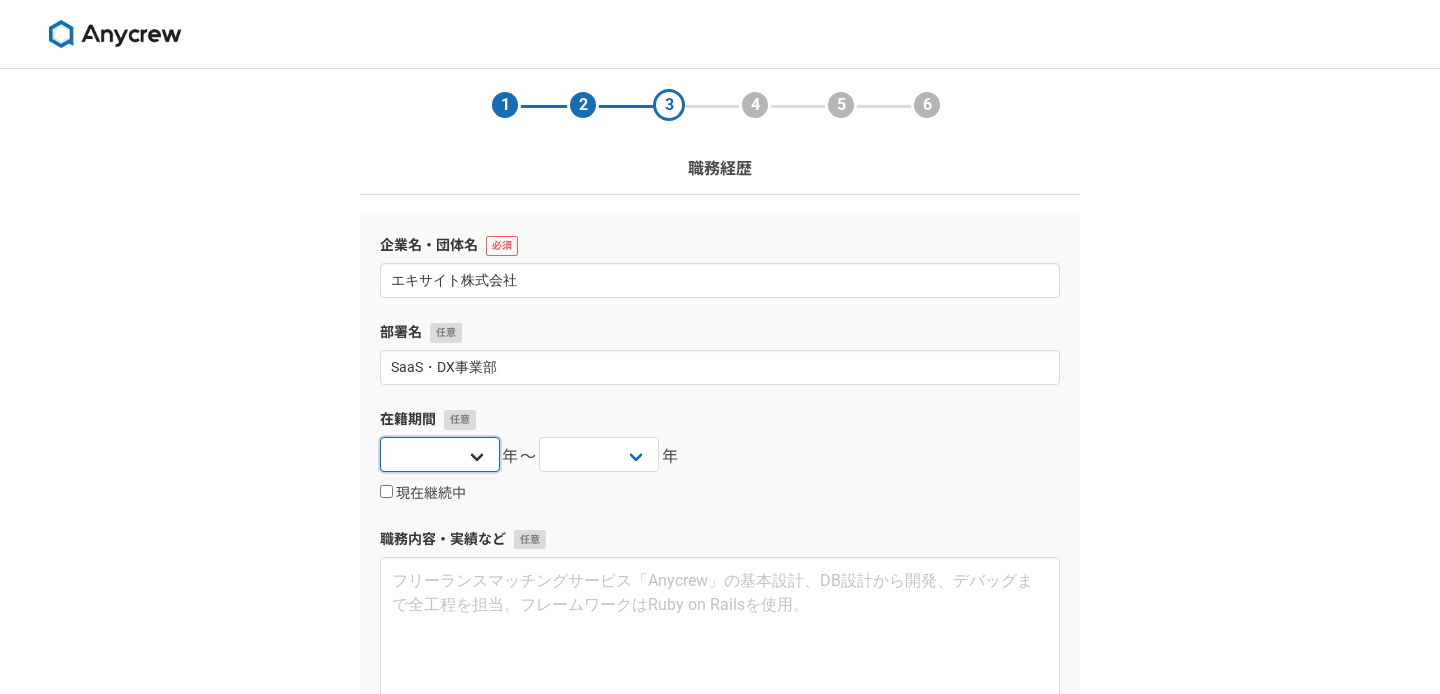 click on "2025 2024 2023 2022 2021 2020 2019 2018 2017 2016 2015 2014 2013 2012 2011 2010 2009 2008 2007 2006 2005 2004 2003 2002 2001 2000 1999 1998 1997 1996 1995 1994 1993 1992 1991 1990 1989 1988 1987 1986 1985 1984 1983 1982 1981 1980 1979 1978 1977 1976" at bounding box center [440, 454] 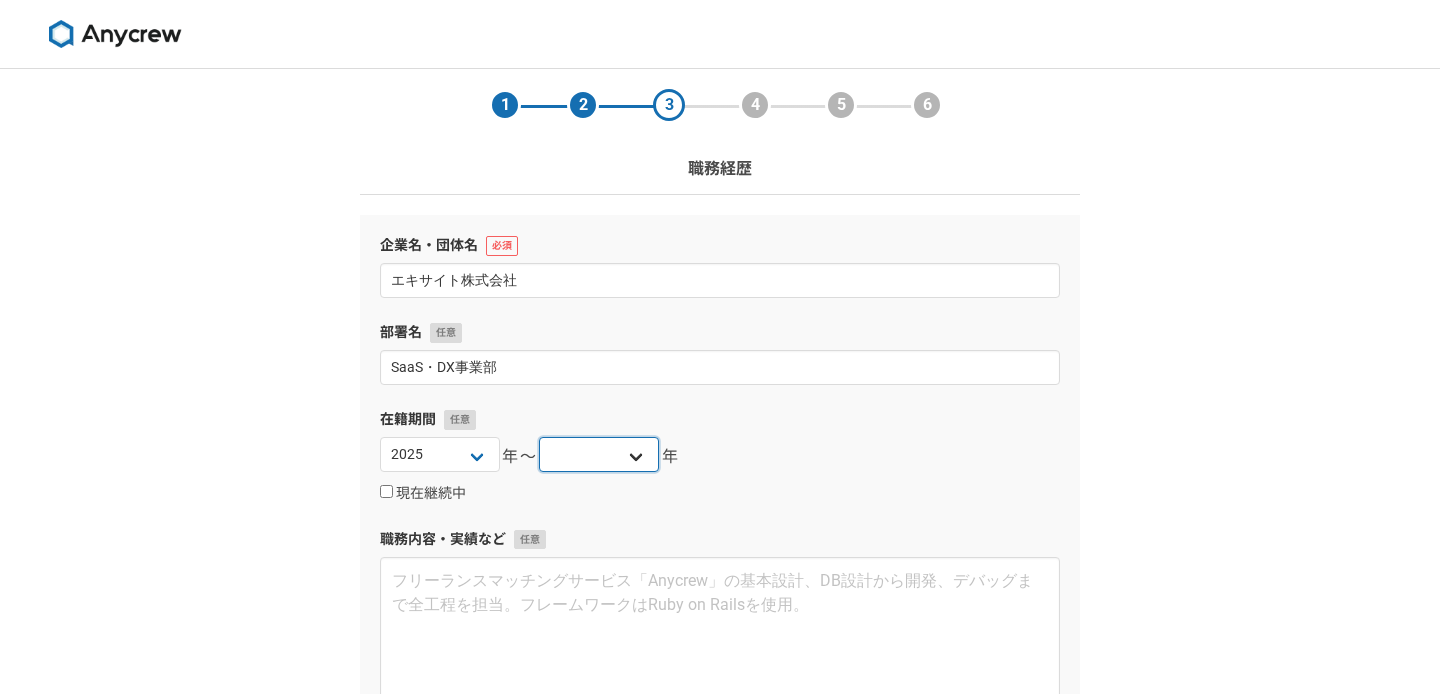 click on "2025 2024 2023 2022 2021 2020 2019 2018 2017 2016 2015 2014 2013 2012 2011 2010 2009 2008 2007 2006 2005 2004 2003 2002 2001 2000 1999 1998 1997 1996 1995 1994 1993 1992 1991 1990 1989 1988 1987 1986 1985 1984 1983 1982 1981 1980 1979 1978 1977 1976" at bounding box center (599, 454) 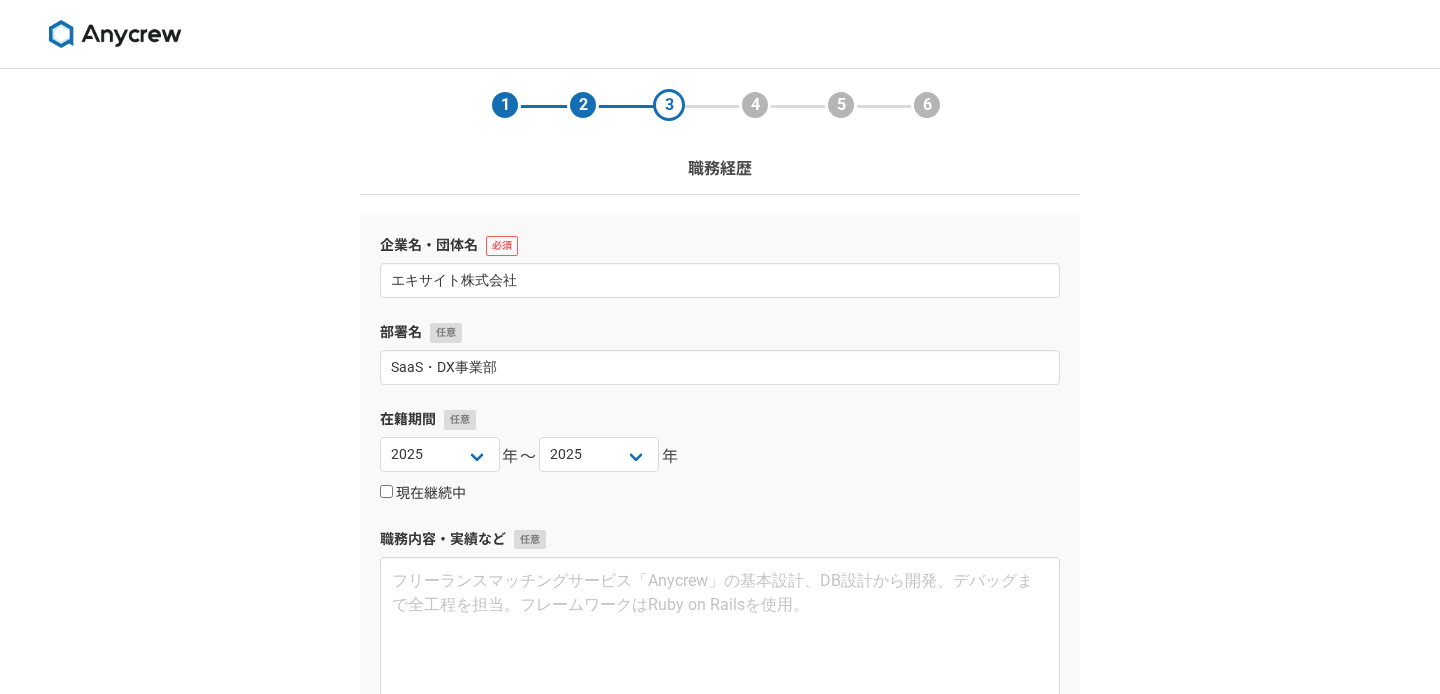 click on "現在継続中" at bounding box center (423, 494) 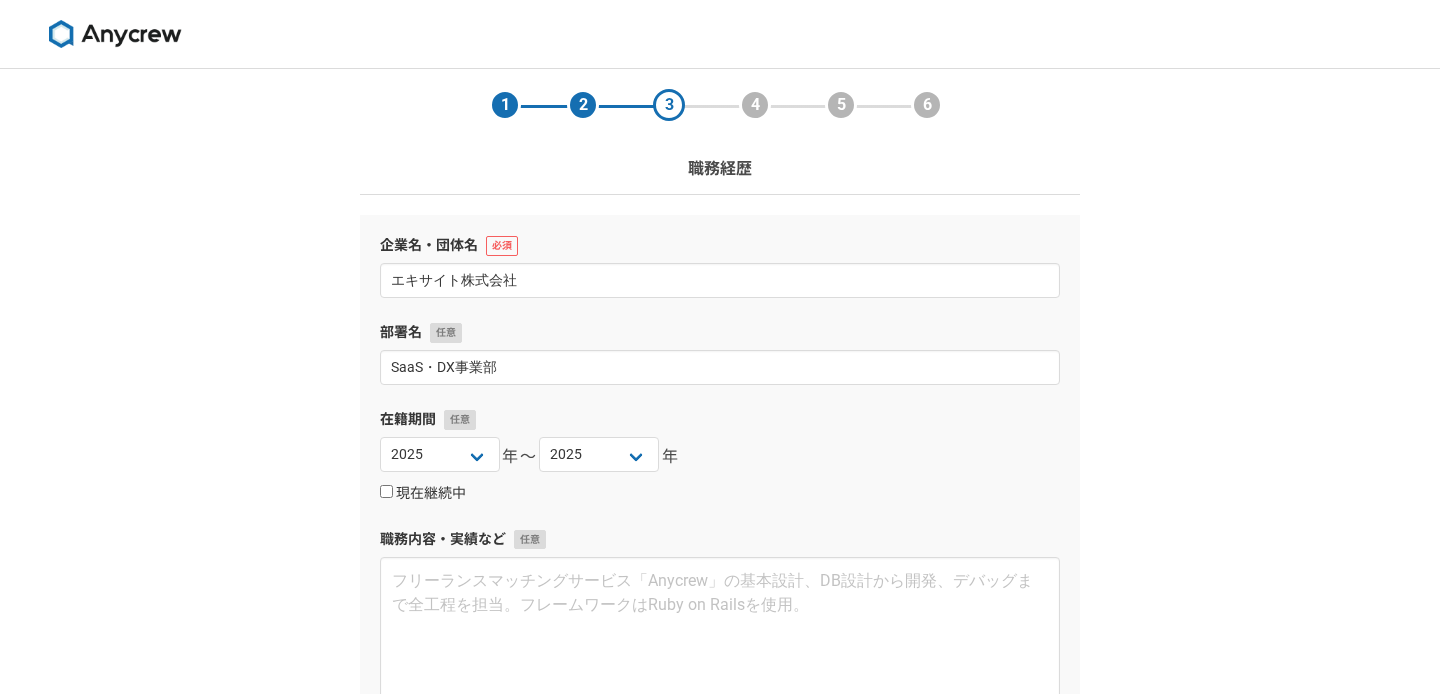 checkbox on "true" 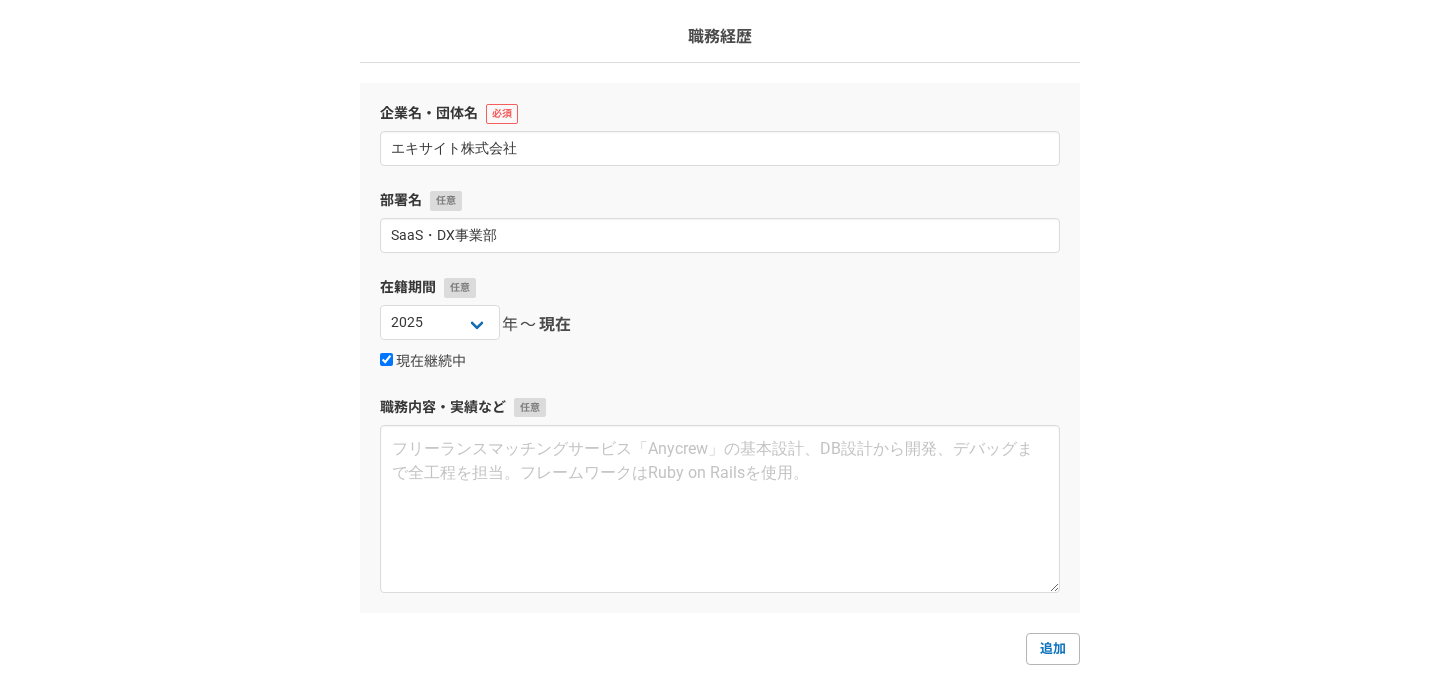 scroll, scrollTop: 260, scrollLeft: 0, axis: vertical 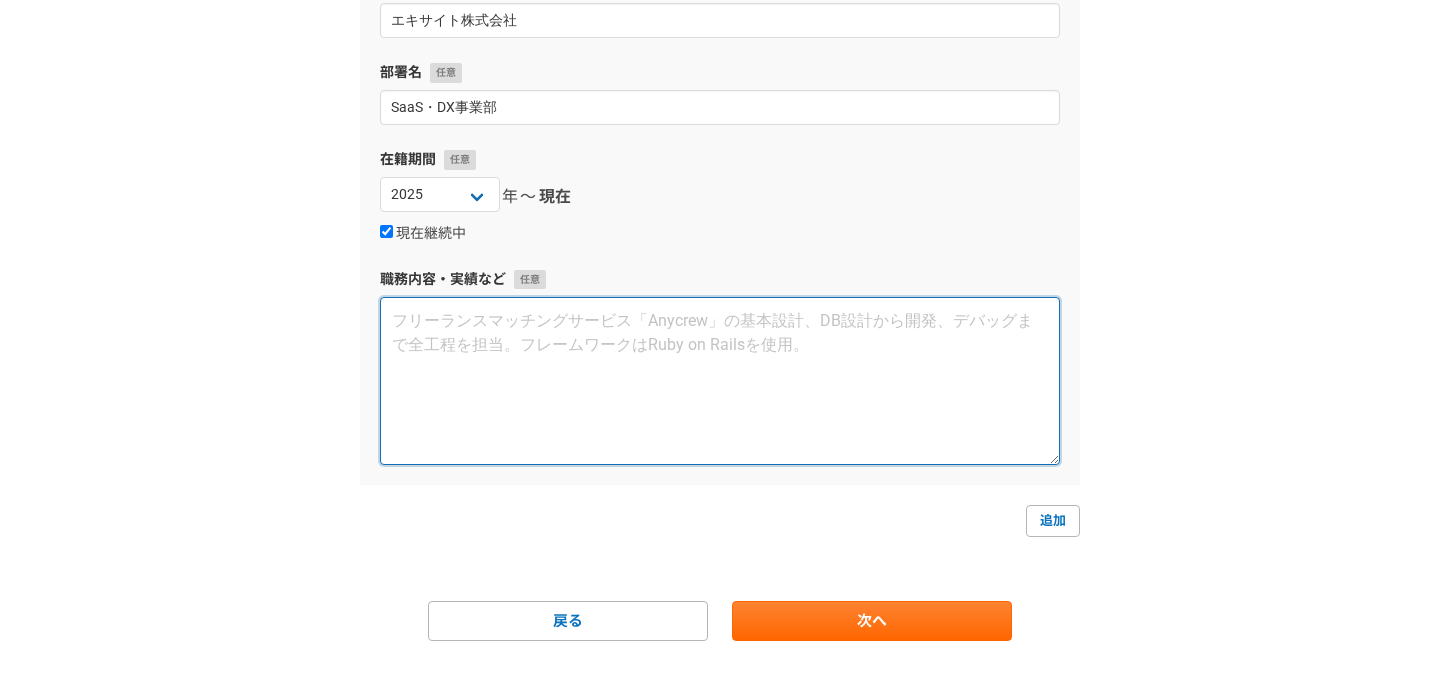 click at bounding box center [720, 381] 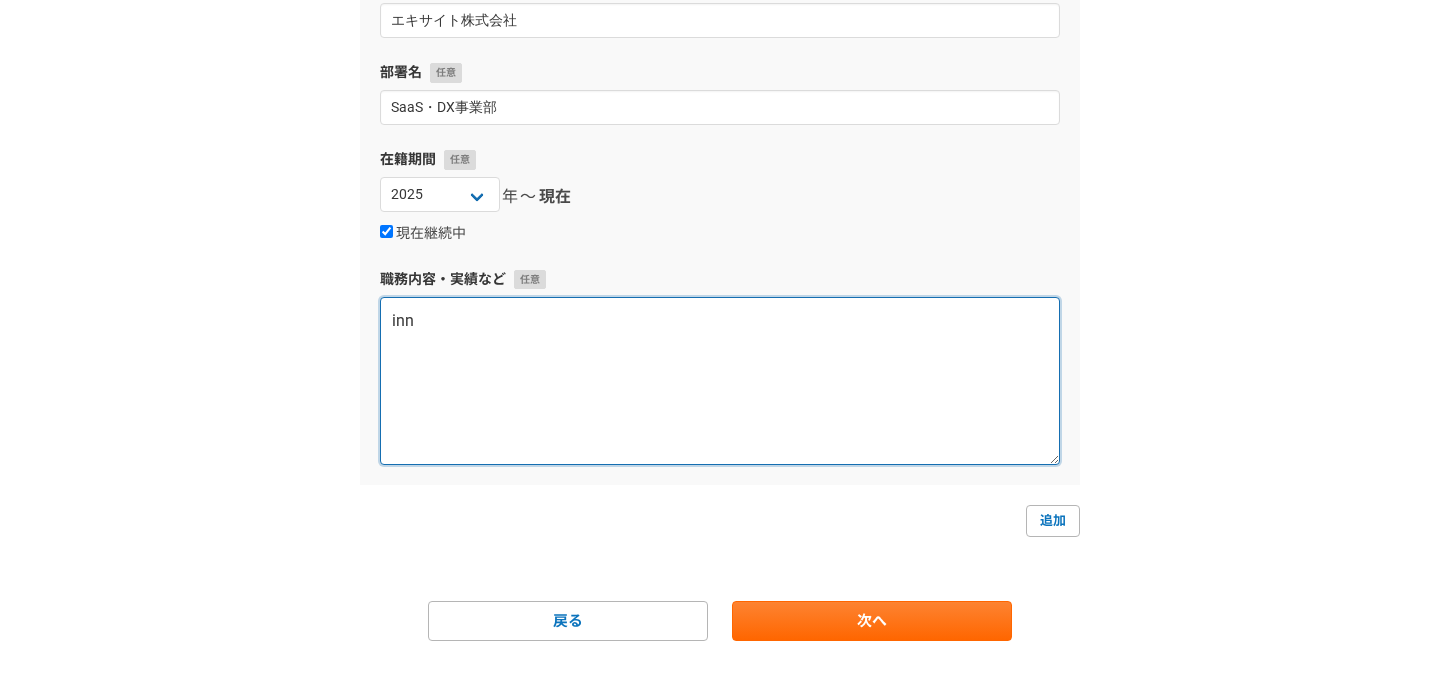 click on "inn" at bounding box center [720, 381] 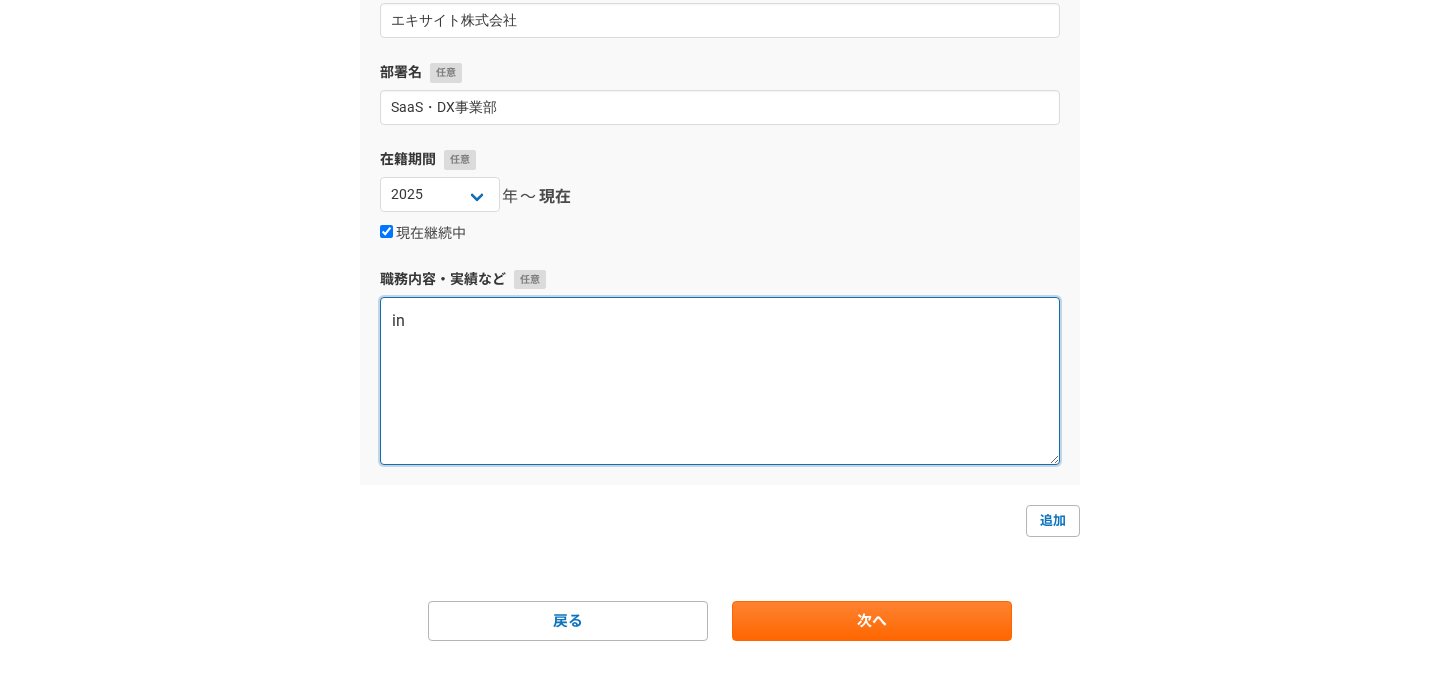type on "i" 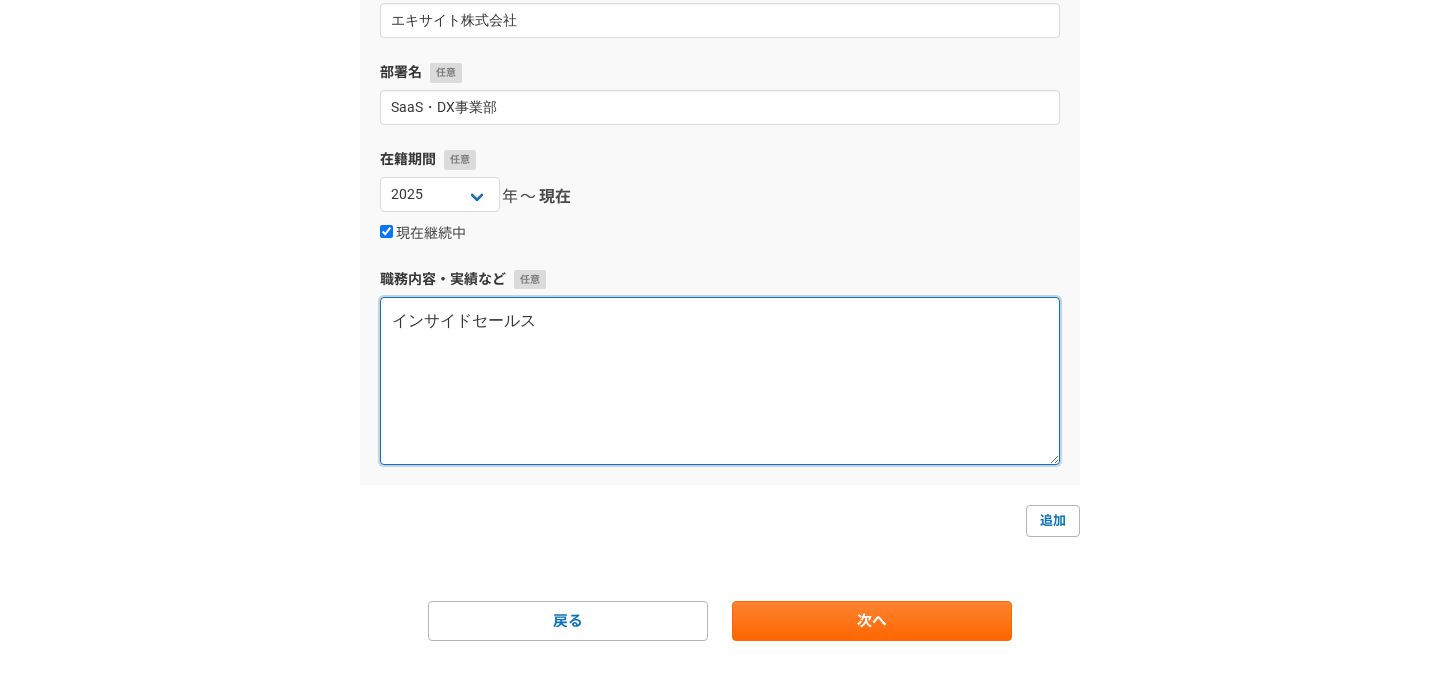 type on "インサイドセールス" 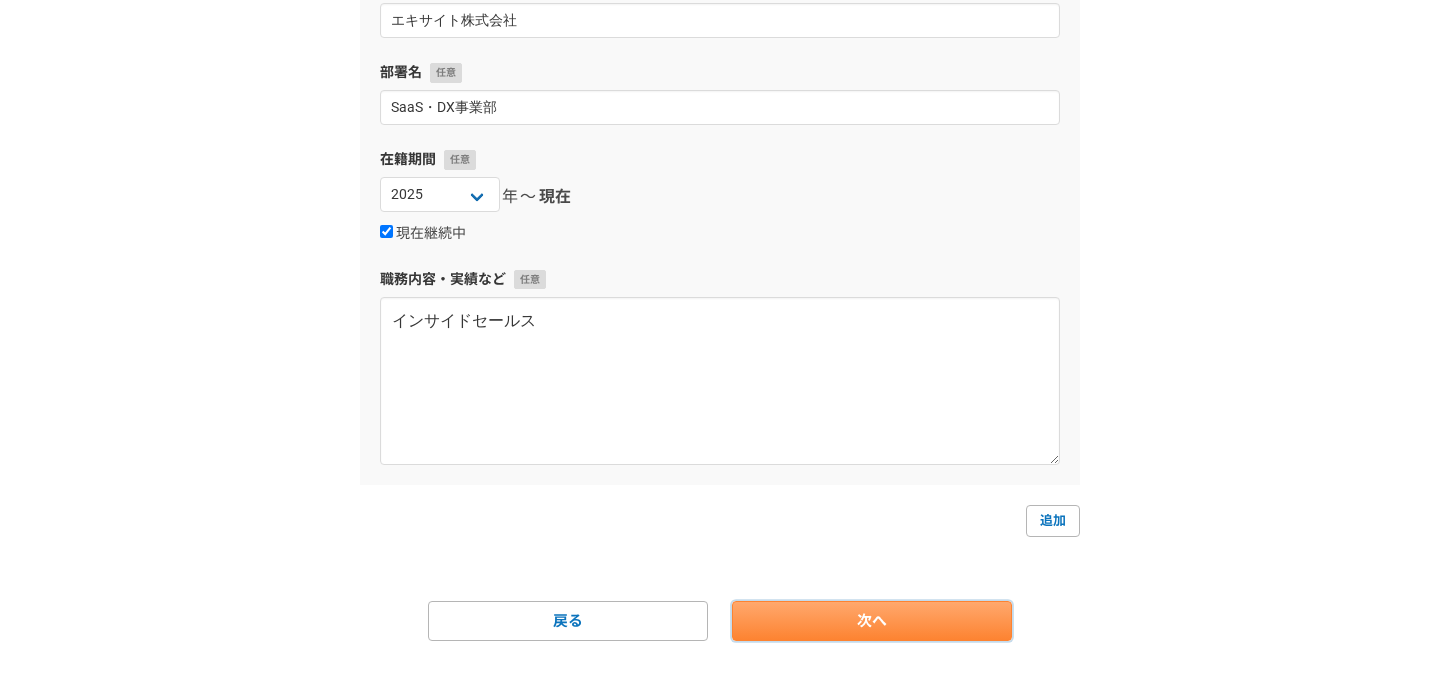 click on "次へ" at bounding box center [872, 621] 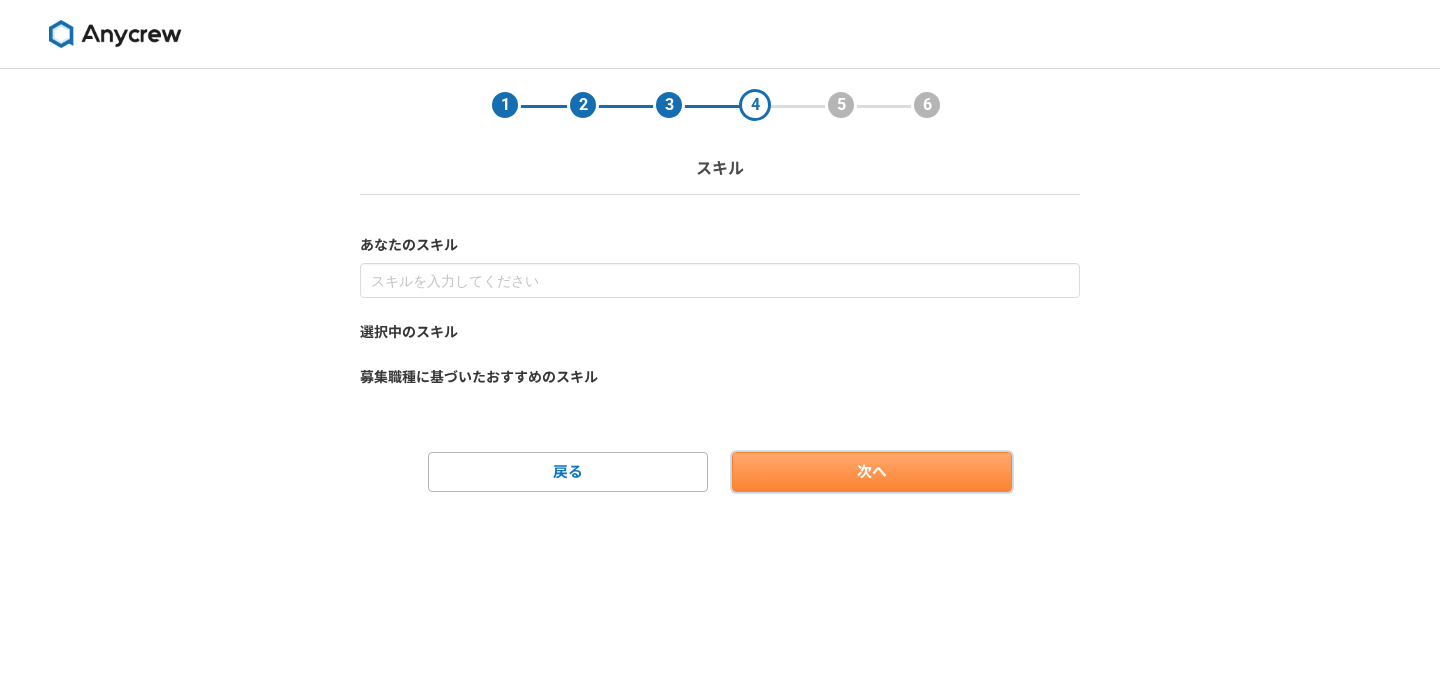 scroll, scrollTop: 0, scrollLeft: 0, axis: both 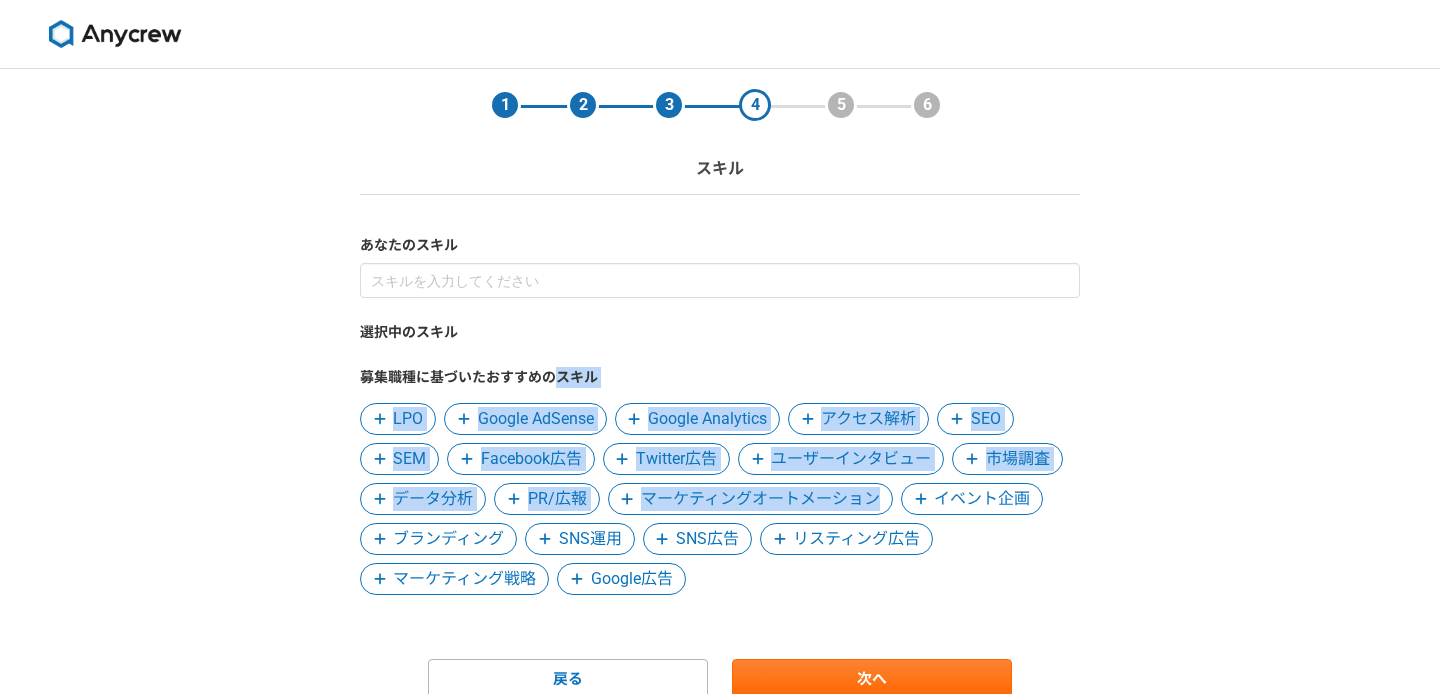 drag, startPoint x: 815, startPoint y: 628, endPoint x: 735, endPoint y: 490, distance: 159.51175 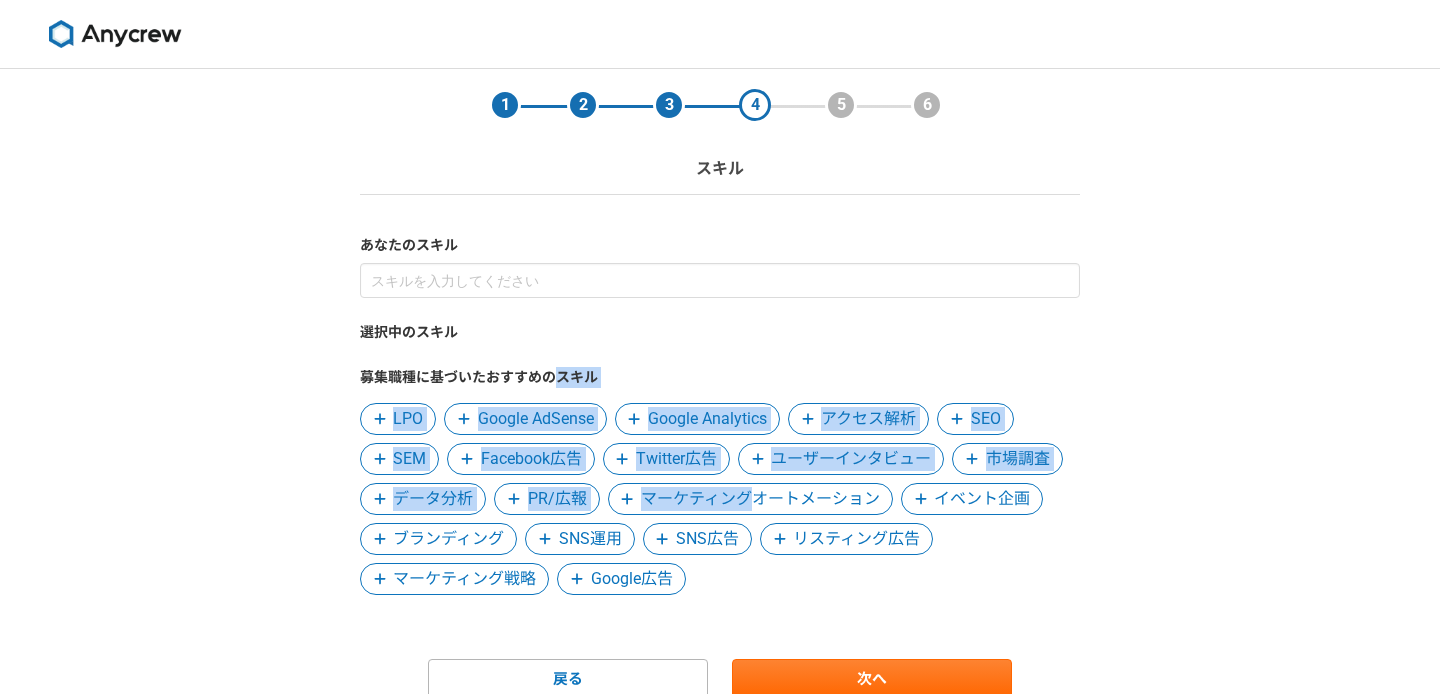 scroll, scrollTop: 85, scrollLeft: 0, axis: vertical 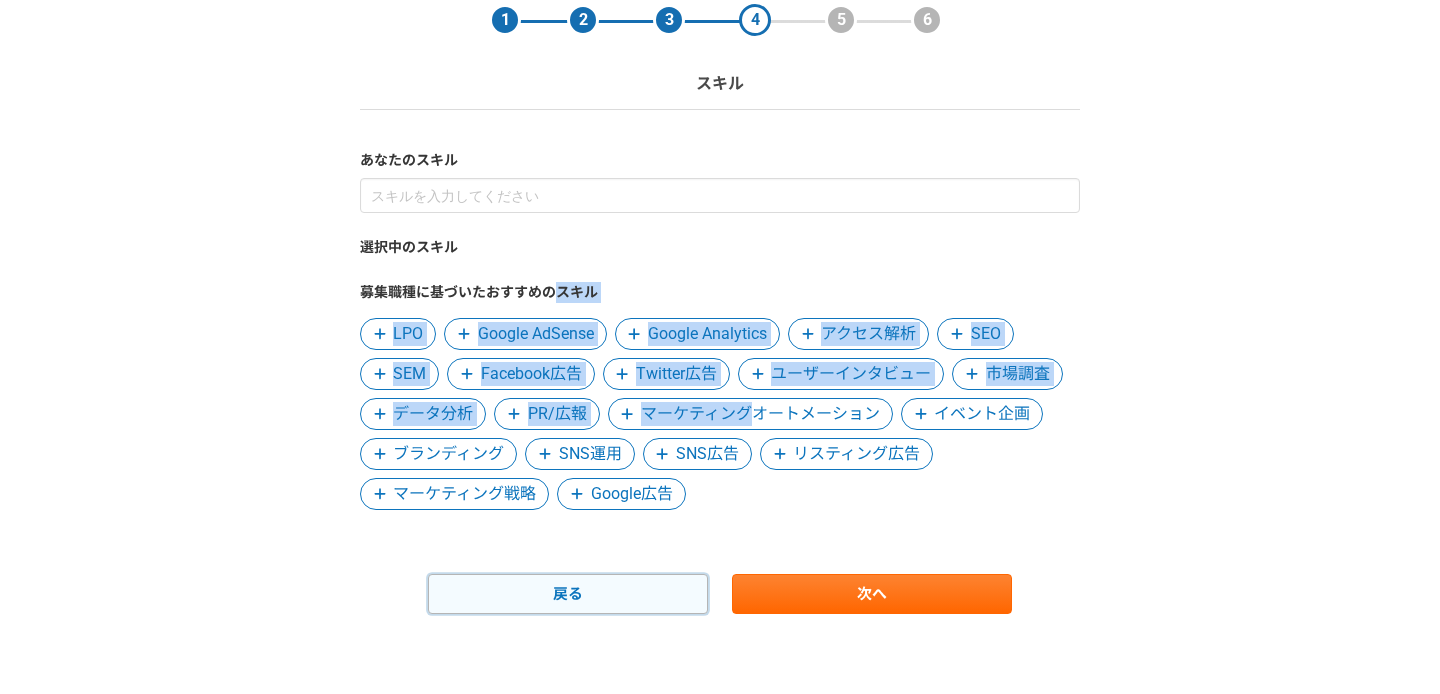 click on "戻る" at bounding box center [568, 594] 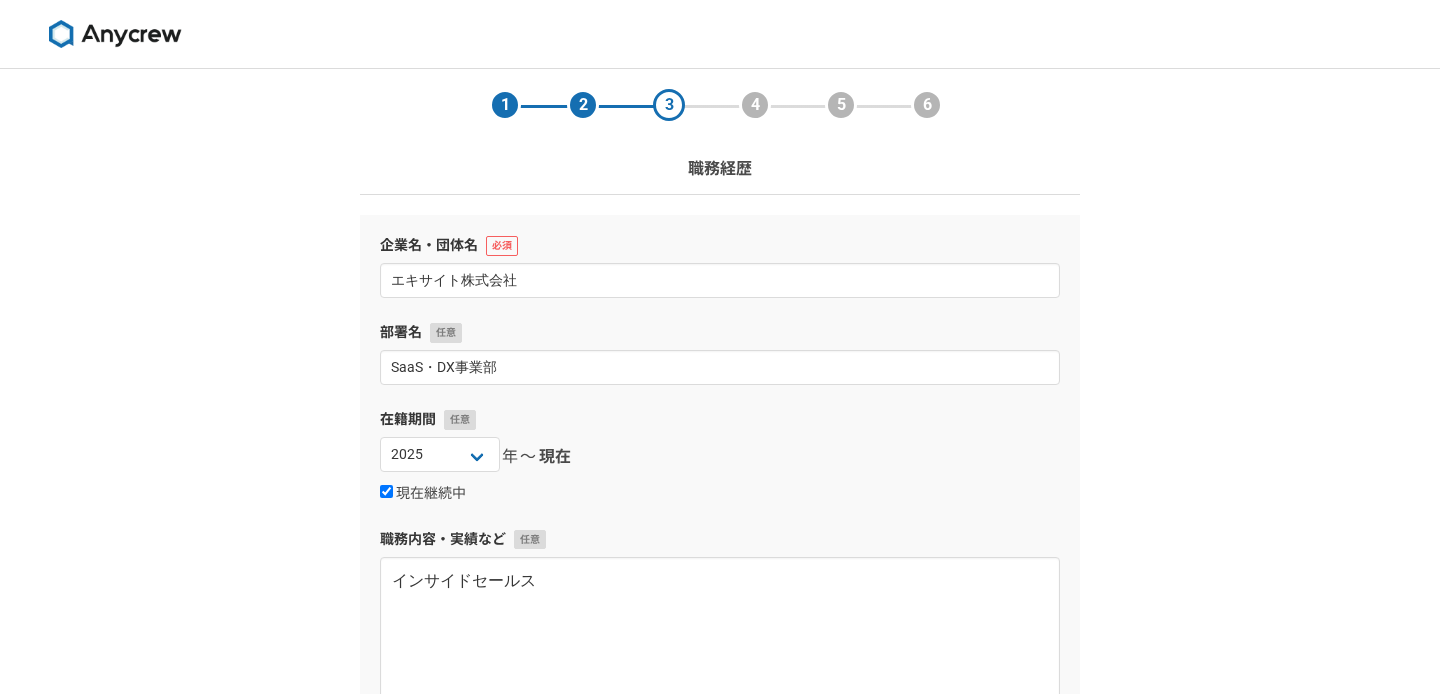 scroll, scrollTop: 287, scrollLeft: 0, axis: vertical 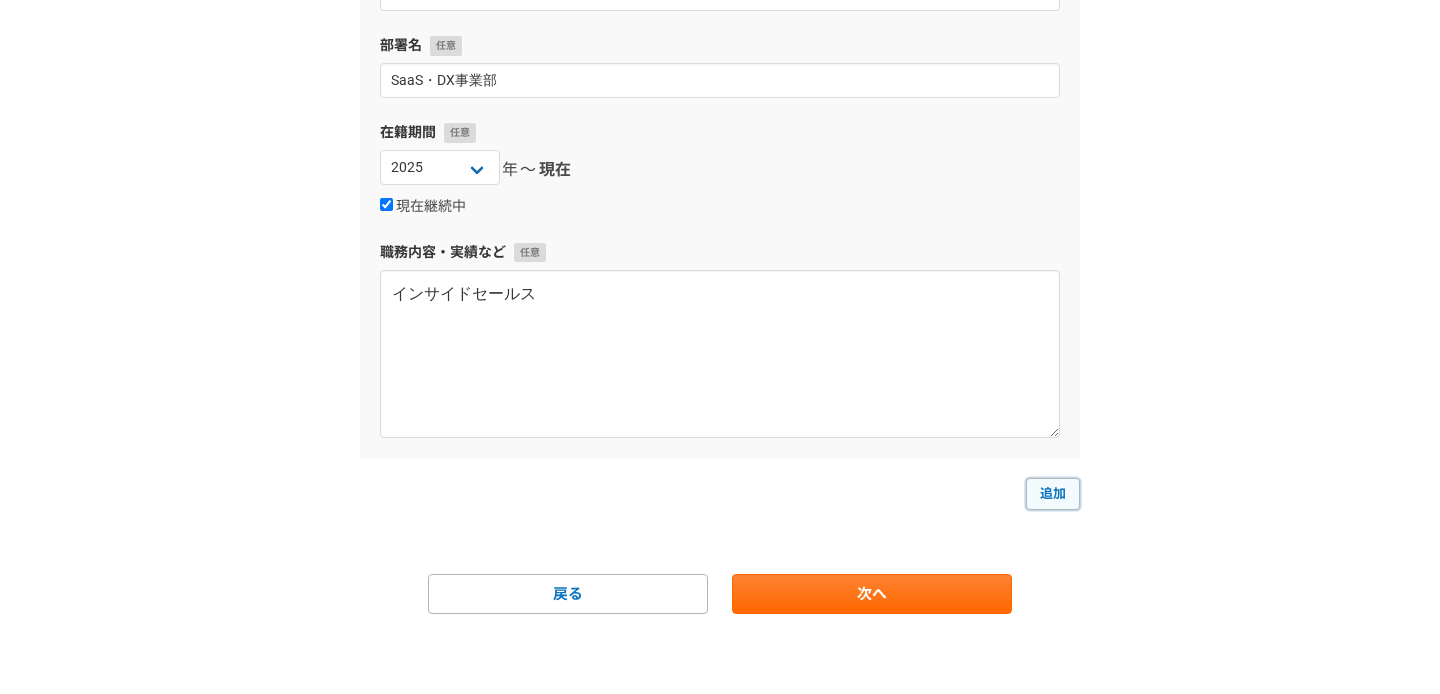 click on "追加" at bounding box center (1053, 494) 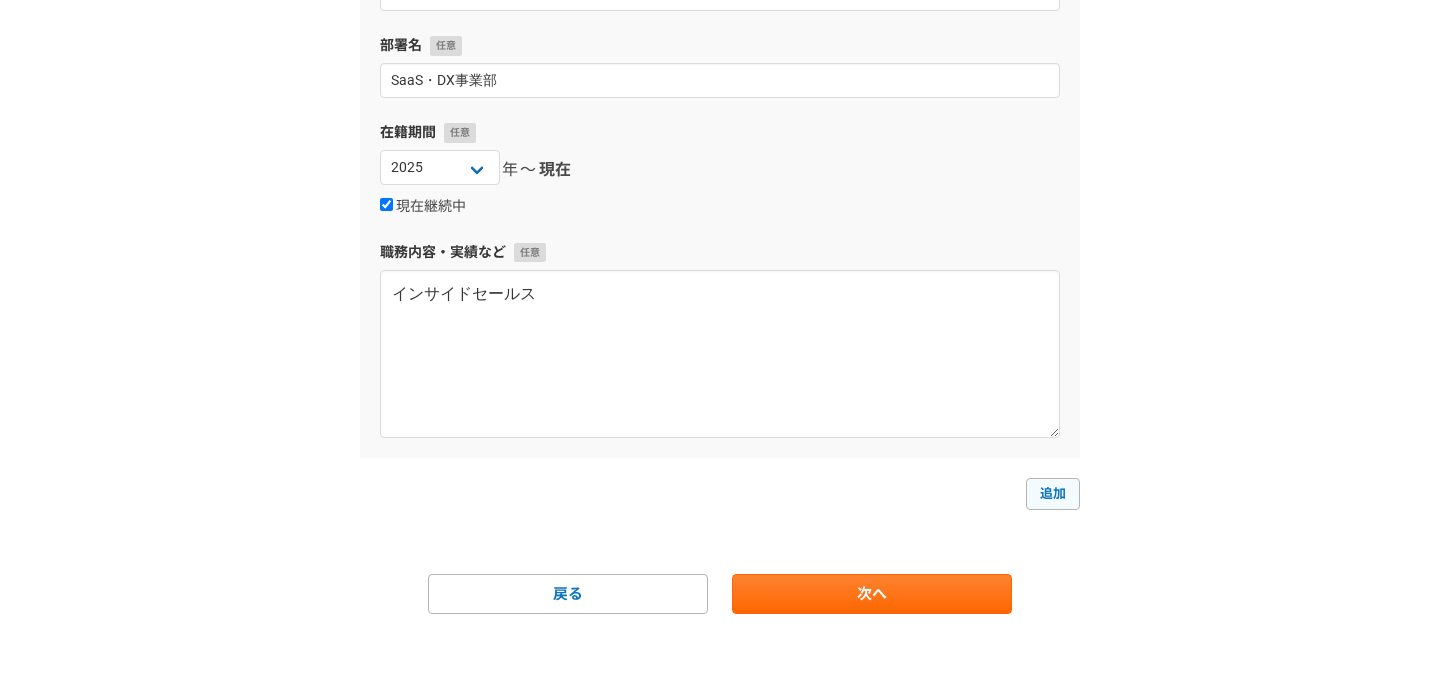 select 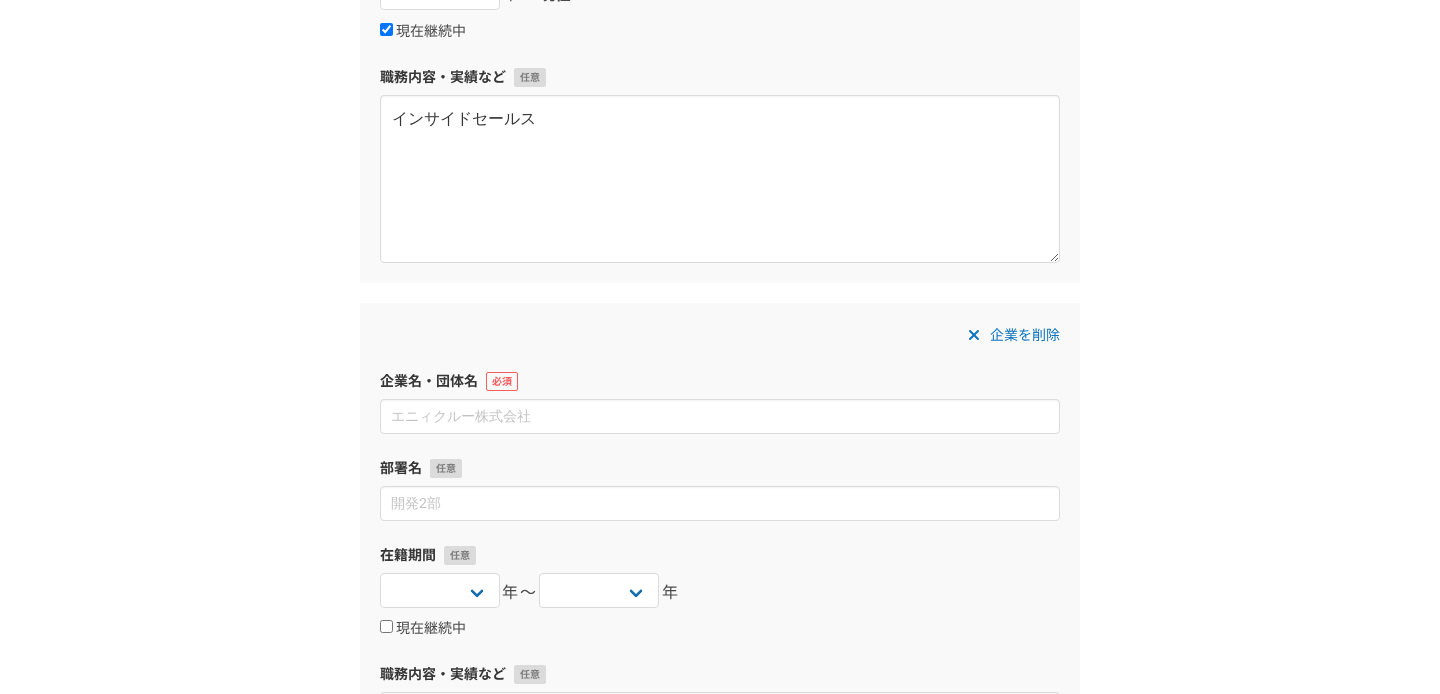 scroll, scrollTop: 517, scrollLeft: 0, axis: vertical 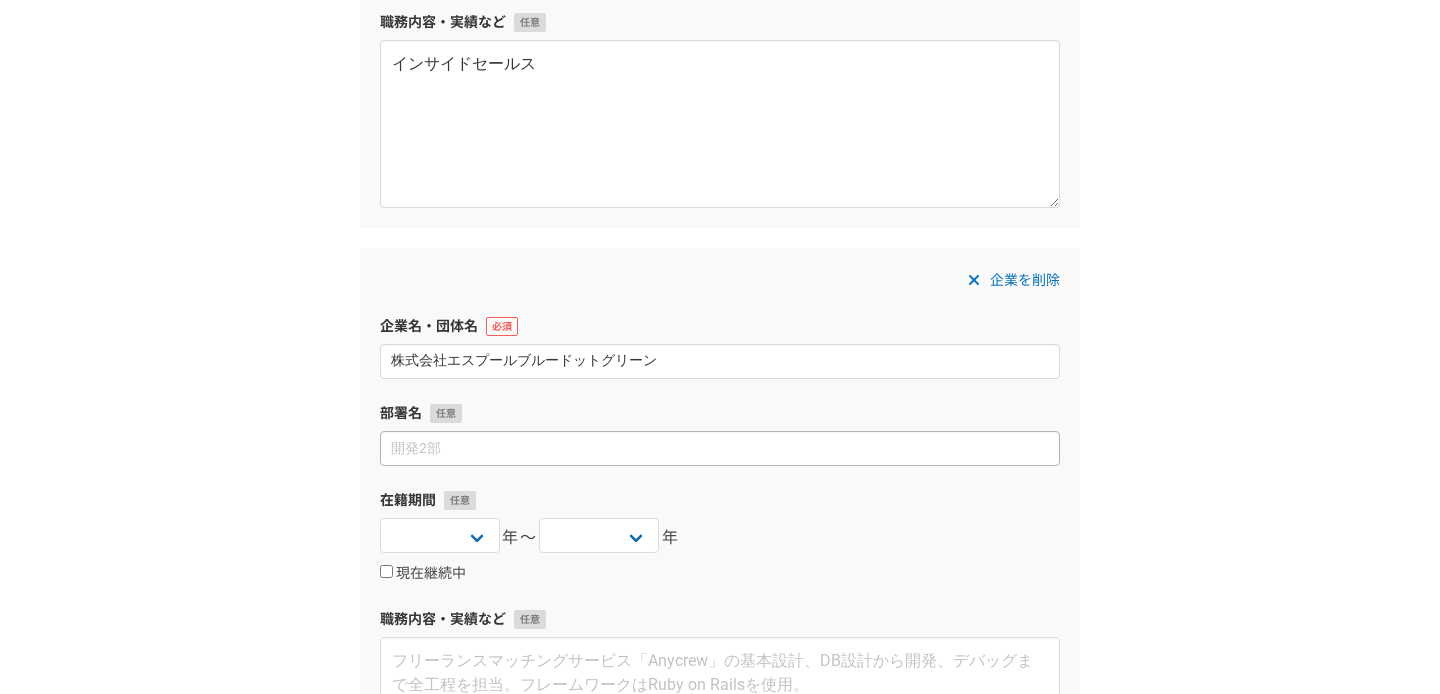 type on "株式会社エスプールブルードットグリーン" 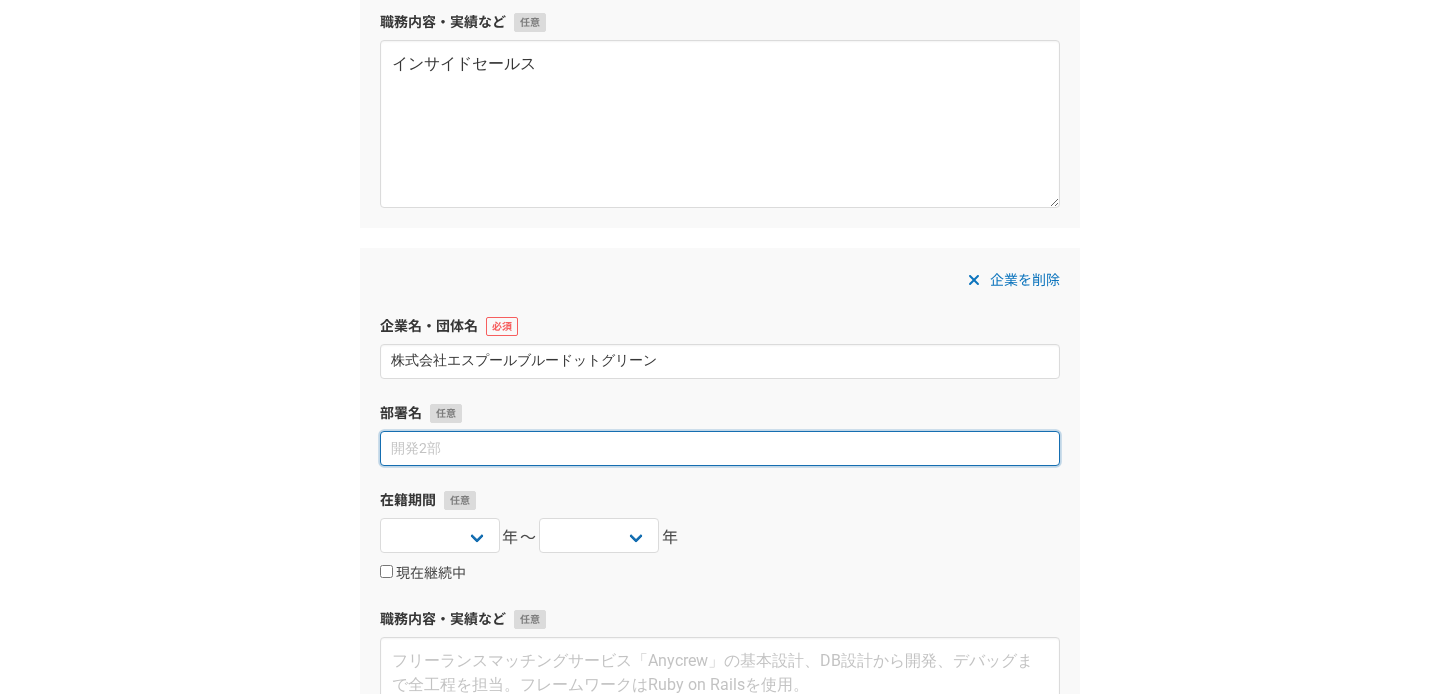 click at bounding box center (720, 448) 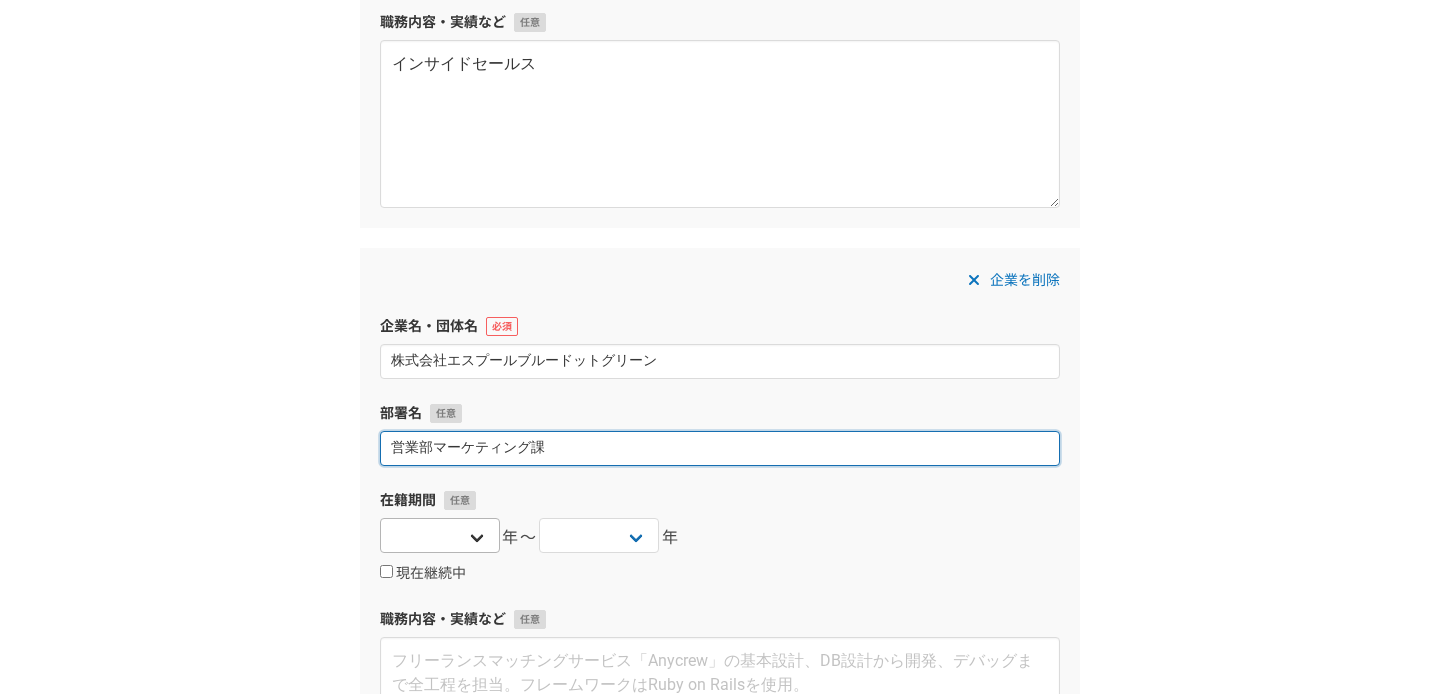 type on "営業部マーケティング課" 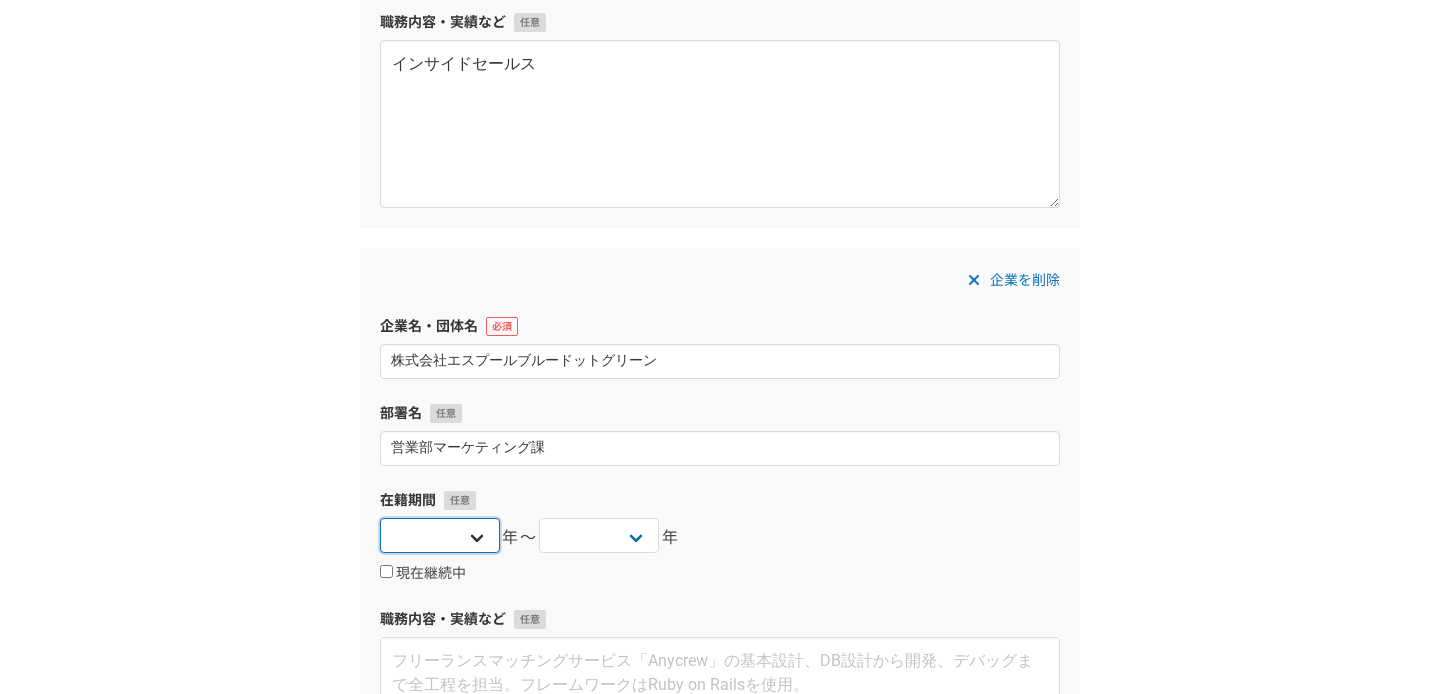 click on "2025 2024 2023 2022 2021 2020 2019 2018 2017 2016 2015 2014 2013 2012 2011 2010 2009 2008 2007 2006 2005 2004 2003 2002 2001 2000 1999 1998 1997 1996 1995 1994 1993 1992 1991 1990 1989 1988 1987 1986 1985 1984 1983 1982 1981 1980 1979 1978 1977 1976" at bounding box center [440, 535] 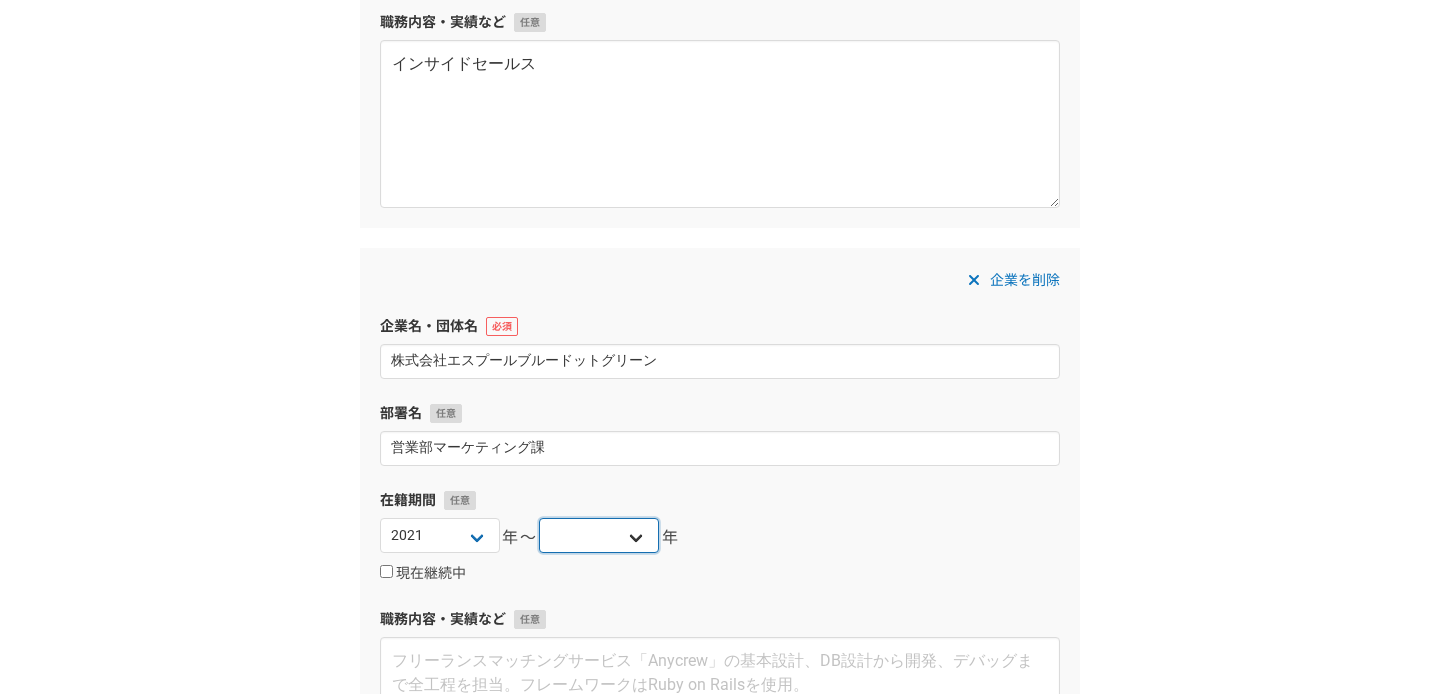 click on "2025 2024 2023 2022 2021 2020 2019 2018 2017 2016 2015 2014 2013 2012 2011 2010 2009 2008 2007 2006 2005 2004 2003 2002 2001 2000 1999 1998 1997 1996 1995 1994 1993 1992 1991 1990 1989 1988 1987 1986 1985 1984 1983 1982 1981 1980 1979 1978 1977 1976" at bounding box center [599, 535] 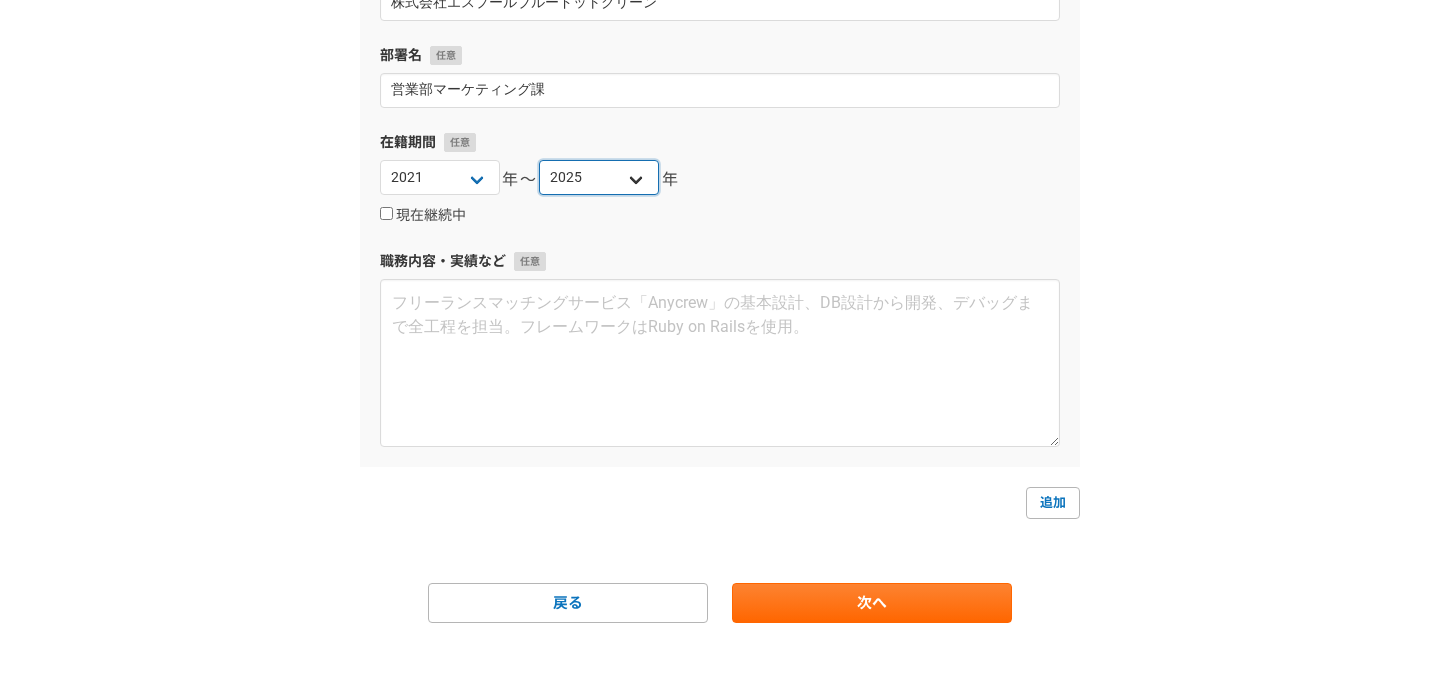 scroll, scrollTop: 884, scrollLeft: 0, axis: vertical 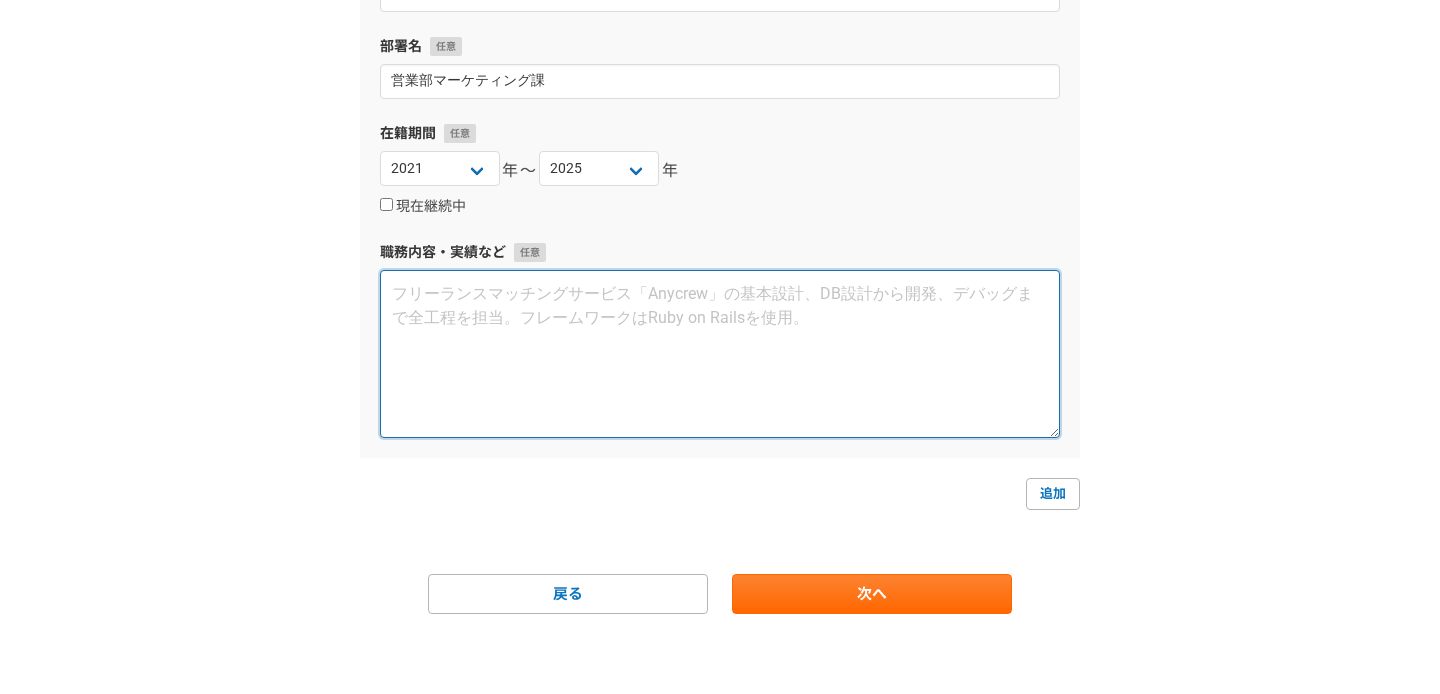 click at bounding box center (720, 354) 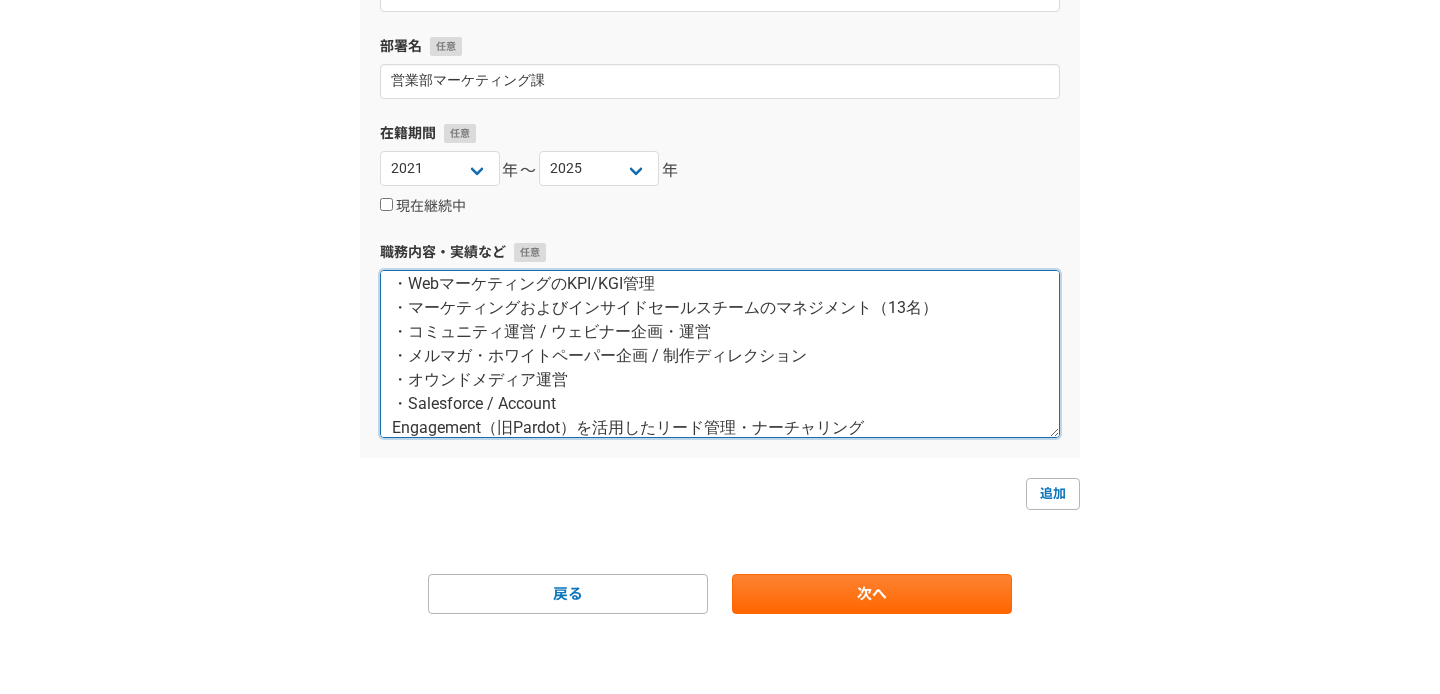scroll, scrollTop: 82, scrollLeft: 0, axis: vertical 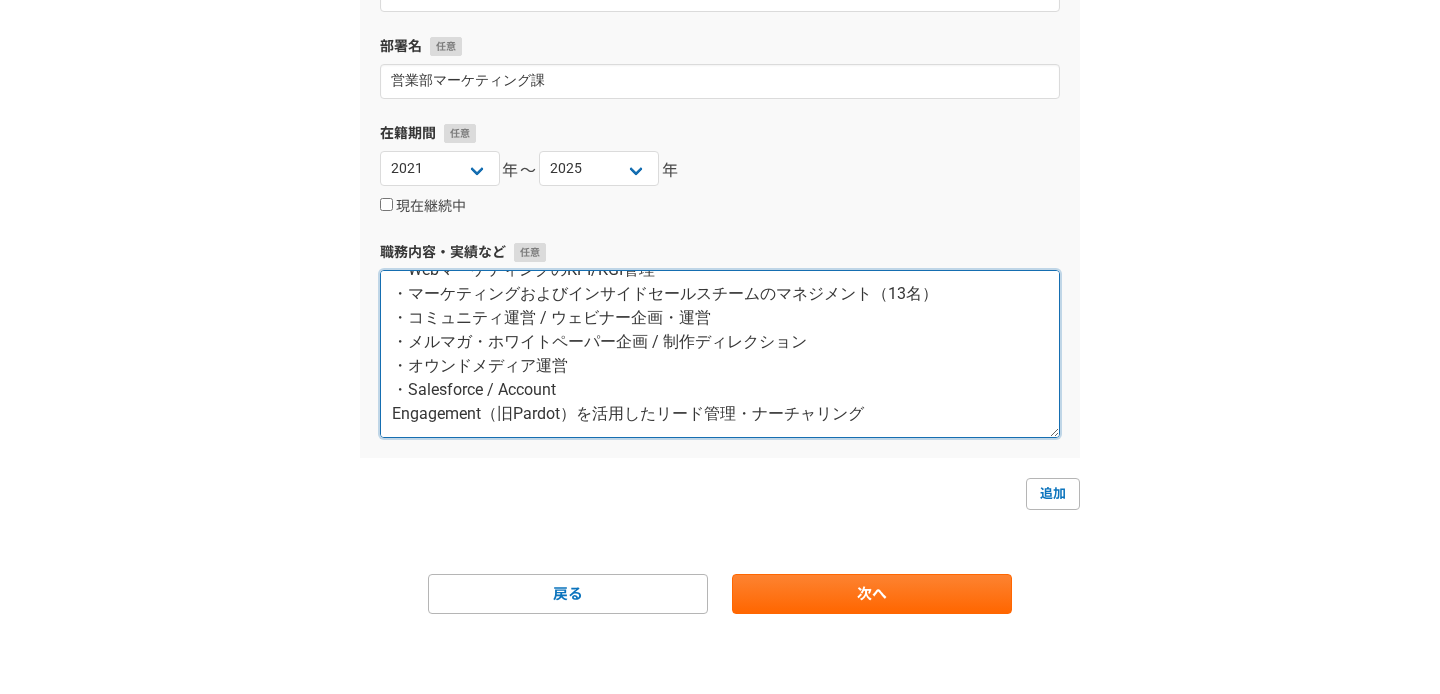 click on "【主な業務】
・WebマーケティングのKPI/KGI管理
・マーケティングおよびインサイドセールスチームのマネジメント（13名）
・コミュニティ運営 / ウェビナー企画・運営
・メルマガ・ホワイトペーパー企画 / 制作ディレクション
・オウンドメディア運営
・Salesforce / Account
Engagement（旧Pardot）を活用したリード管理・ナーチャリング" at bounding box center [720, 354] 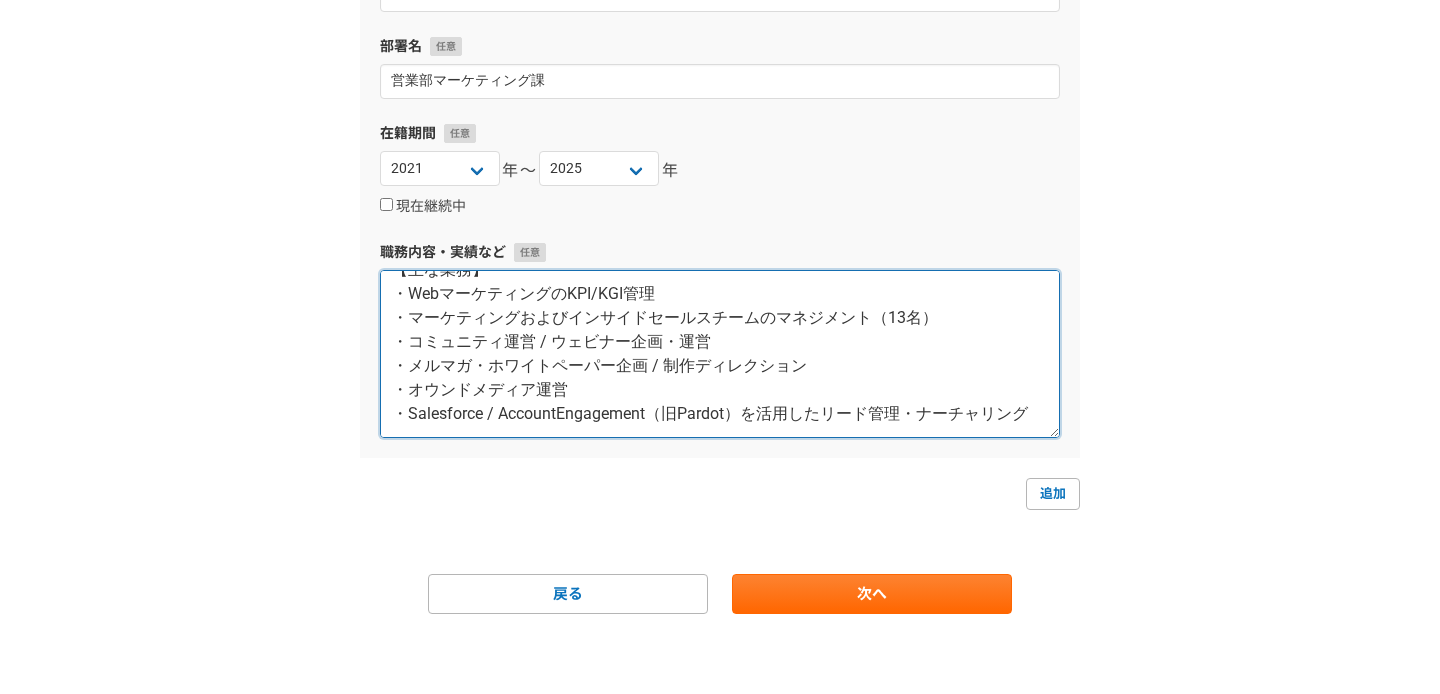 scroll, scrollTop: 72, scrollLeft: 0, axis: vertical 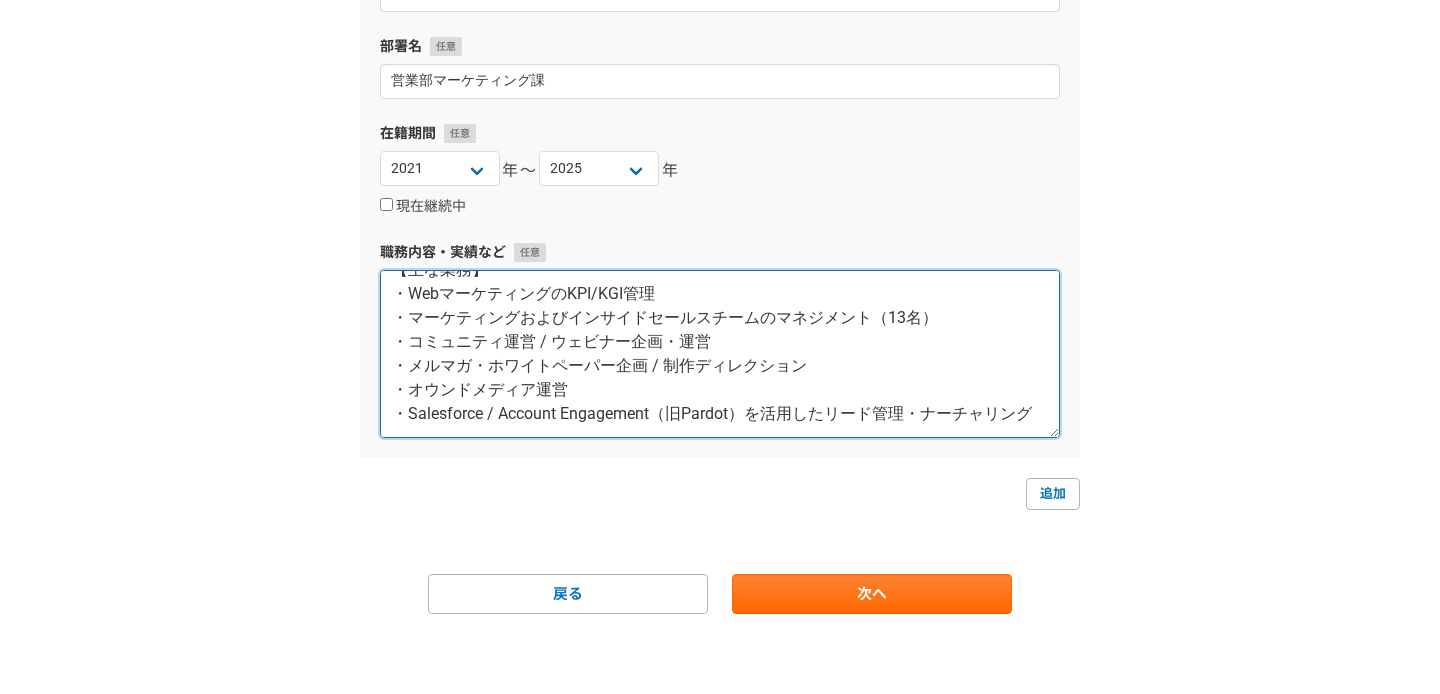 click on "【主な業務】
・WebマーケティングのKPI/KGI管理
・マーケティングおよびインサイドセールスチームのマネジメント（13名）
・コミュニティ運営 / ウェビナー企画・運営
・メルマガ・ホワイトペーパー企画 / 制作ディレクション
・オウンドメディア運営
・Salesforce / Account Engagement（旧Pardot）を活用したリード管理・ナーチャリング" at bounding box center (720, 354) 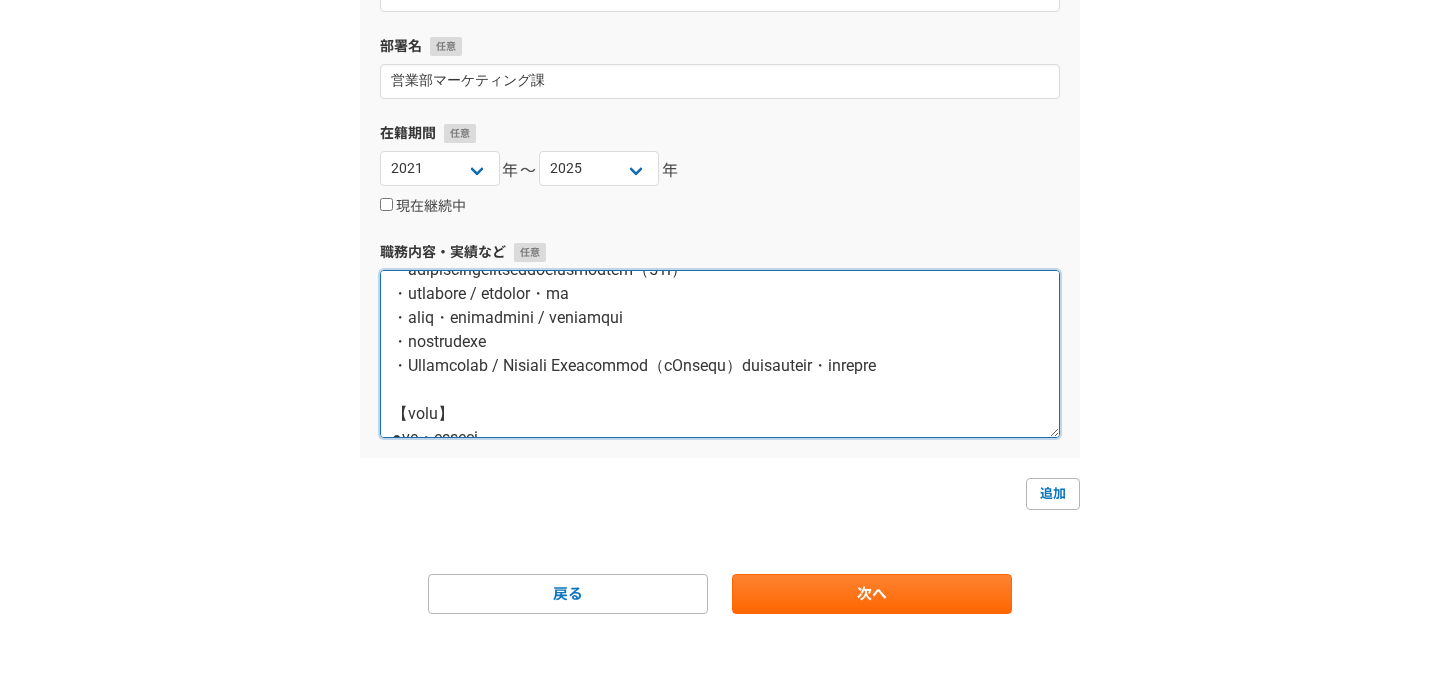 scroll, scrollTop: 562, scrollLeft: 0, axis: vertical 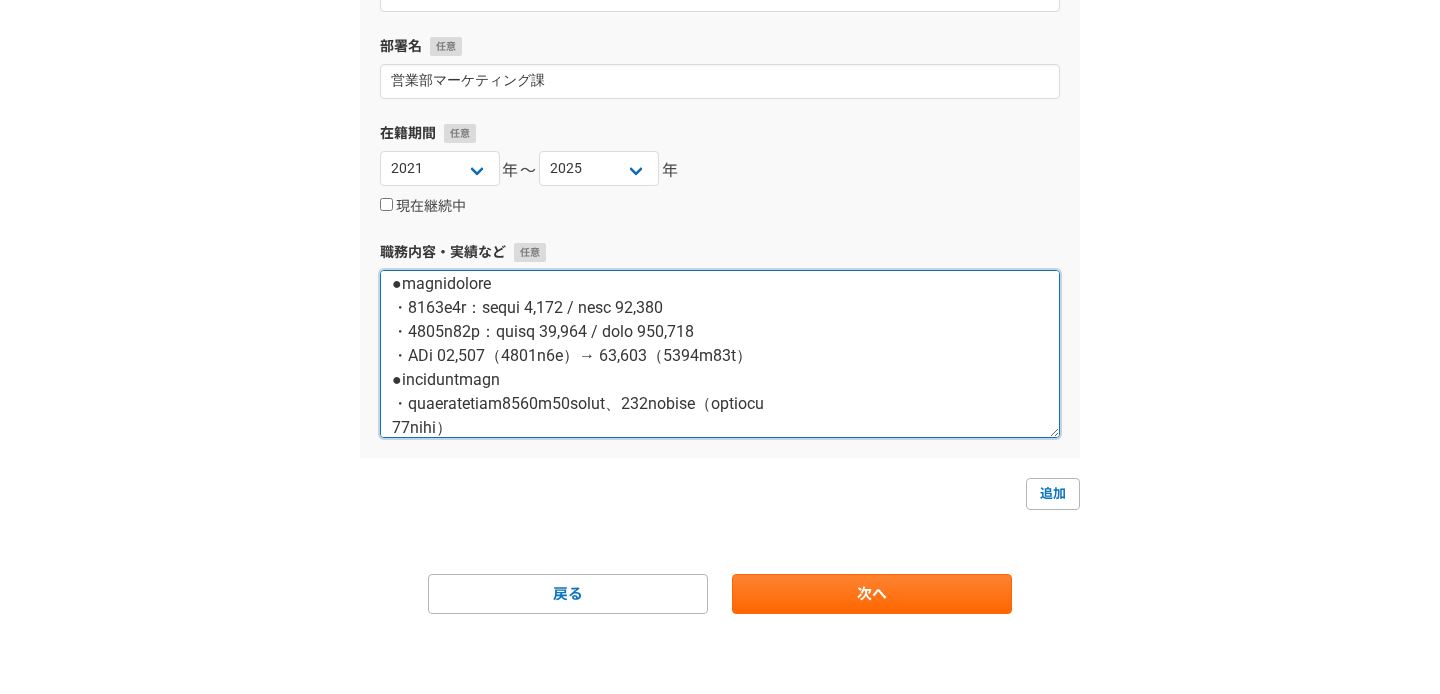 type on "【主な業務】
・WebマーケティングのKPI/KGI管理
・マーケティングおよびインサイドセールスチームのマネジメント（13名）
・コミュニティ運営 / ウェビナー企画・運営
・メルマガ・ホワイトペーパー企画 / 制作ディレクション
・オウンドメディア運営
・Salesforce / Account Engagement（旧Pardot）を活用したリード管理・ナーチャリング
【主な実績】
●売上・商談数の増加
・2022年：売上 34,573千円 / 新規商談数 146件
・2023年：売上 120,488千円 / 新規商談数 421件
・2024年：売上 136,223千円（全社売上の10%）/ 新規商談数 545件
↓
ウェビナー、メルマガ、オウンドメディア、コミュニティ、ホワイトペーパーの担当
をそれぞれメンバーに役割を振り、顧客が求めるコンテンツが何なのかを常に追求。
メンバーのマネジメントにより以下の実績を積み上げることに成功。
●ウェビナー施策の成果
・平均参加者数：300名 / 平均参加率：76%
・アンケート回収率：80% / 満足度：98%
・新規リード獲得数：40名/回
●メルマガ施策の成果
・開封率：25% / クリック率：6.4% / オプトアウト率：0.2%
●オウンドメディアの成長
・2023年8月：クリック数 3,046 / 表示回数 81,152
・2024年11月：クリック数 19,349 / 表示回数 627,953
・PV数 23,258（2023年2月）→ 67,405（2024年11月）
●コミュニティマネジメント
・クローズドコミュニティを2023年10月に開設し、250社以上が参加（合計で時価総額
85兆円規模）..." 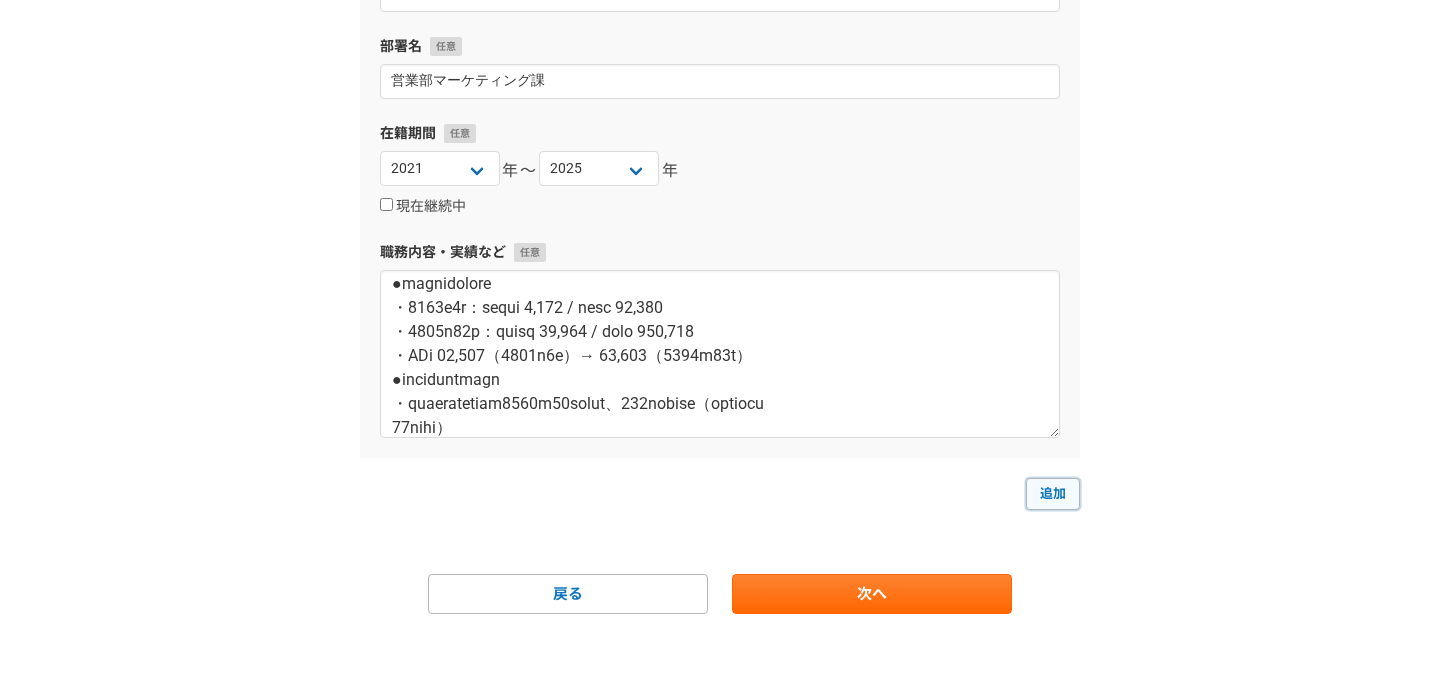 click on "追加" at bounding box center (1053, 494) 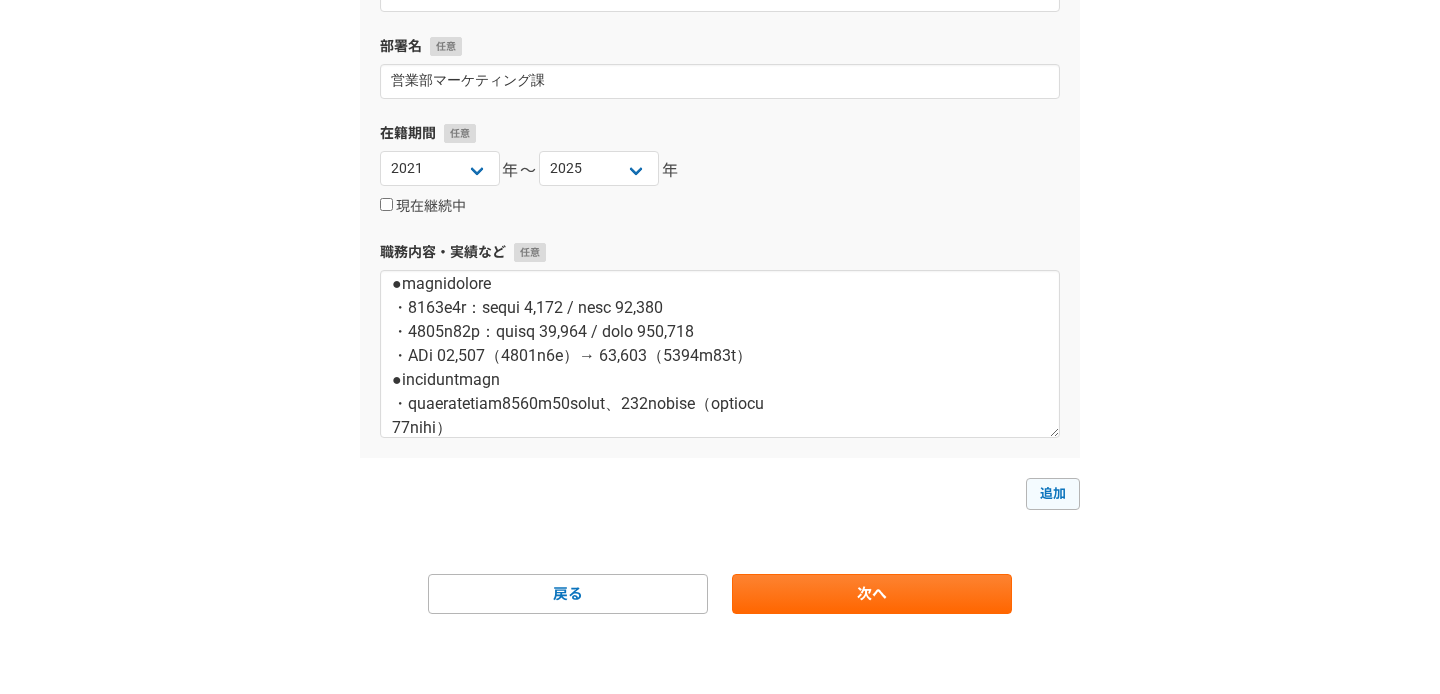 select 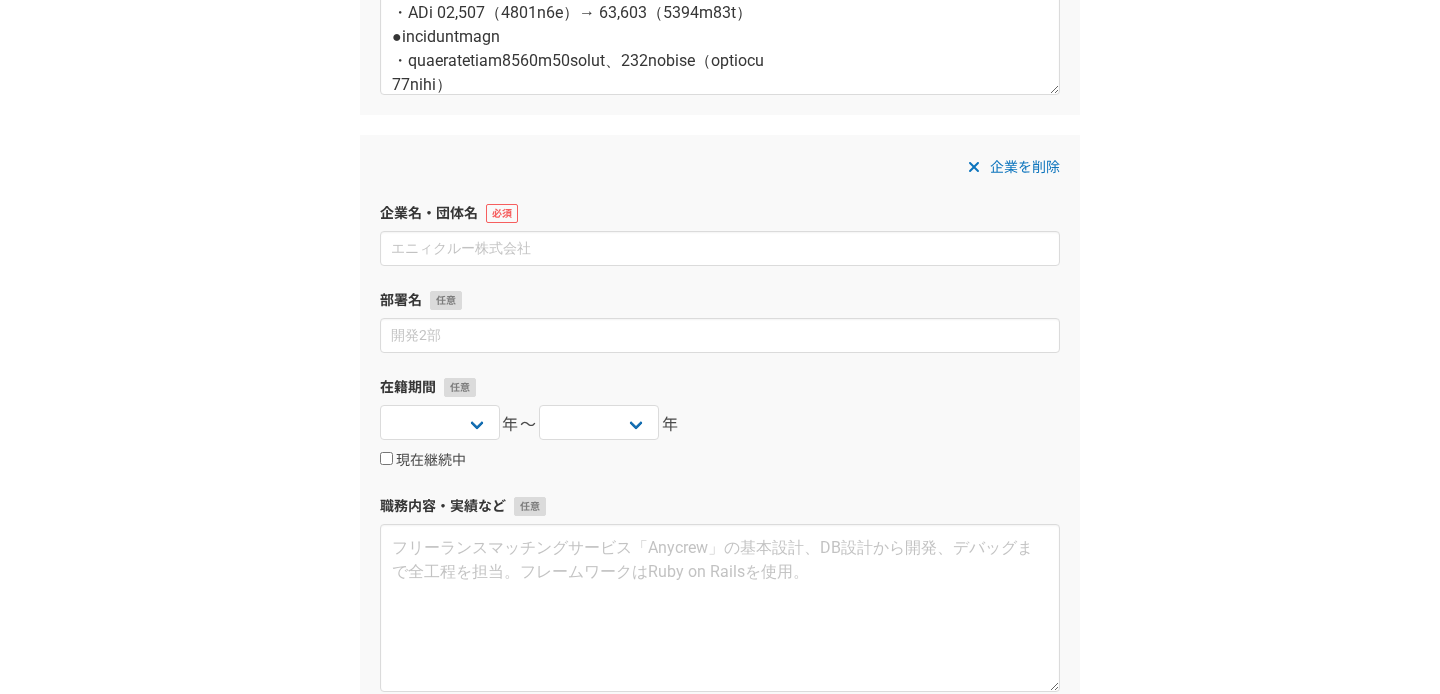 scroll, scrollTop: 1228, scrollLeft: 0, axis: vertical 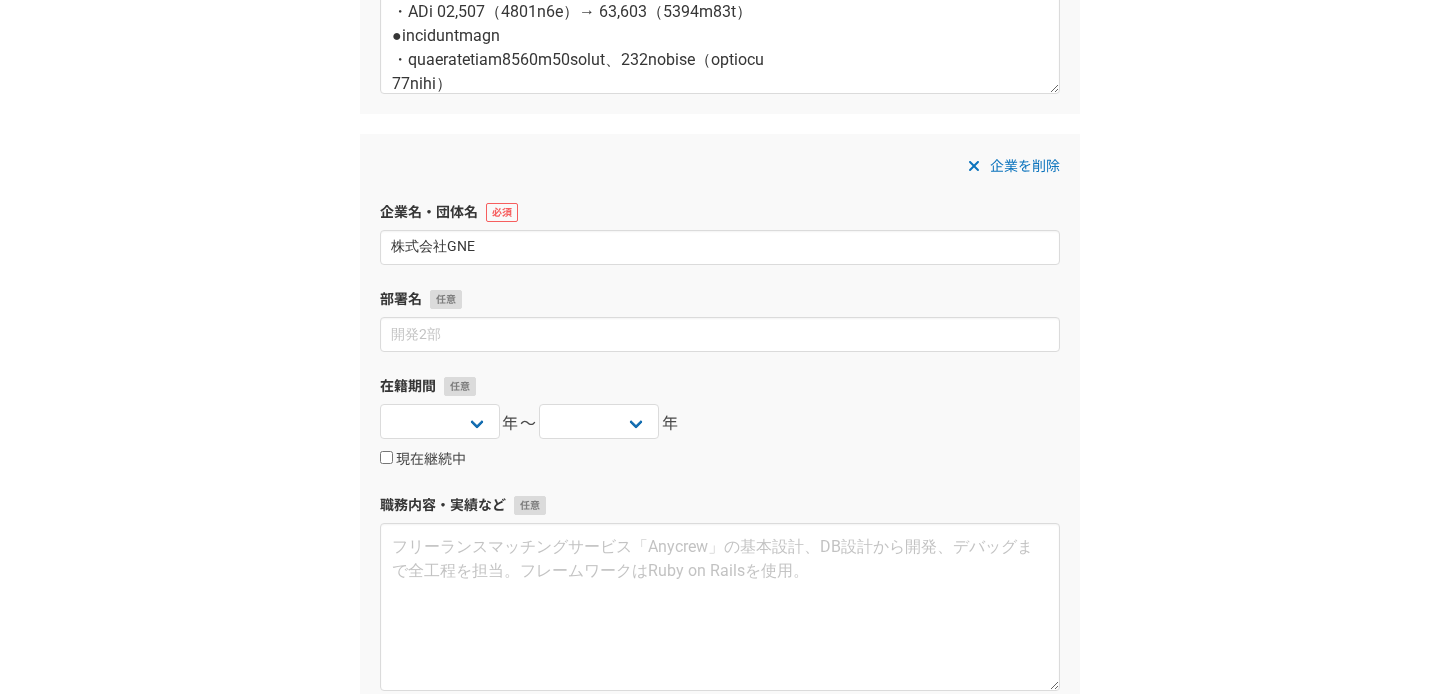 type on "株式会社GNE" 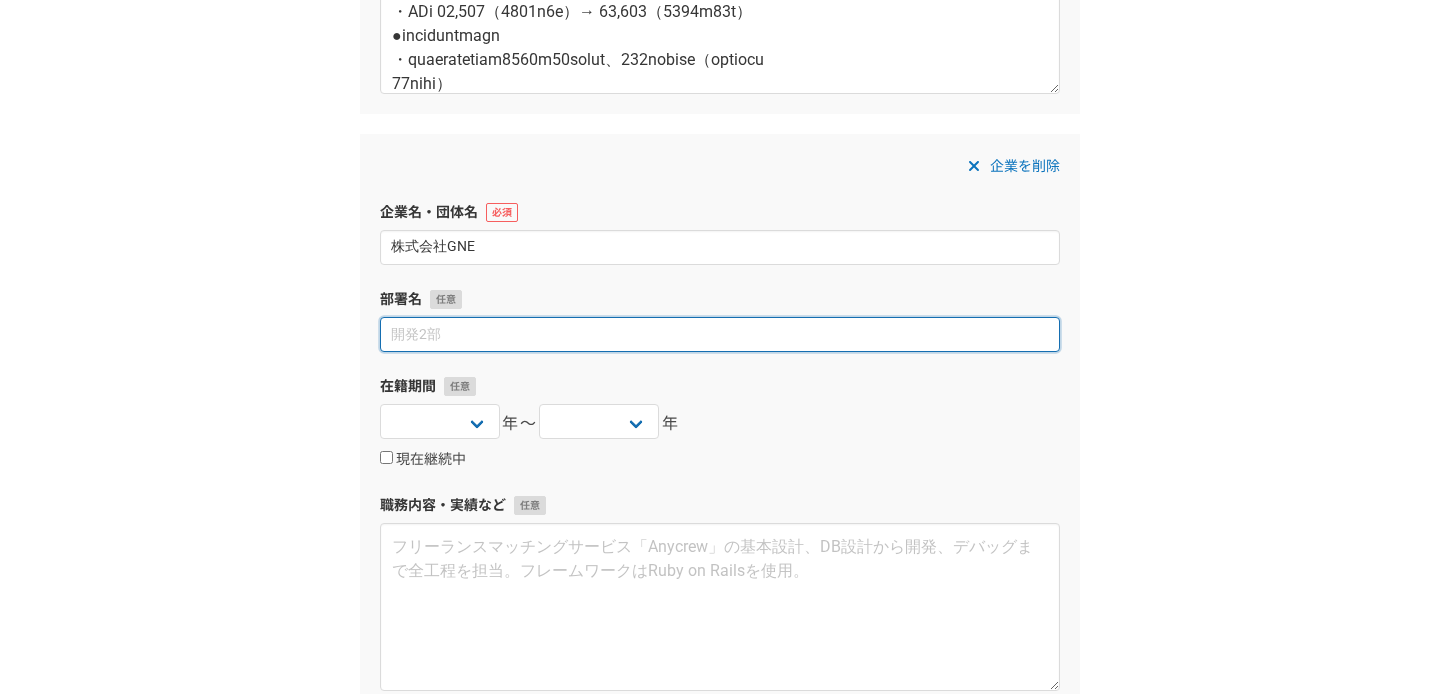 click at bounding box center (720, 334) 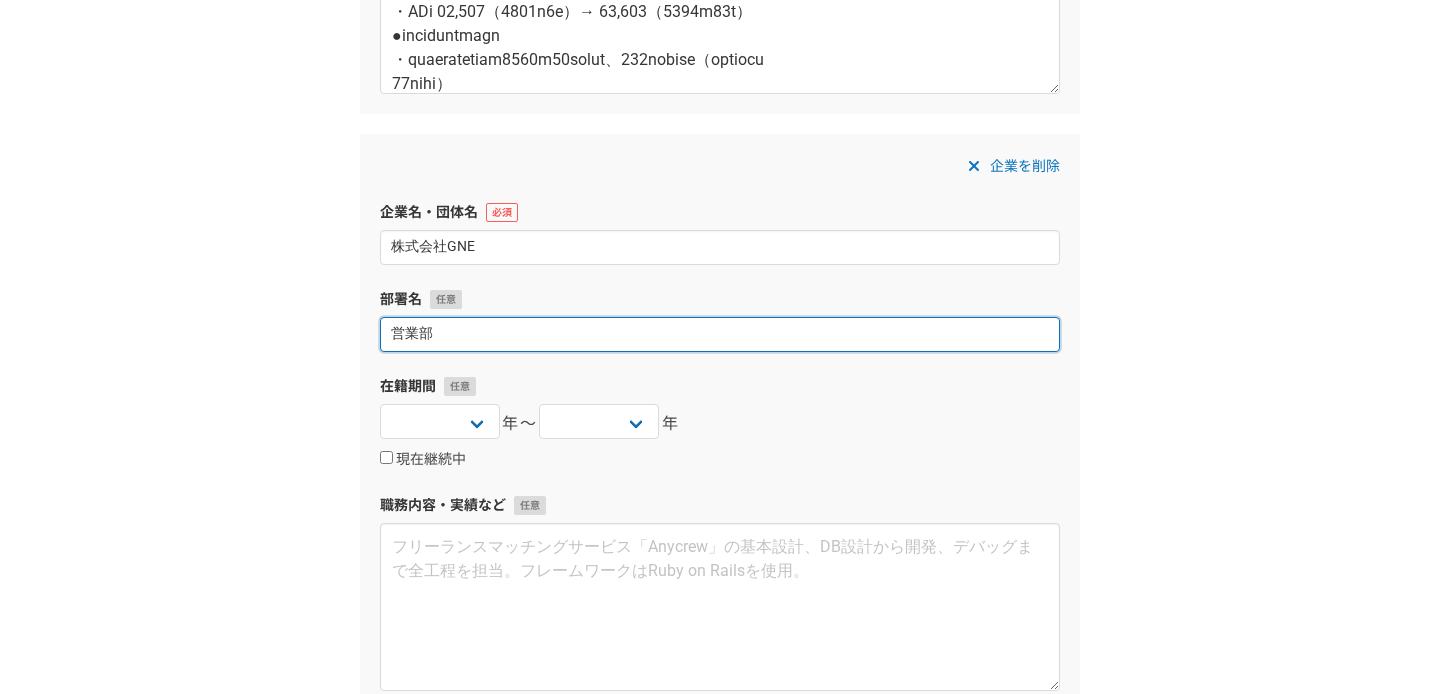 type on "営業部" 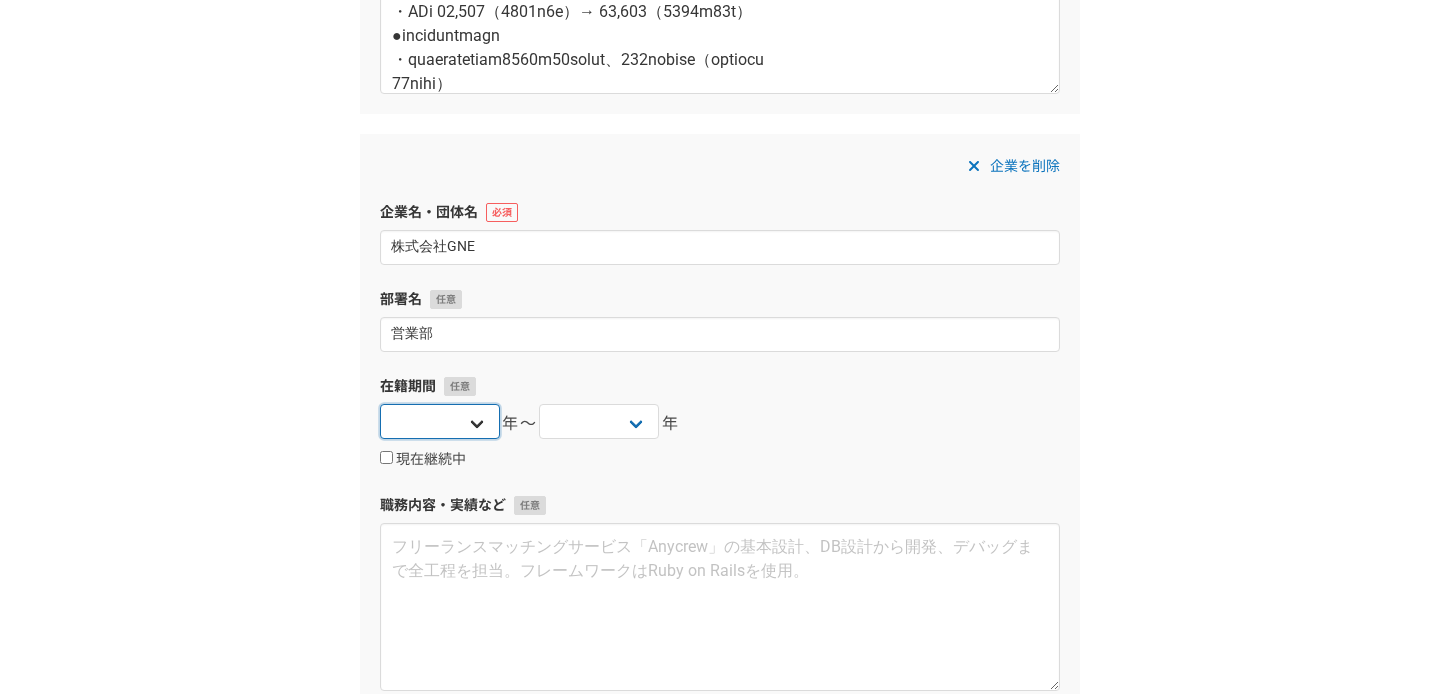 click on "2025 2024 2023 2022 2021 2020 2019 2018 2017 2016 2015 2014 2013 2012 2011 2010 2009 2008 2007 2006 2005 2004 2003 2002 2001 2000 1999 1998 1997 1996 1995 1994 1993 1992 1991 1990 1989 1988 1987 1986 1985 1984 1983 1982 1981 1980 1979 1978 1977 1976" at bounding box center (440, 421) 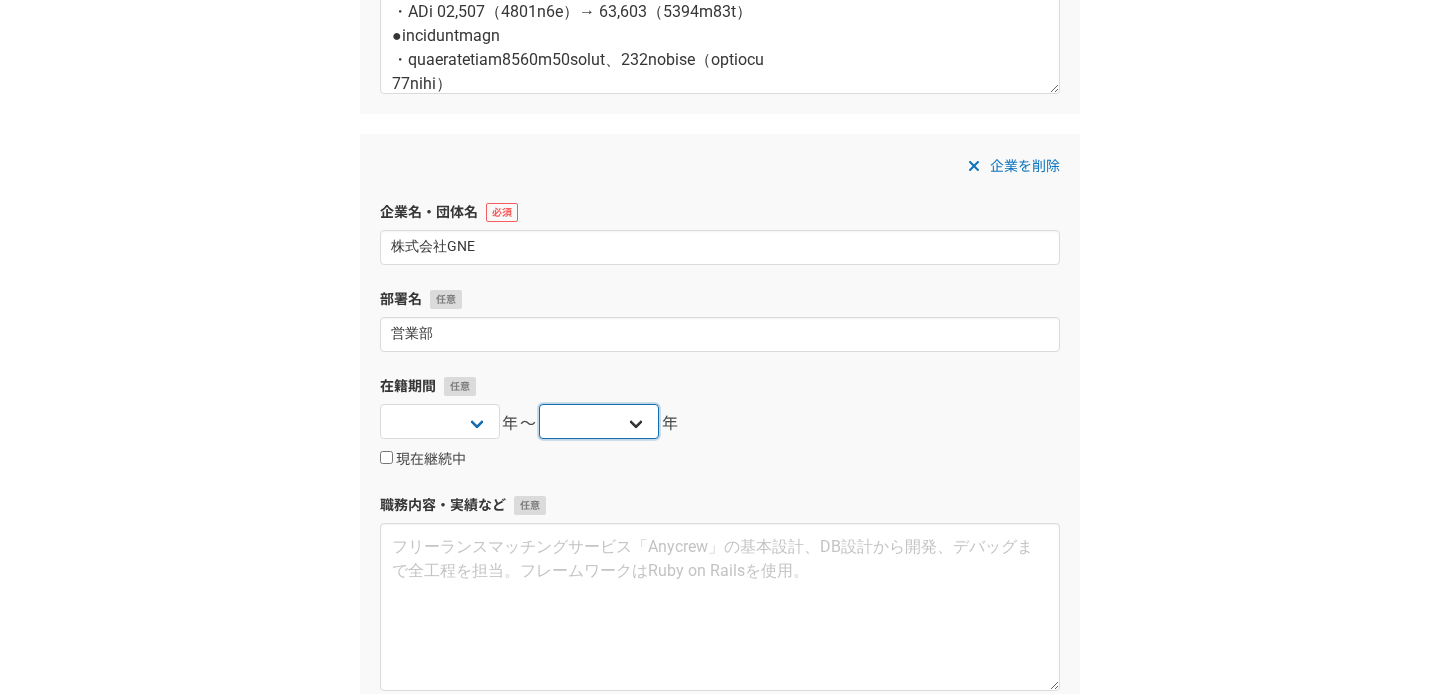 click on "2025 2024 2023 2022 2021 2020 2019 2018 2017 2016 2015 2014 2013 2012 2011 2010 2009 2008 2007 2006 2005 2004 2003 2002 2001 2000 1999 1998 1997 1996 1995 1994 1993 1992 1991 1990 1989 1988 1987 1986 1985 1984 1983 1982 1981 1980 1979 1978 1977 1976" at bounding box center [599, 421] 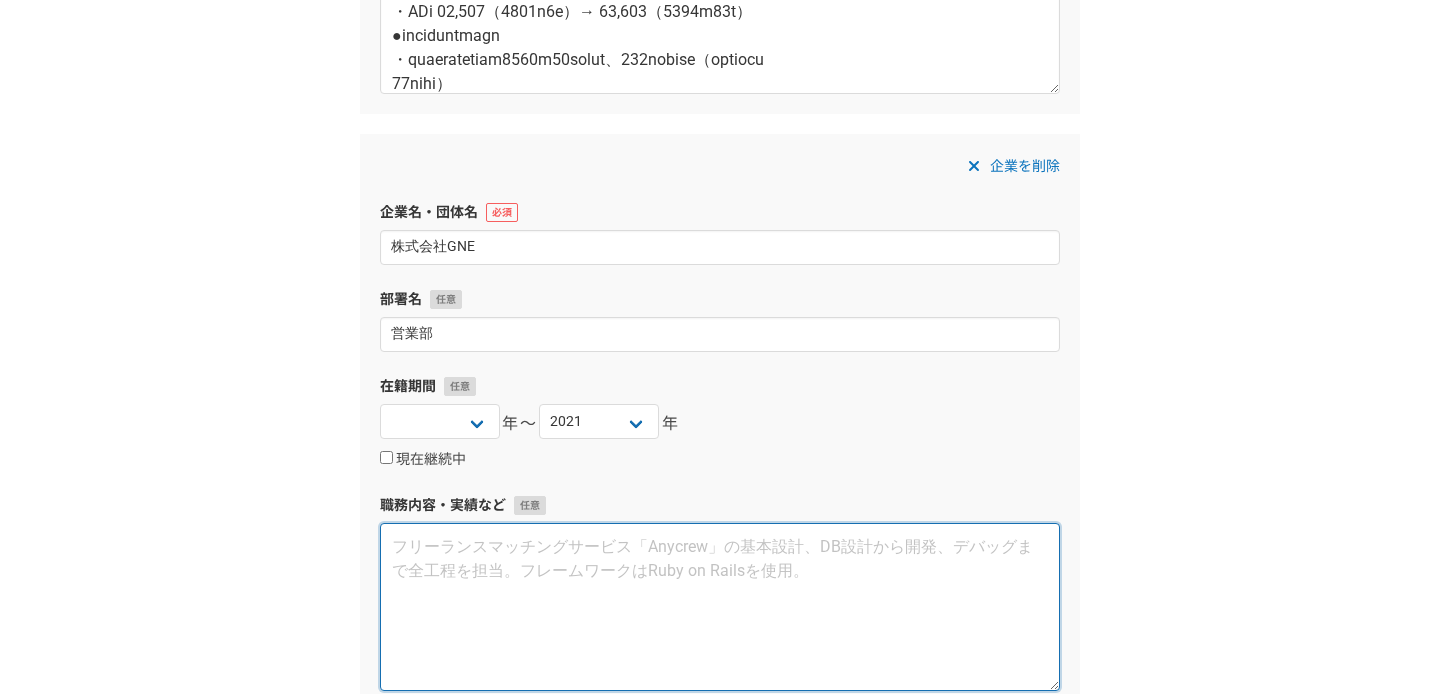 click at bounding box center (720, 607) 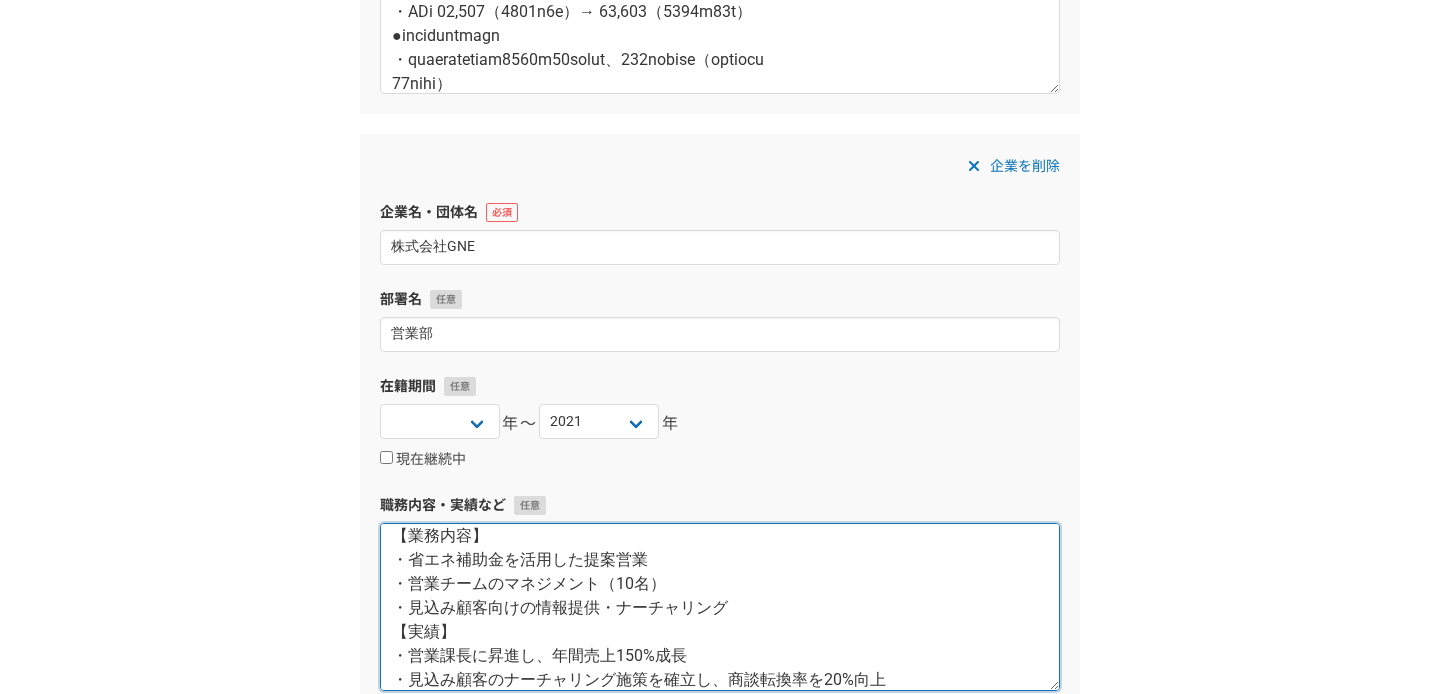 scroll, scrollTop: 24, scrollLeft: 0, axis: vertical 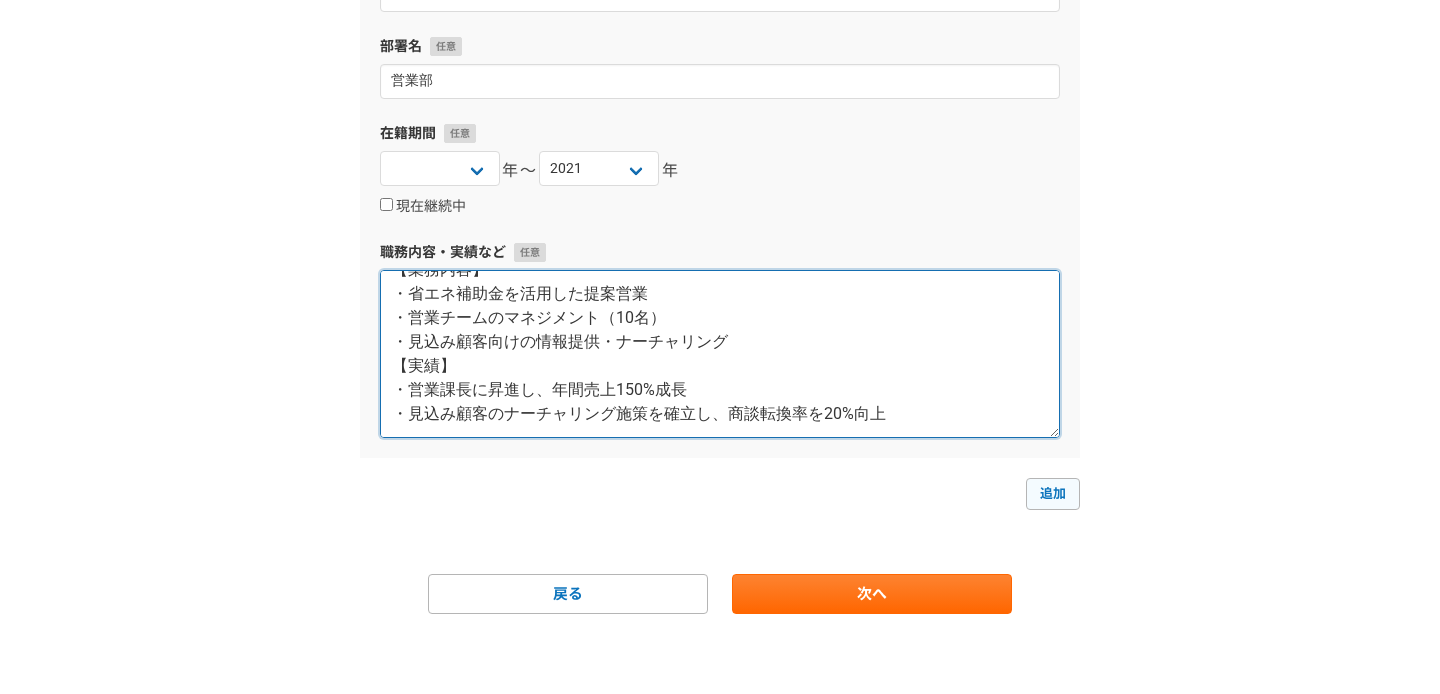 type on "【業務内容】
・省エネ補助金を活用した提案営業
・営業チームのマネジメント（10名）
・見込み顧客向けの情報提供・ナーチャリング
【実績】
・営業課長に昇進し、年間売上150%成長
・見込み顧客のナーチャリング施策を確立し、商談転換率を20%向上" 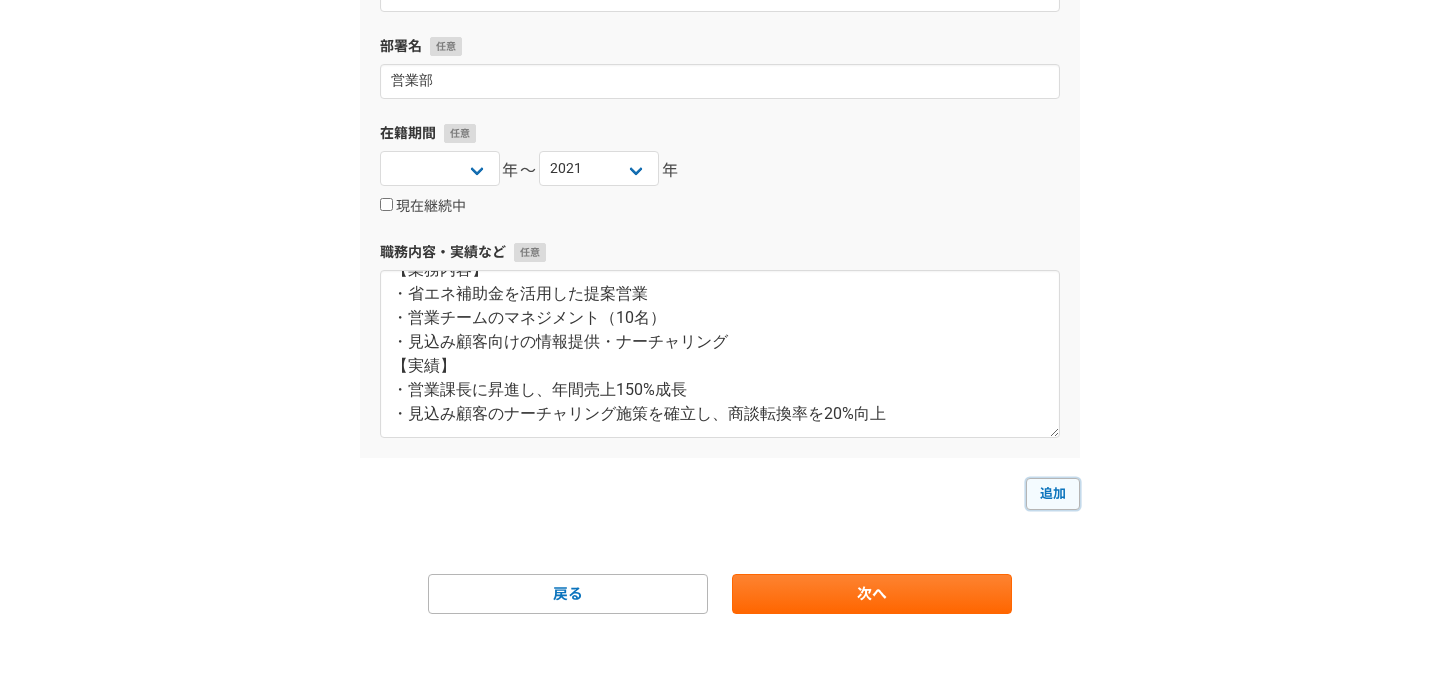 click on "追加" at bounding box center [1053, 494] 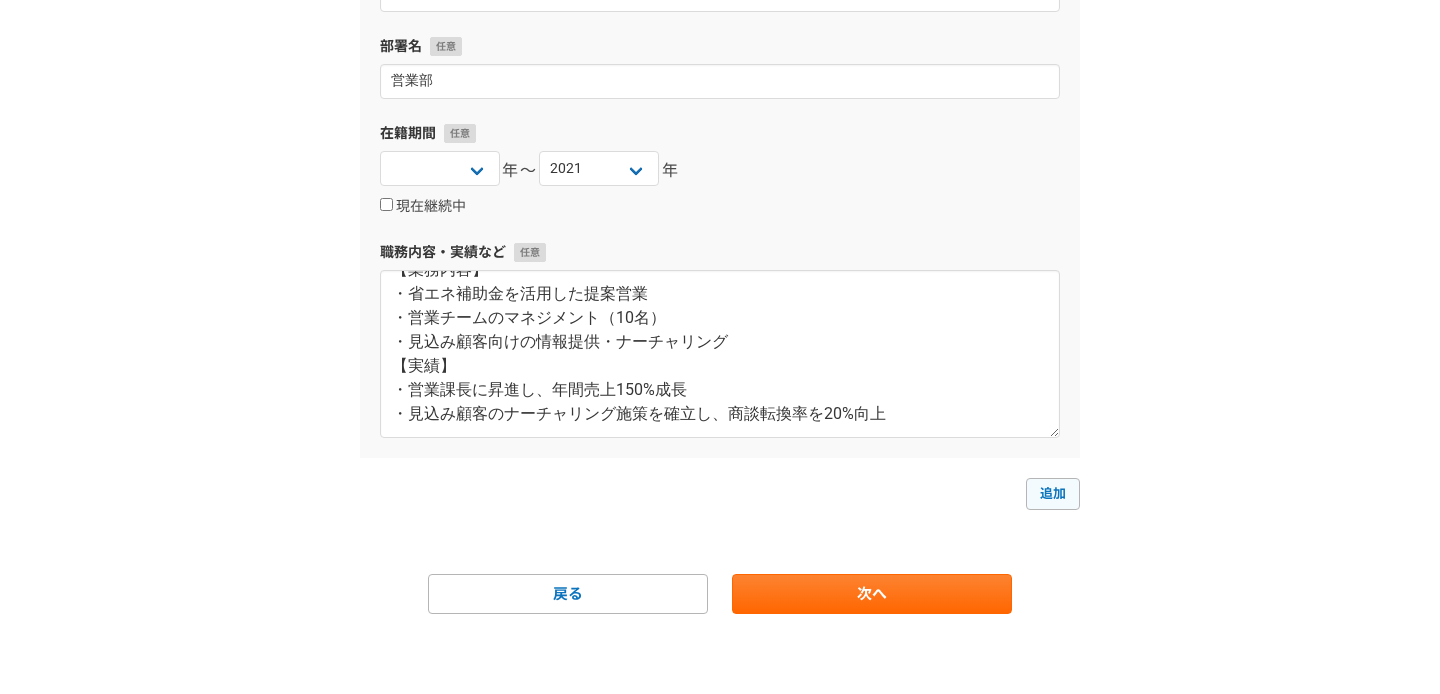 select 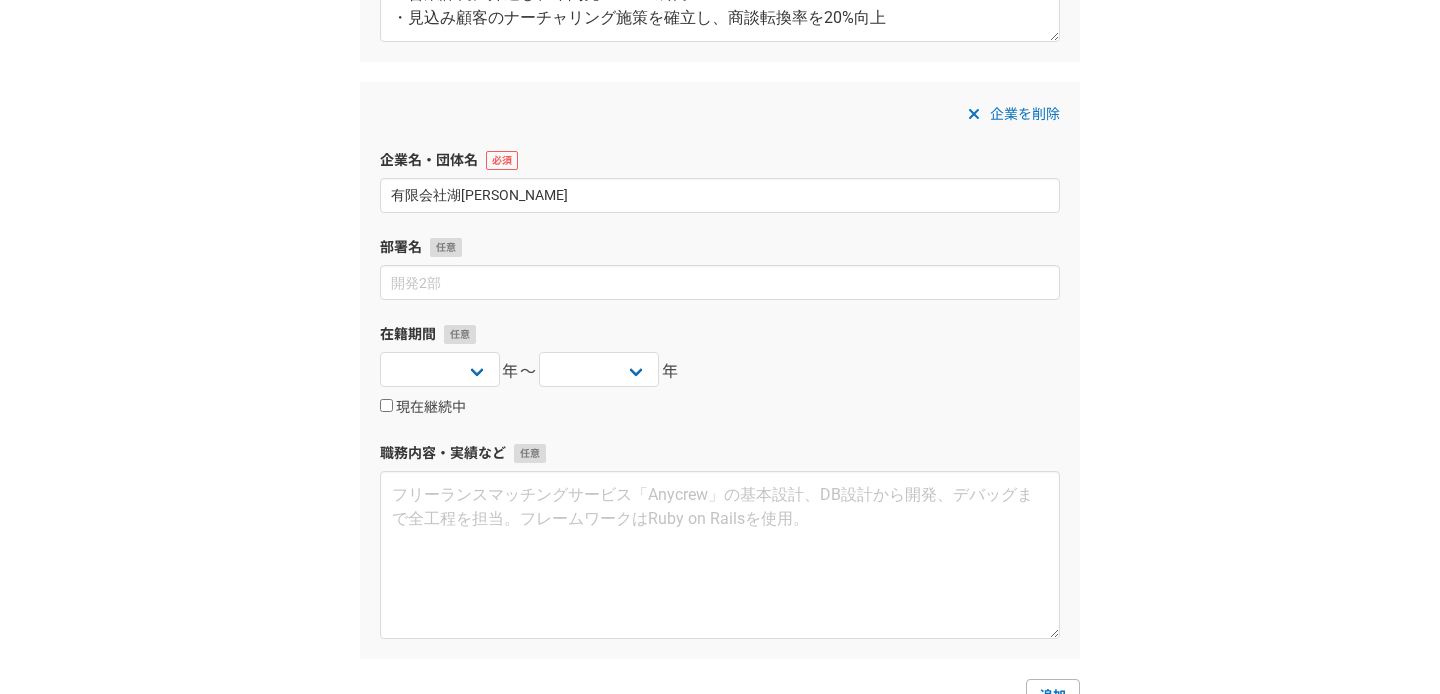 scroll, scrollTop: 1907, scrollLeft: 0, axis: vertical 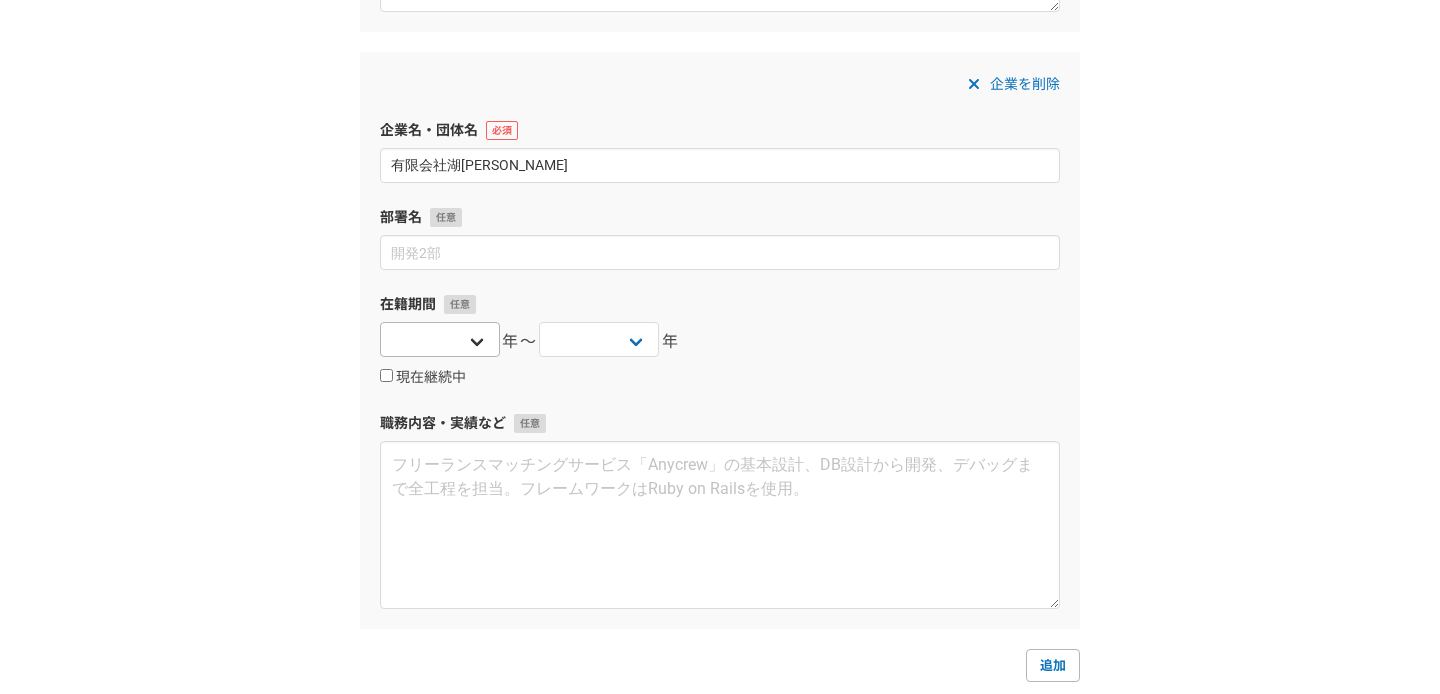 type on "有限[GEOGRAPHIC_DATA][PERSON_NAME]" 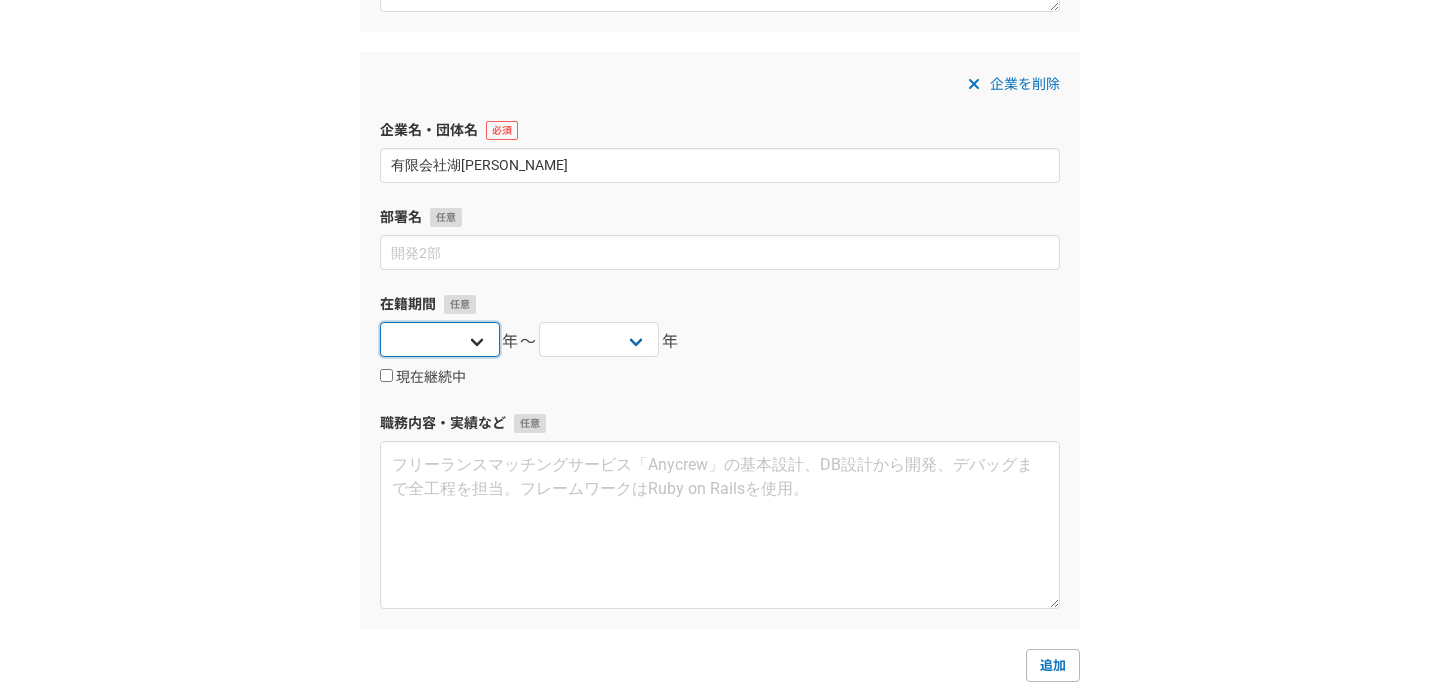 click on "2025 2024 2023 2022 2021 2020 2019 2018 2017 2016 2015 2014 2013 2012 2011 2010 2009 2008 2007 2006 2005 2004 2003 2002 2001 2000 1999 1998 1997 1996 1995 1994 1993 1992 1991 1990 1989 1988 1987 1986 1985 1984 1983 1982 1981 1980 1979 1978 1977 1976" at bounding box center [440, 339] 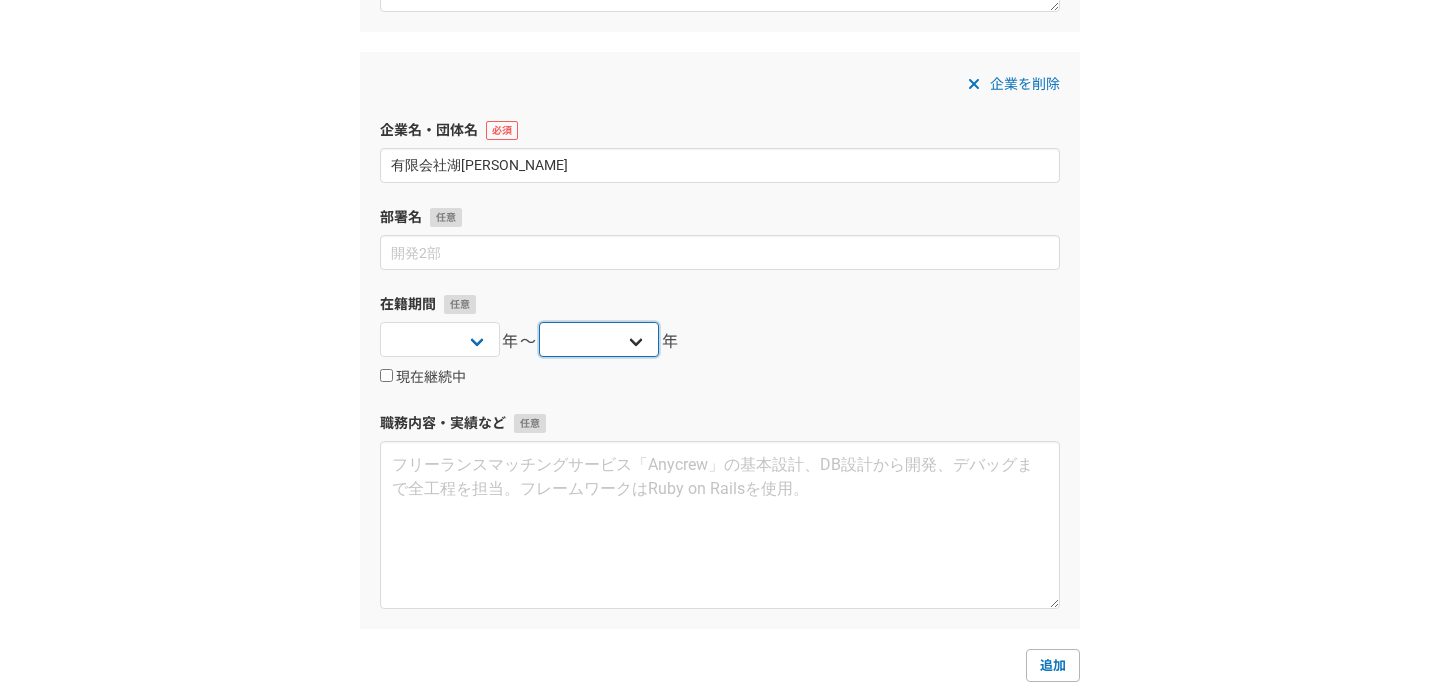 click on "2025 2024 2023 2022 2021 2020 2019 2018 2017 2016 2015 2014 2013 2012 2011 2010 2009 2008 2007 2006 2005 2004 2003 2002 2001 2000 1999 1998 1997 1996 1995 1994 1993 1992 1991 1990 1989 1988 1987 1986 1985 1984 1983 1982 1981 1980 1979 1978 1977 1976" at bounding box center [599, 339] 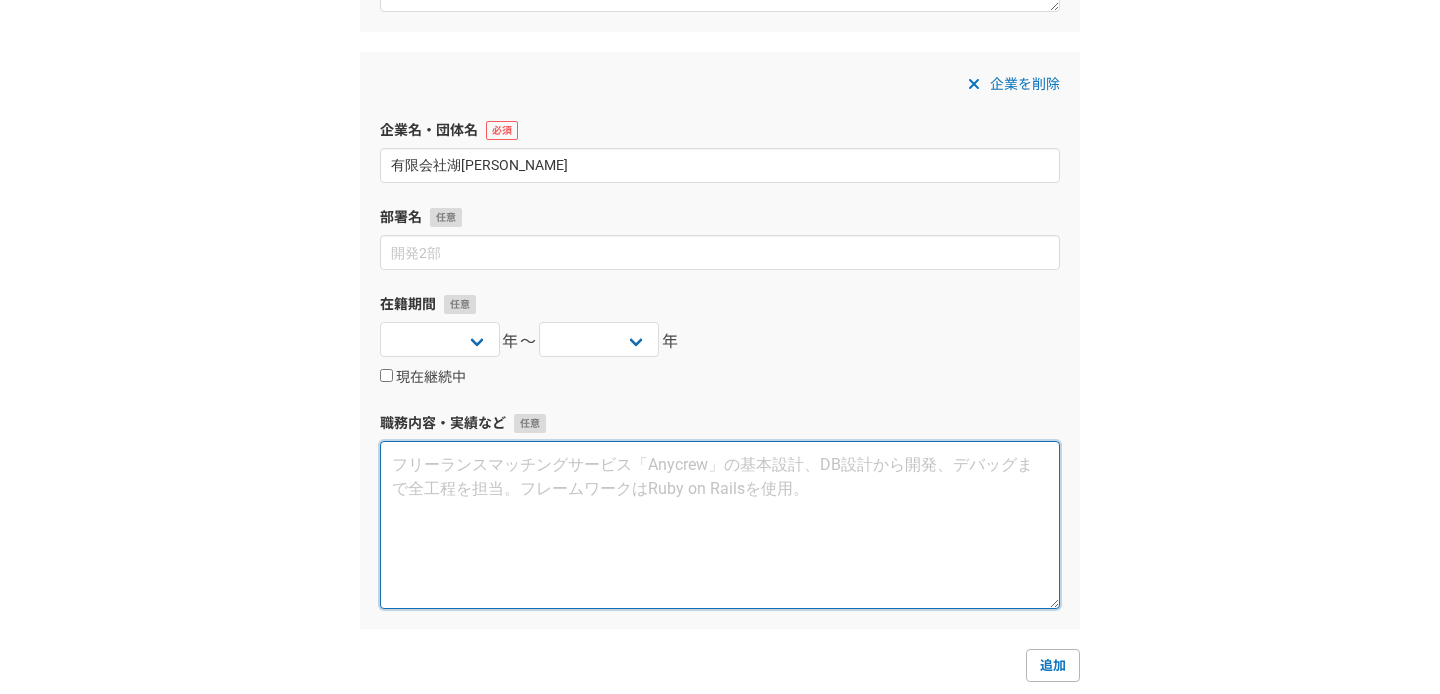 click at bounding box center (720, 525) 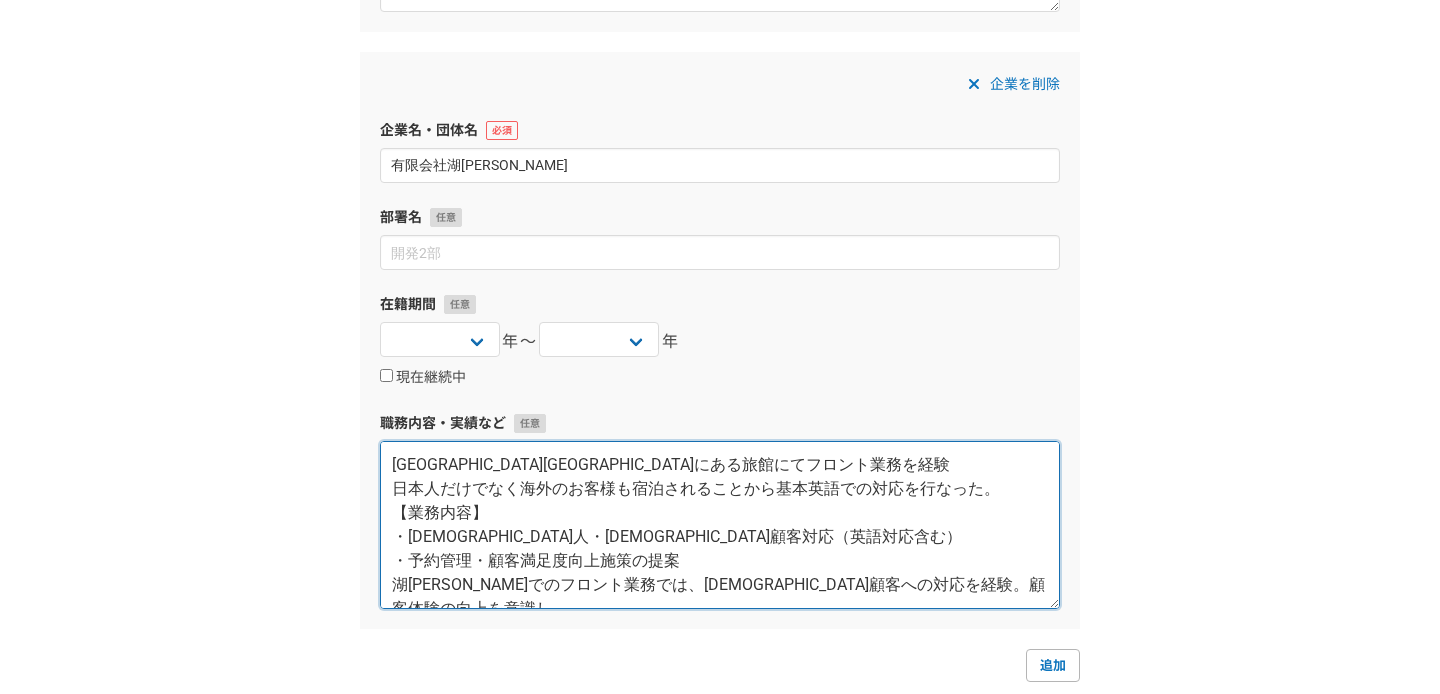 scroll, scrollTop: 11, scrollLeft: 0, axis: vertical 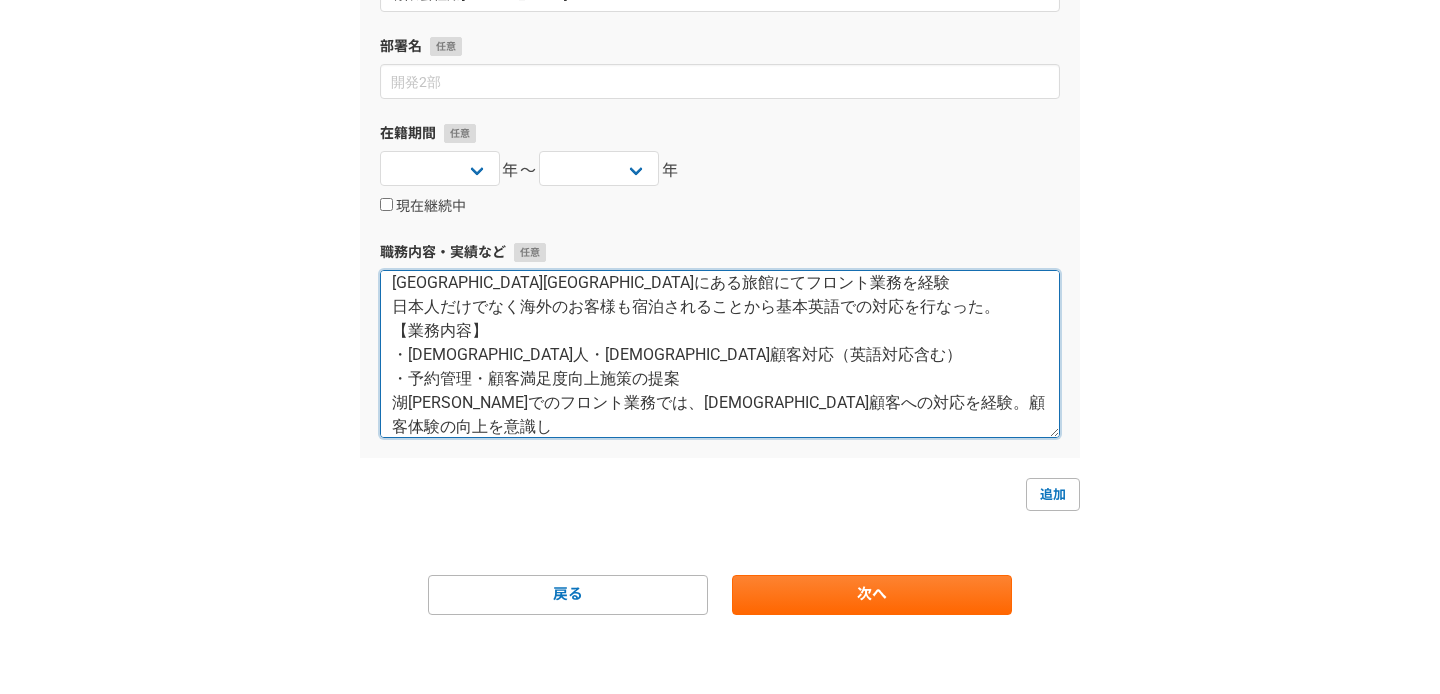click on "山梨県南都留郡にある旅館にてフロント業務を経験
日本人だけでなく海外のお客様も宿泊されることから基本英語での対応を行なった。
【業務内容】
・日本人・外国人顧客対応（英語対応含む）
・予約管理・顧客満足度向上施策の提案
湖月館でのフロント業務では、外国人顧客への対応を経験。顧客体験の向上を意識し
、現在のBtoBマーケティングにも活かしている。" at bounding box center [720, 354] 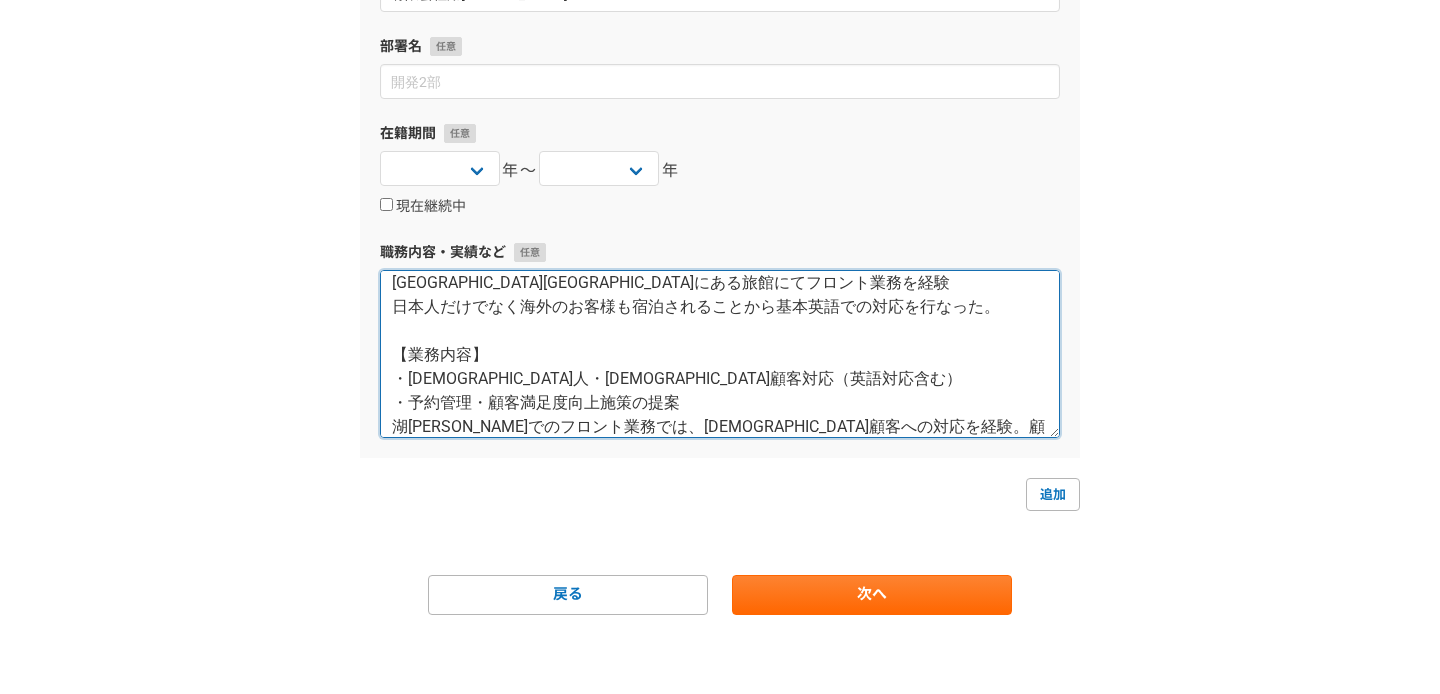 scroll, scrollTop: 48, scrollLeft: 0, axis: vertical 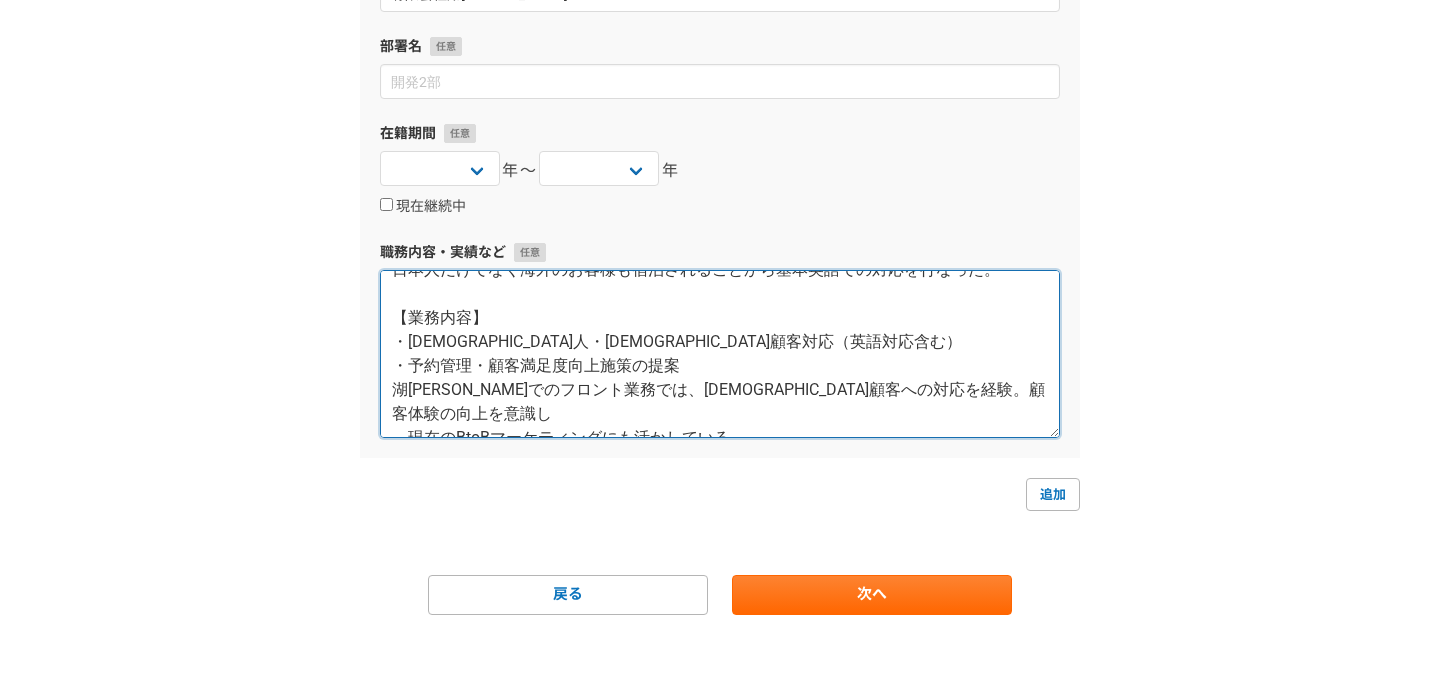 click on "山梨県南都留郡にある旅館にてフロント業務を経験
日本人だけでなく海外のお客様も宿泊されることから基本英語での対応を行なった。
【業務内容】
・日本人・外国人顧客対応（英語対応含む）
・予約管理・顧客満足度向上施策の提案
湖月館でのフロント業務では、外国人顧客への対応を経験。顧客体験の向上を意識し
、現在のBtoBマーケティングにも活かしている。" at bounding box center (720, 354) 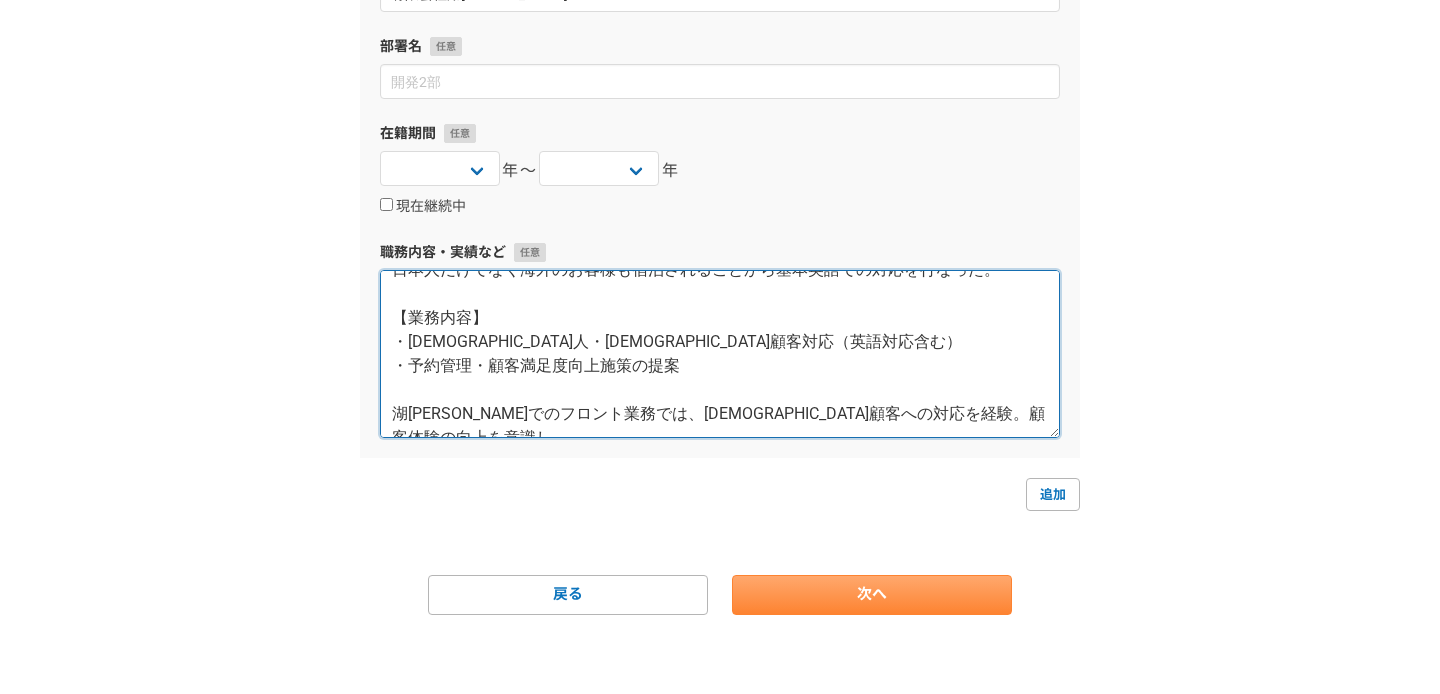 type on "[GEOGRAPHIC_DATA][GEOGRAPHIC_DATA]にある旅館にてフロント業務を経験
日本人だけでなく海外のお客様も宿泊されることから基本英語での対応を行なった。
【業務内容】
・[DEMOGRAPHIC_DATA]人・[DEMOGRAPHIC_DATA]顧客対応（英語対応含む）
・予約管理・顧客満足度向上施策の提案
湖[PERSON_NAME]でのフロント業務では、[DEMOGRAPHIC_DATA]顧客への対応を経験。顧客体験の向上を意識し
、現在のBtoBマーケティングにも活かしている。" 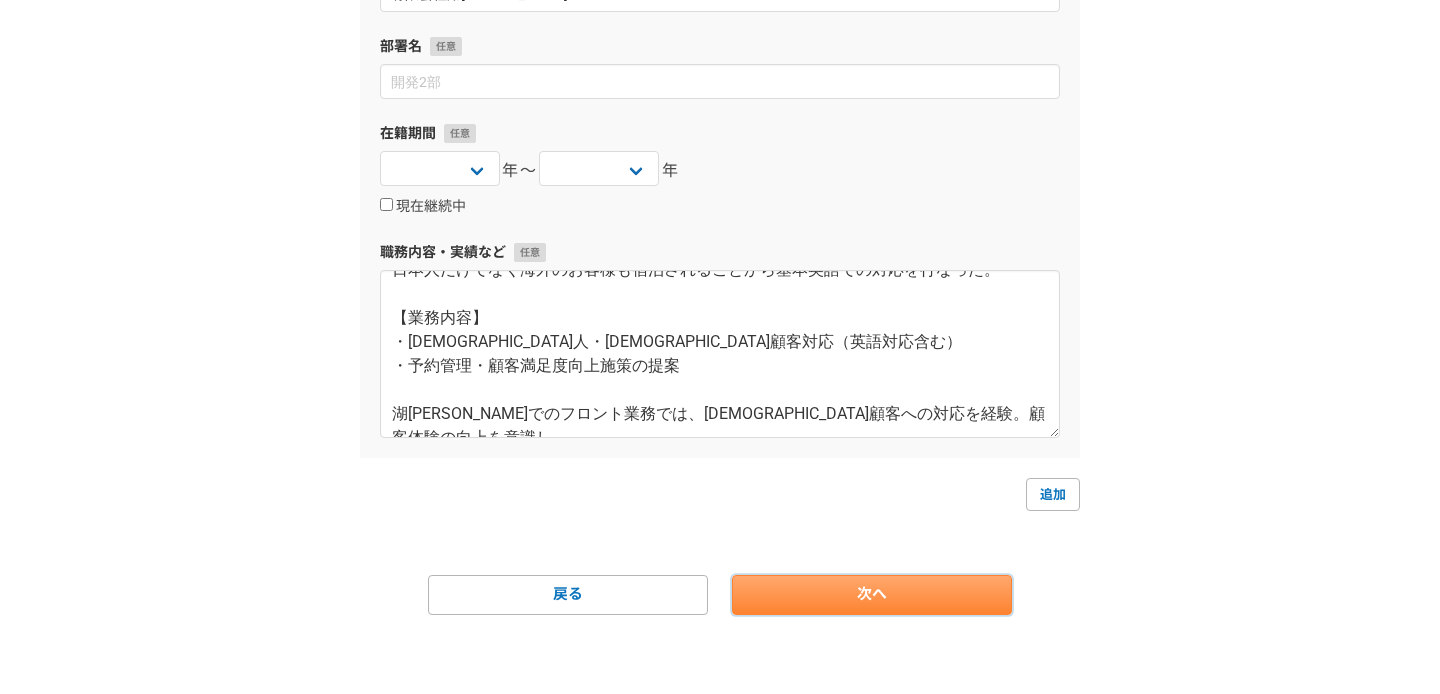 click on "次へ" at bounding box center [872, 595] 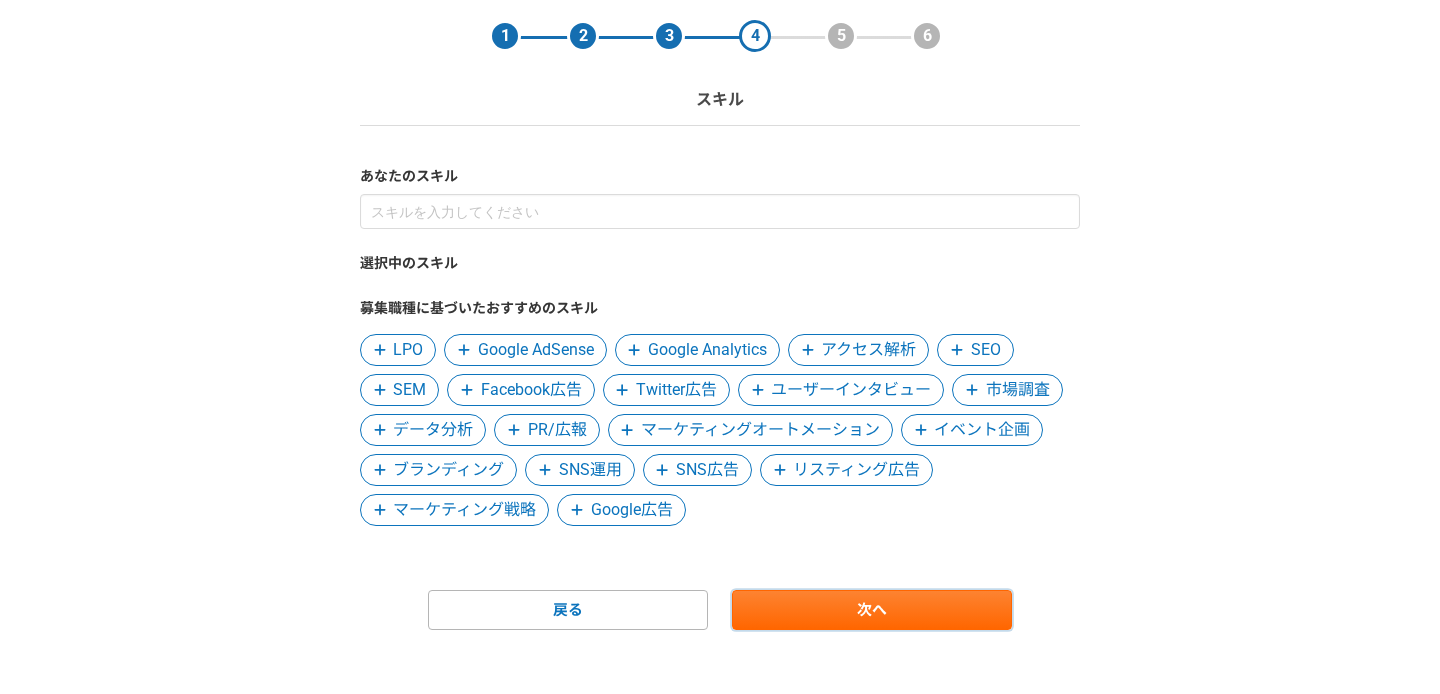 scroll, scrollTop: 71, scrollLeft: 0, axis: vertical 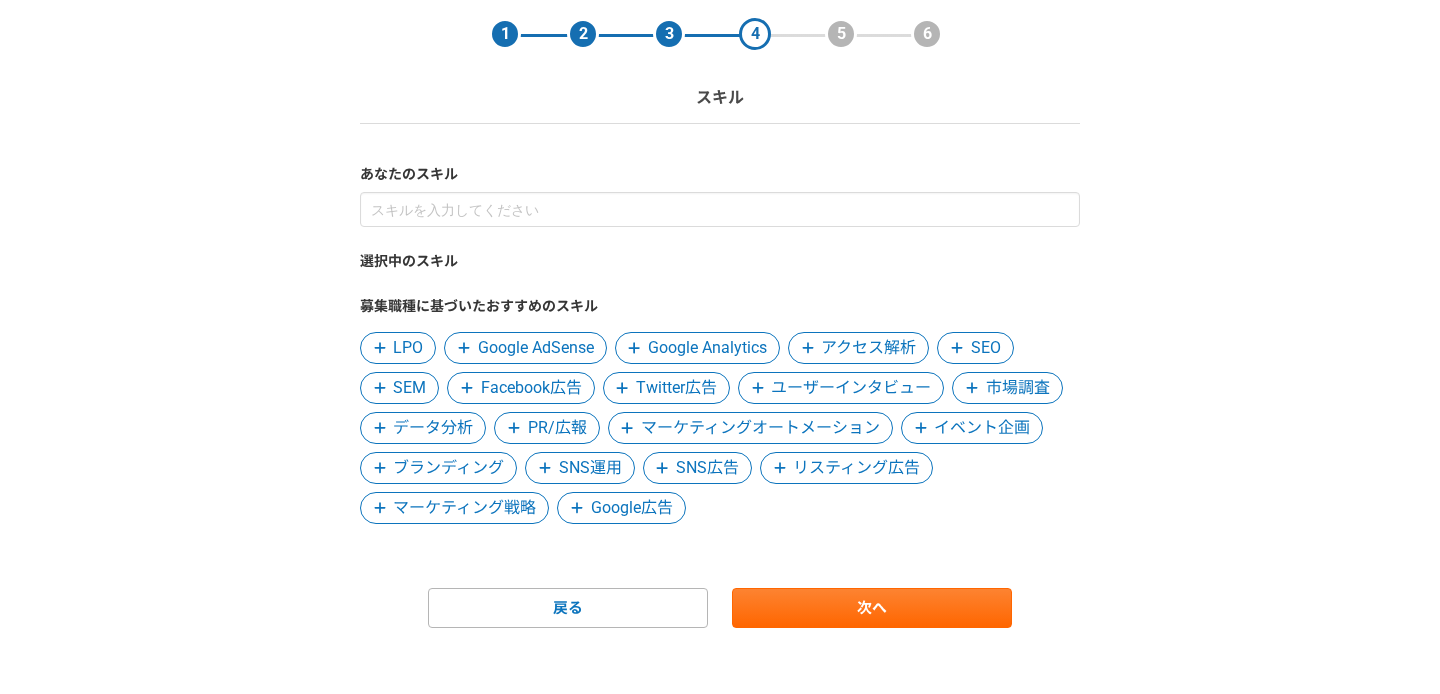 click at bounding box center [921, 428] 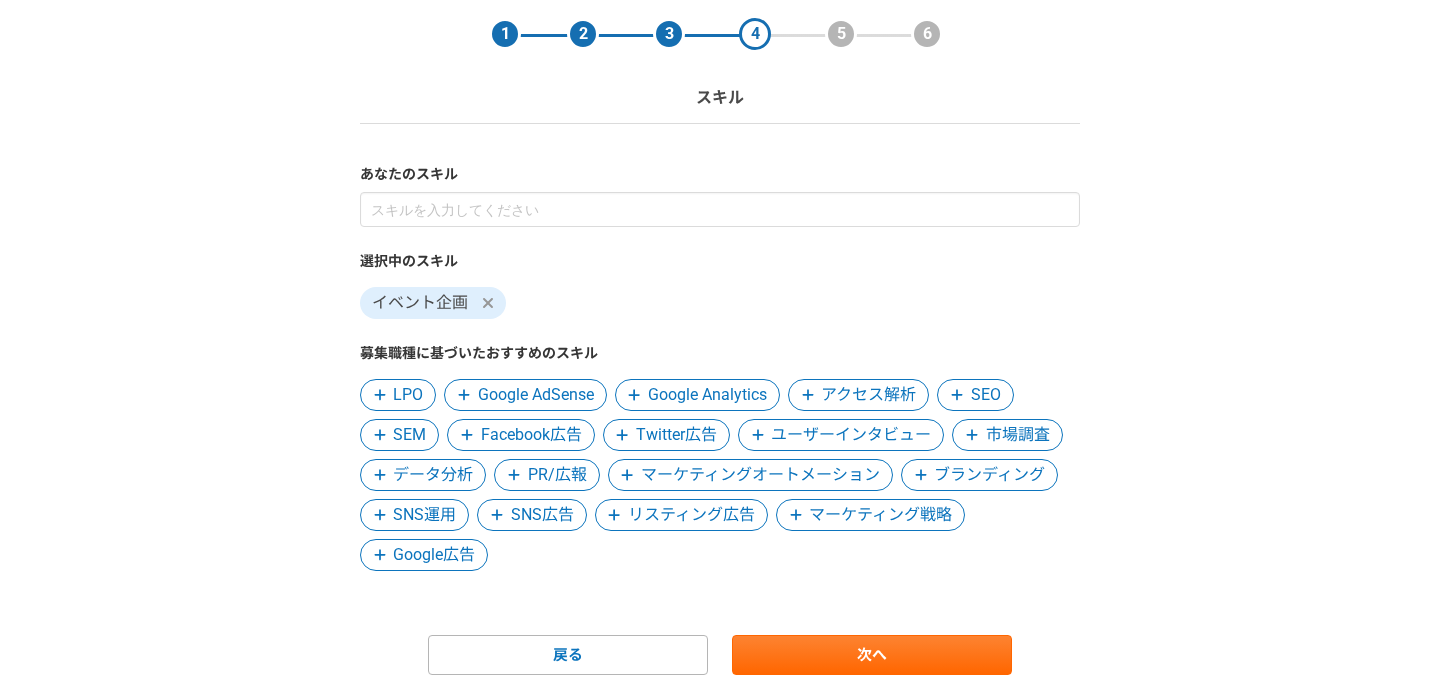 click at bounding box center (796, 515) 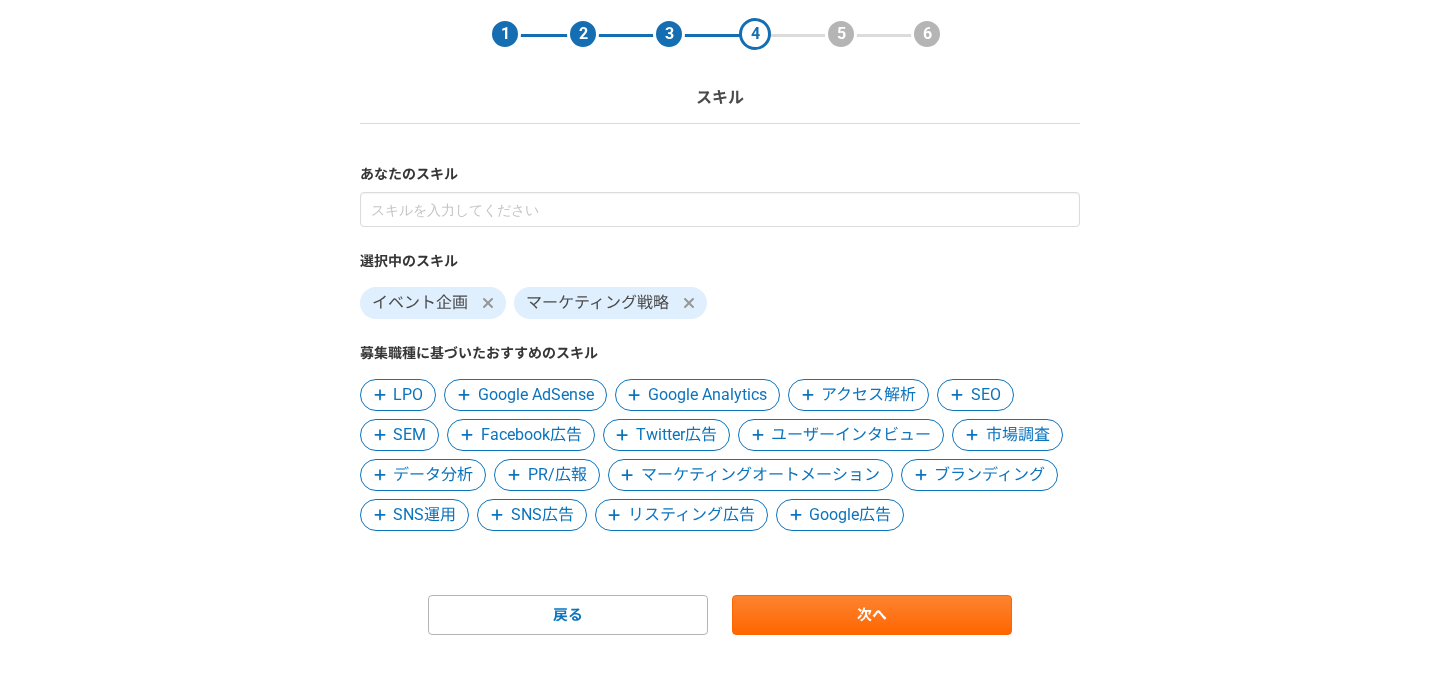 click on "マーケティングオートメーション" at bounding box center [760, 475] 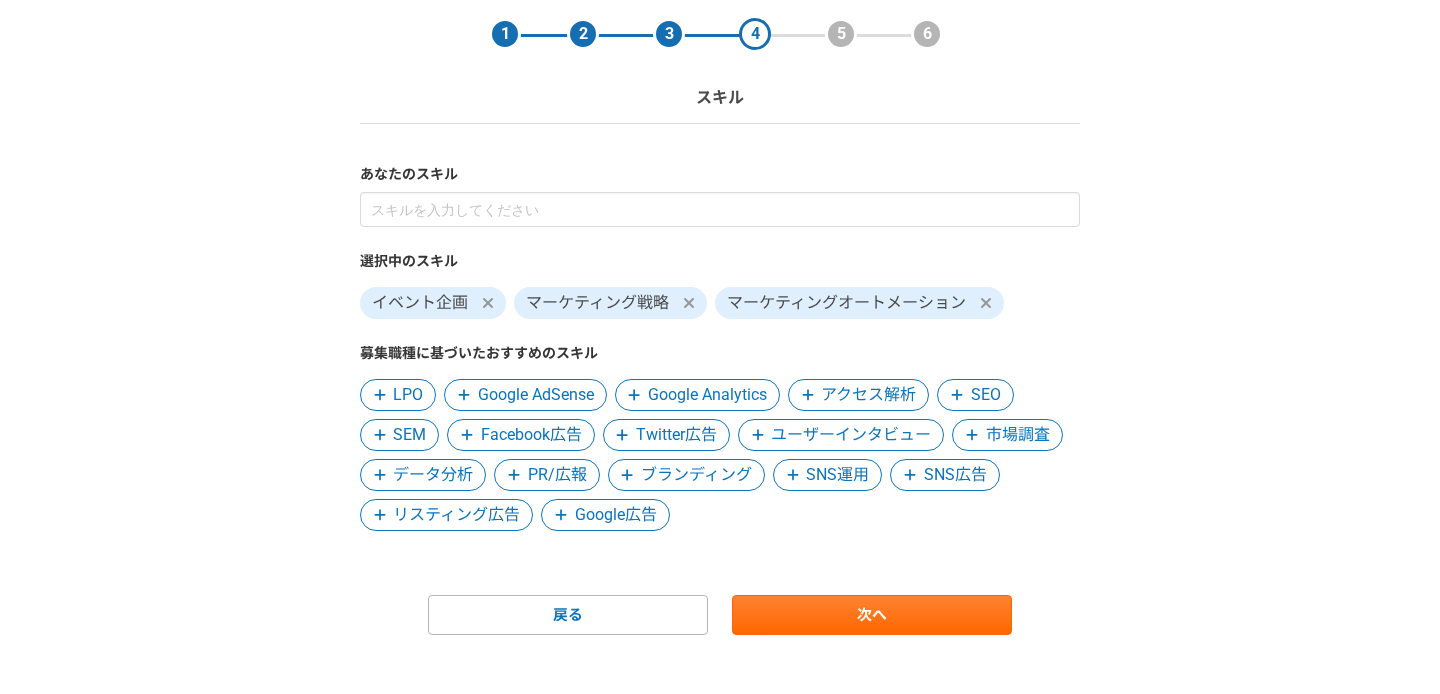 click at bounding box center [758, 435] 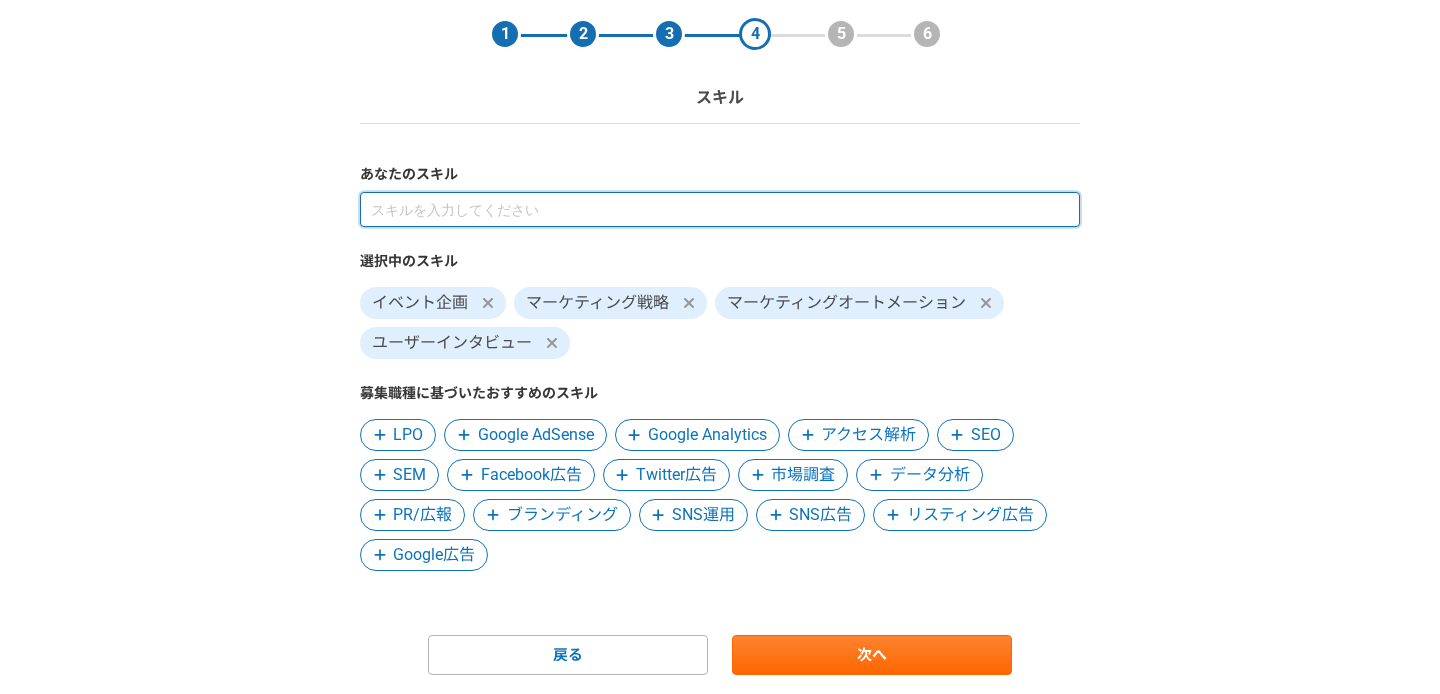 click at bounding box center (720, 209) 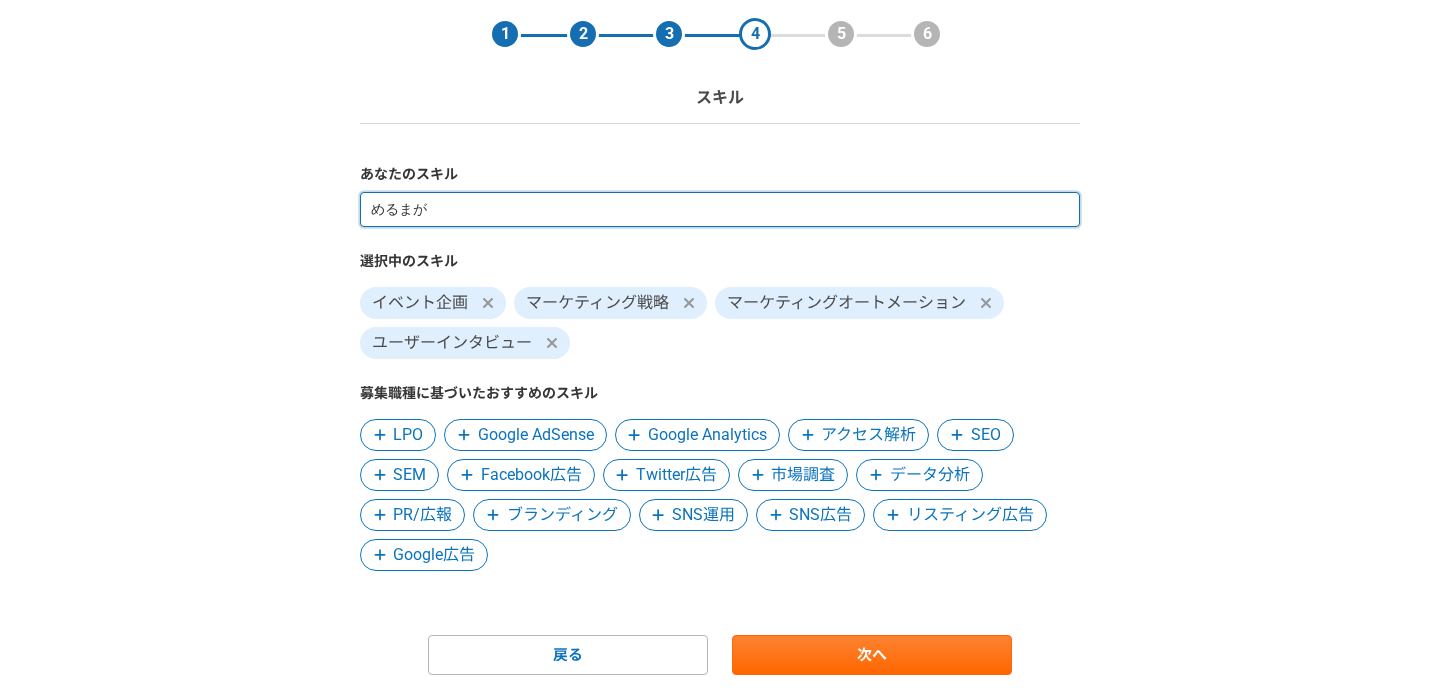 type on "メルマガ" 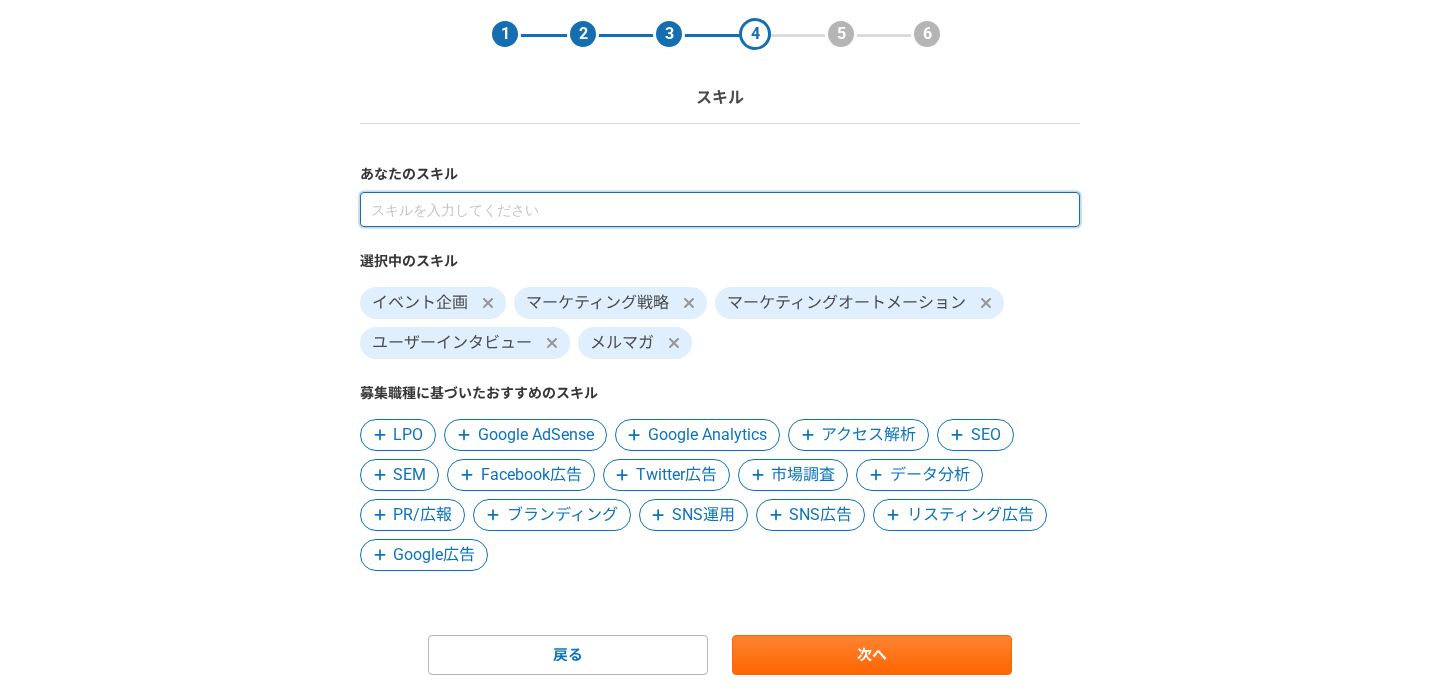 click at bounding box center (720, 209) 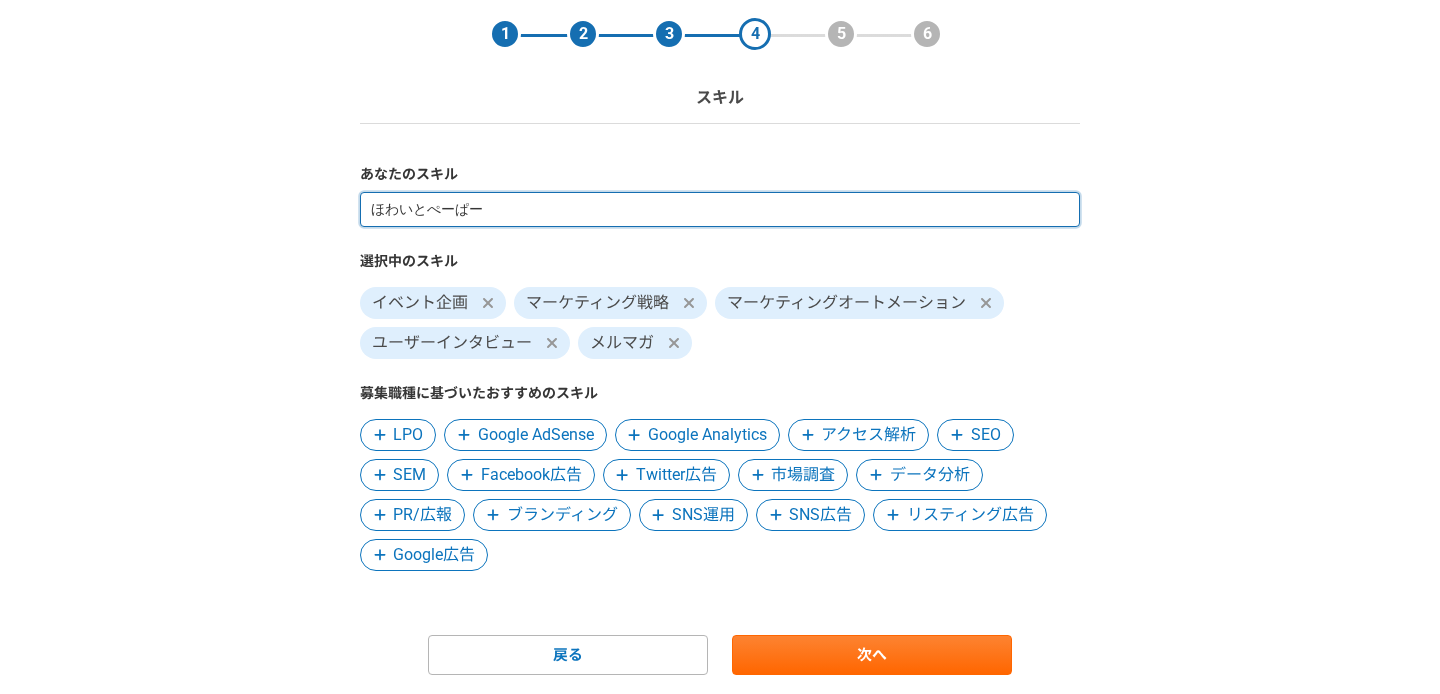 type on "ホワイトペーパー" 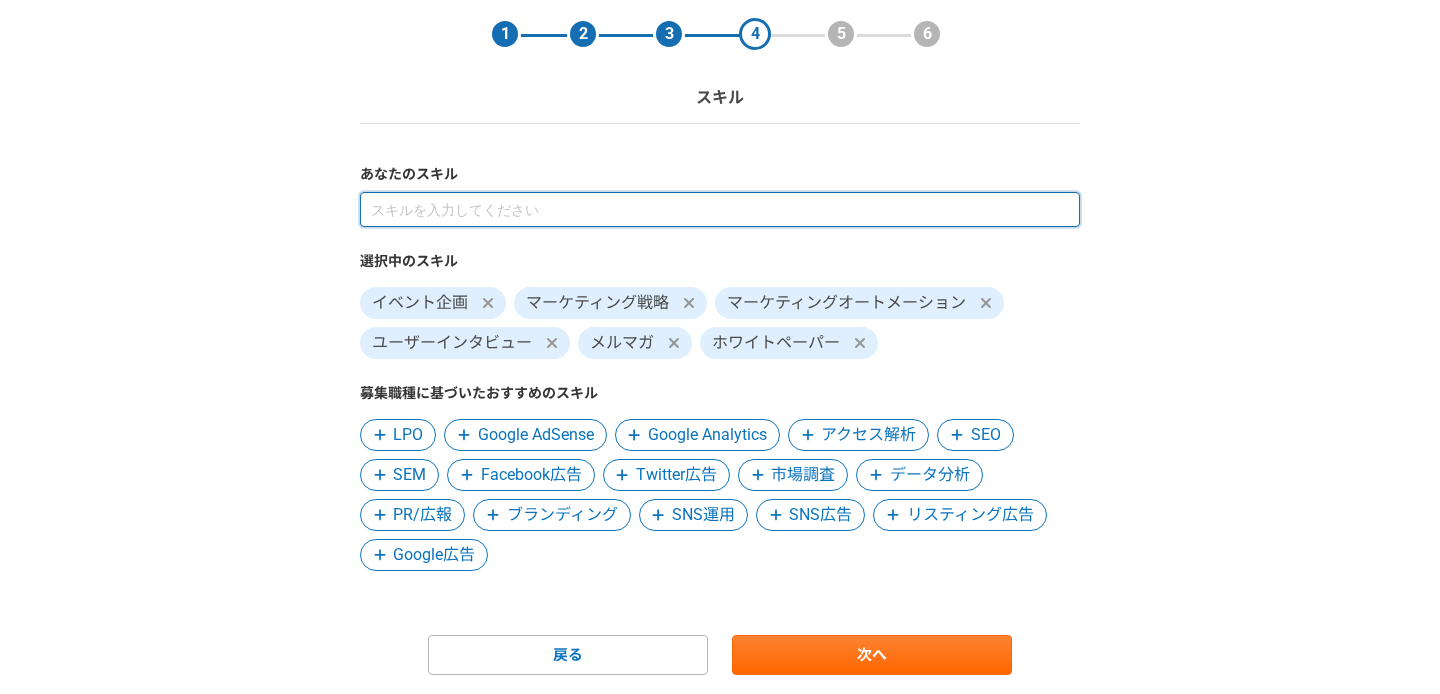 click at bounding box center [720, 209] 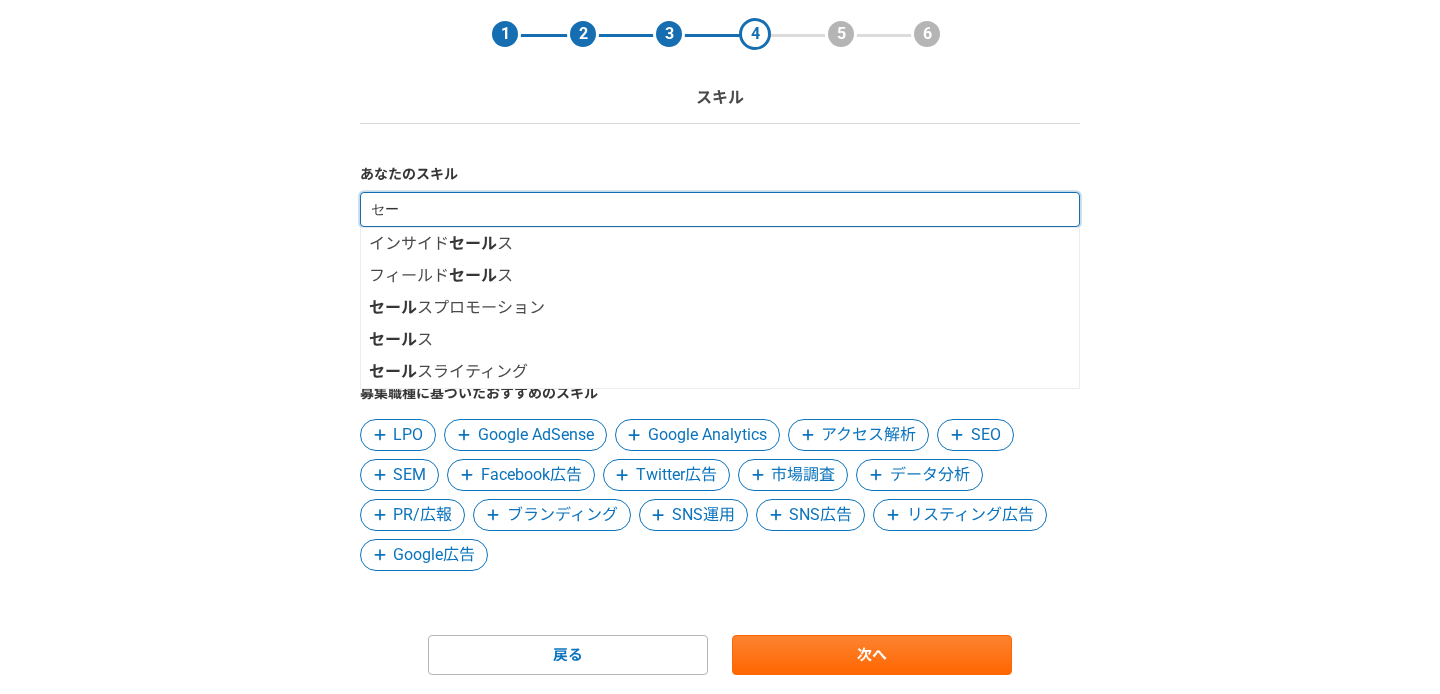 type on "セ" 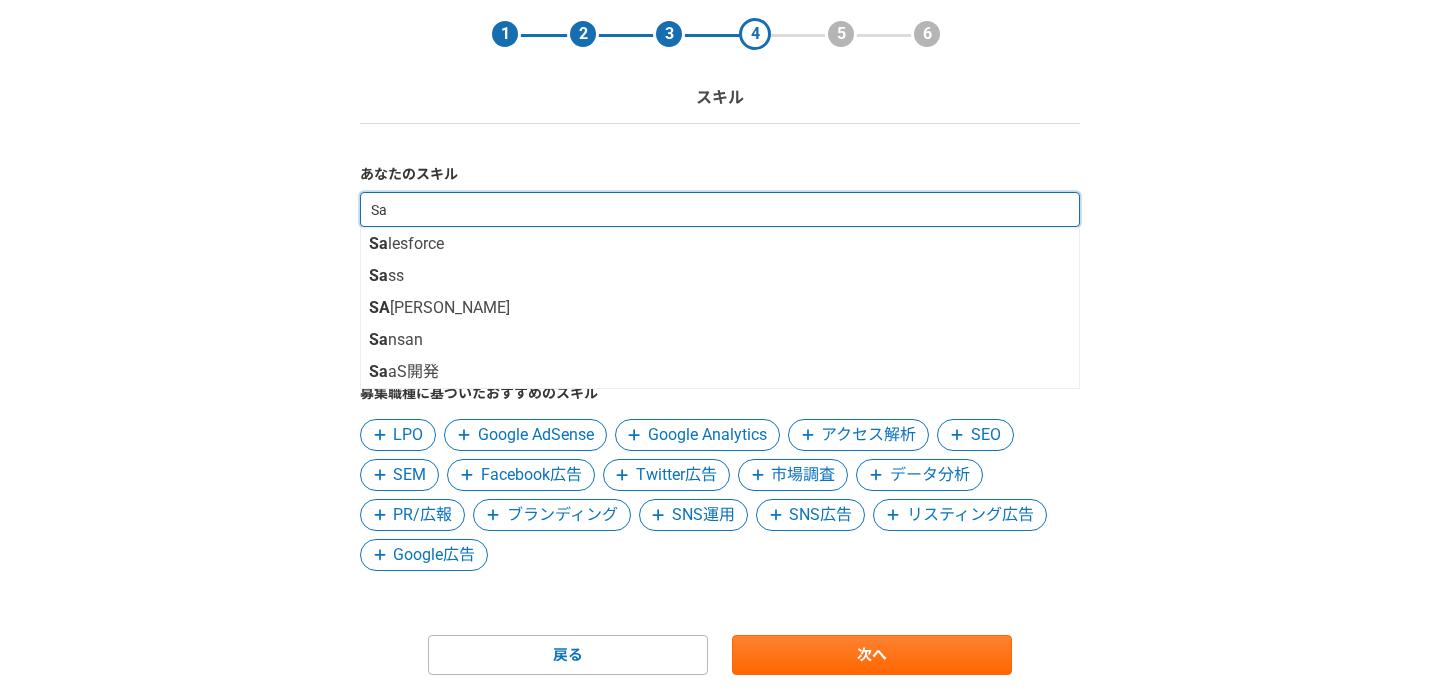 type on "Sal" 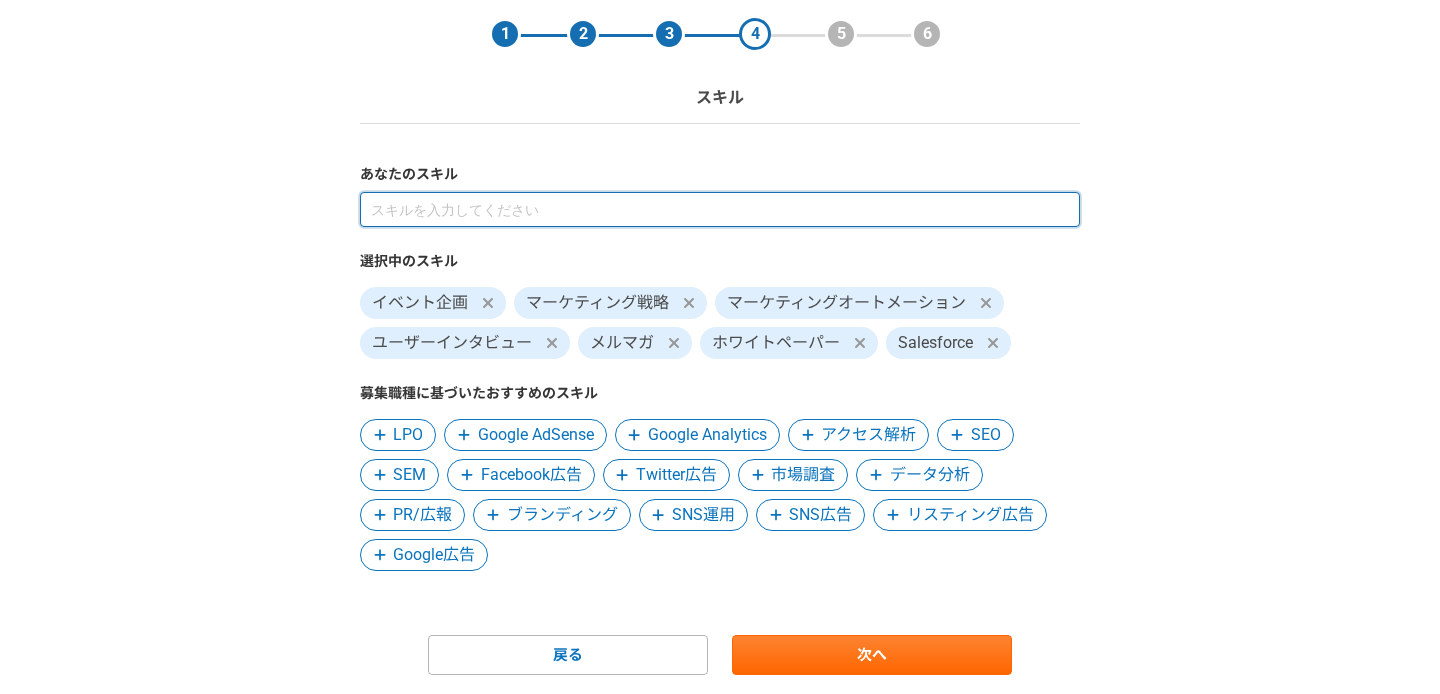 click at bounding box center [720, 209] 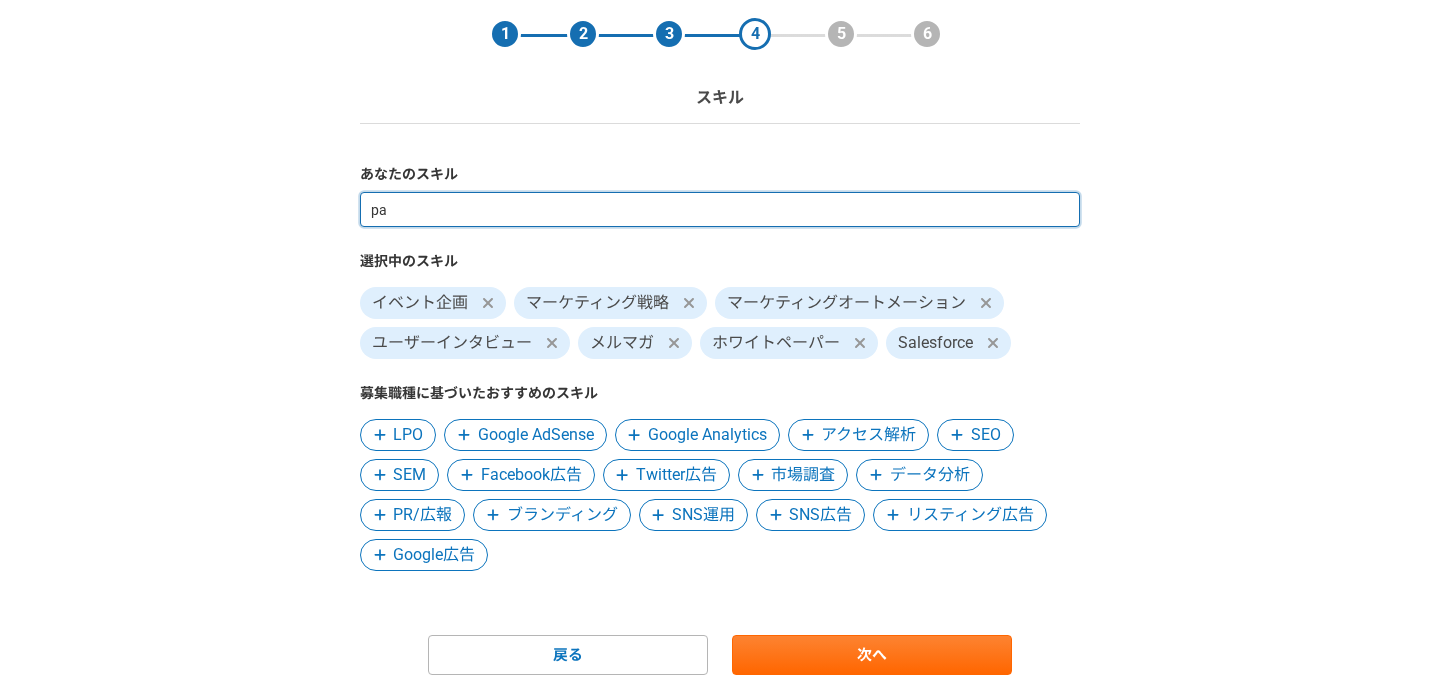 type on "par" 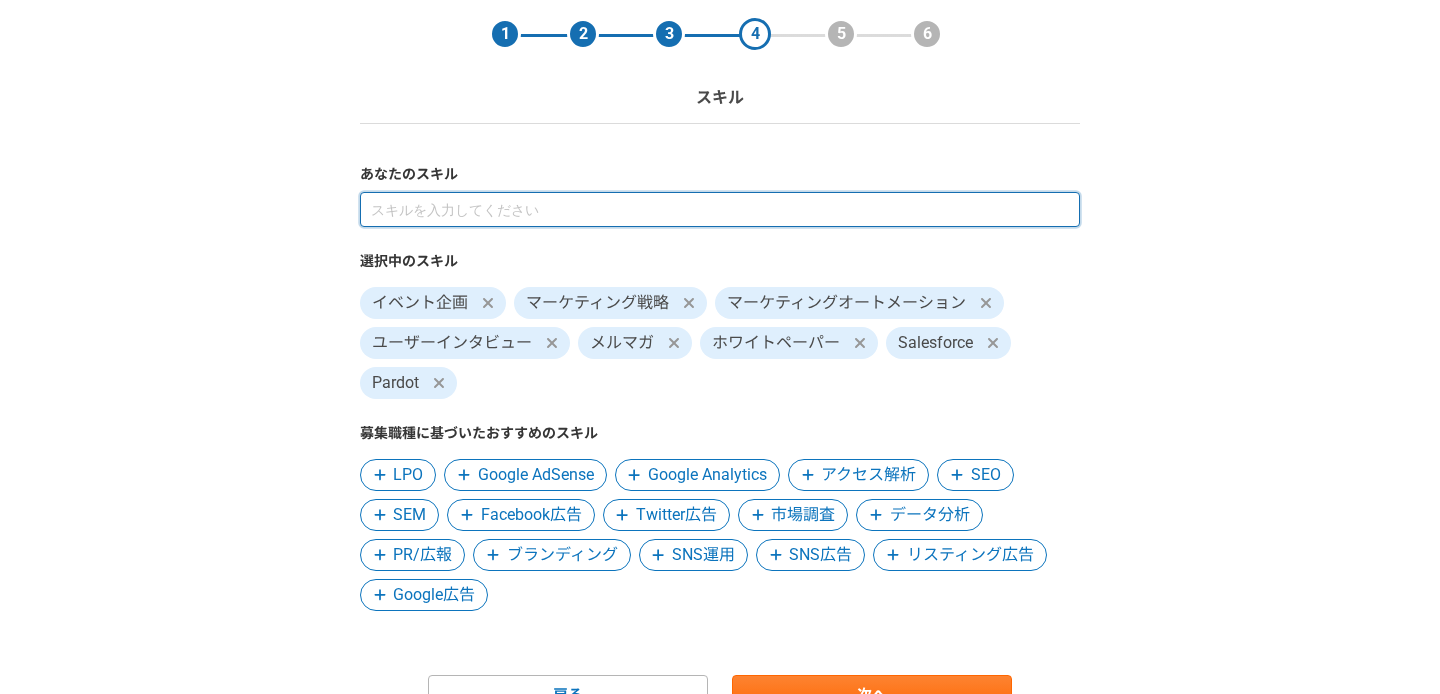 click at bounding box center (720, 209) 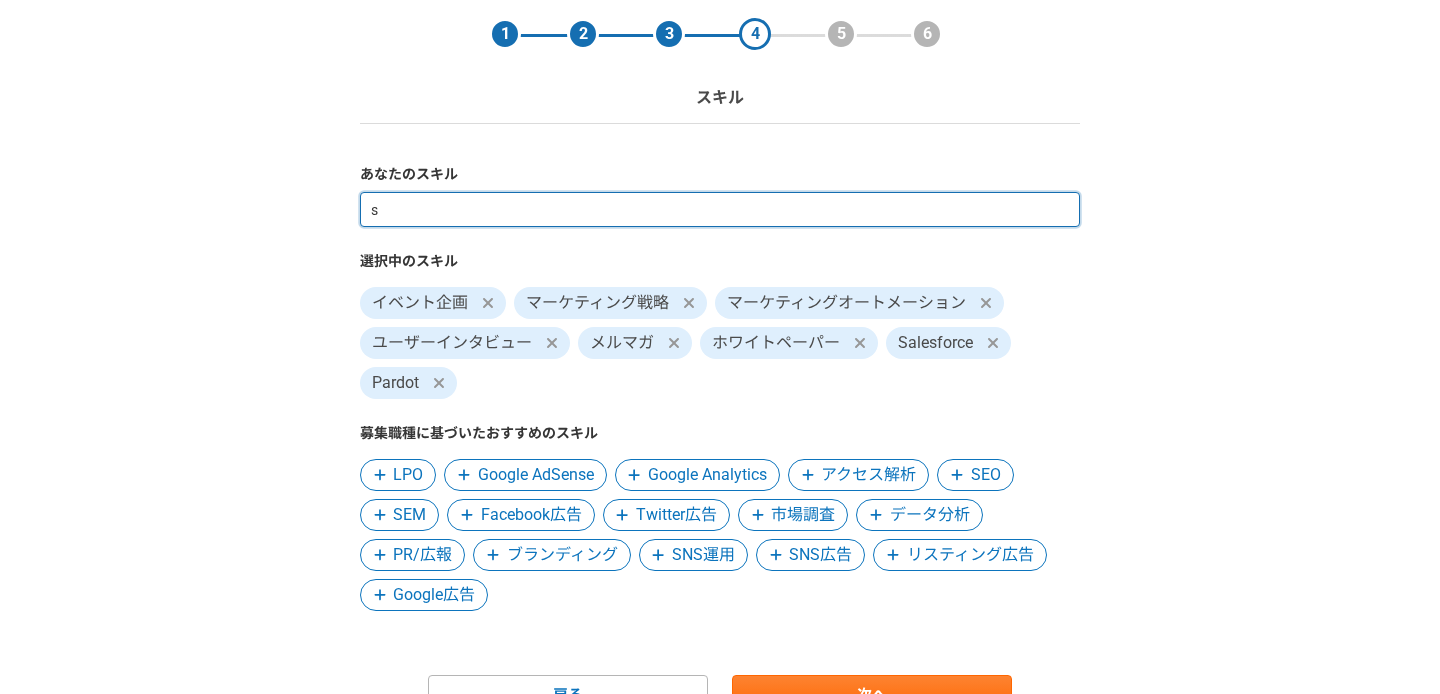 type on "さ" 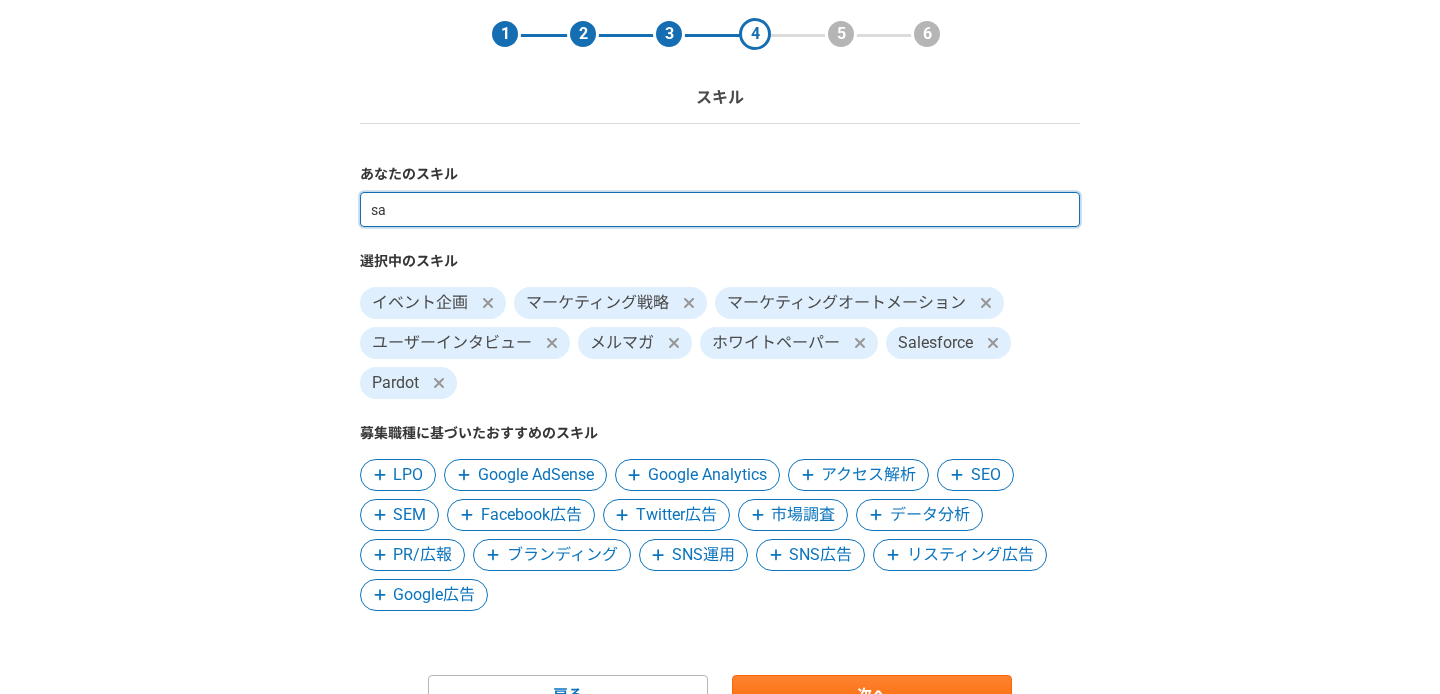 type on "s" 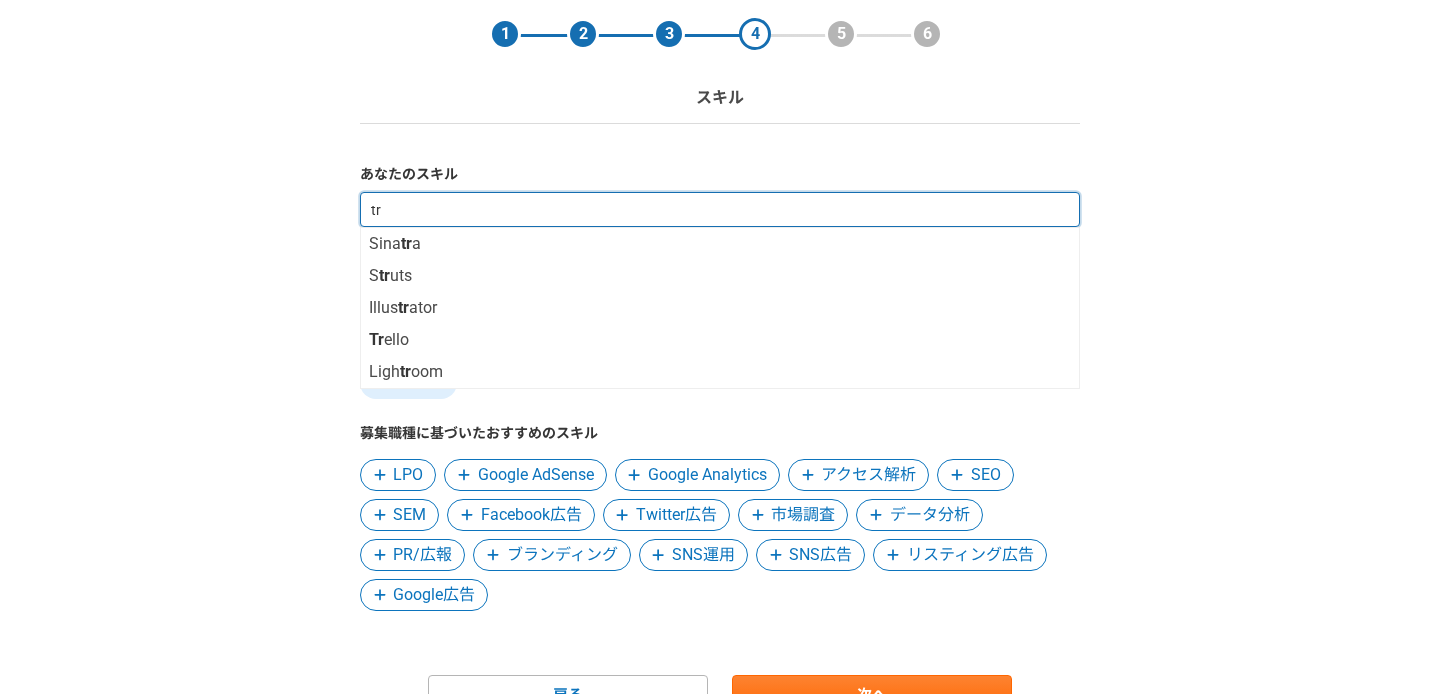 type on "t" 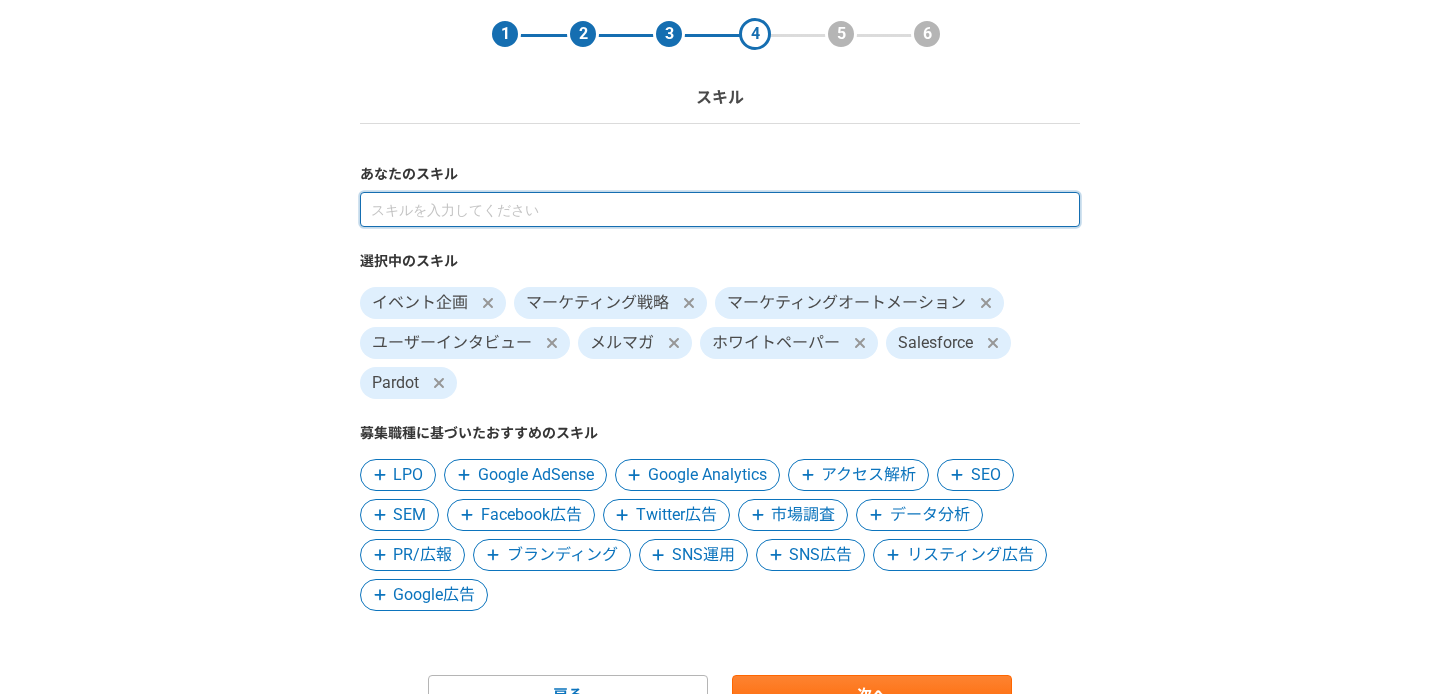 type on "t" 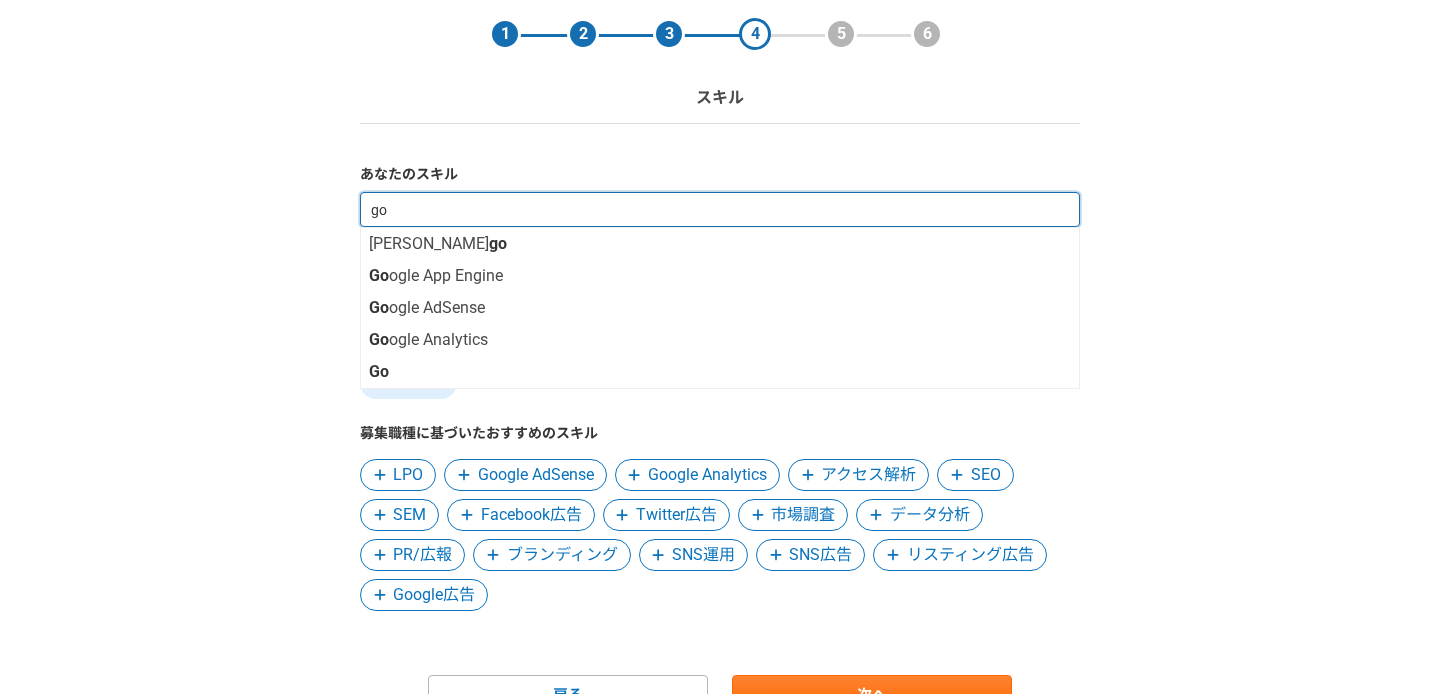type on "g" 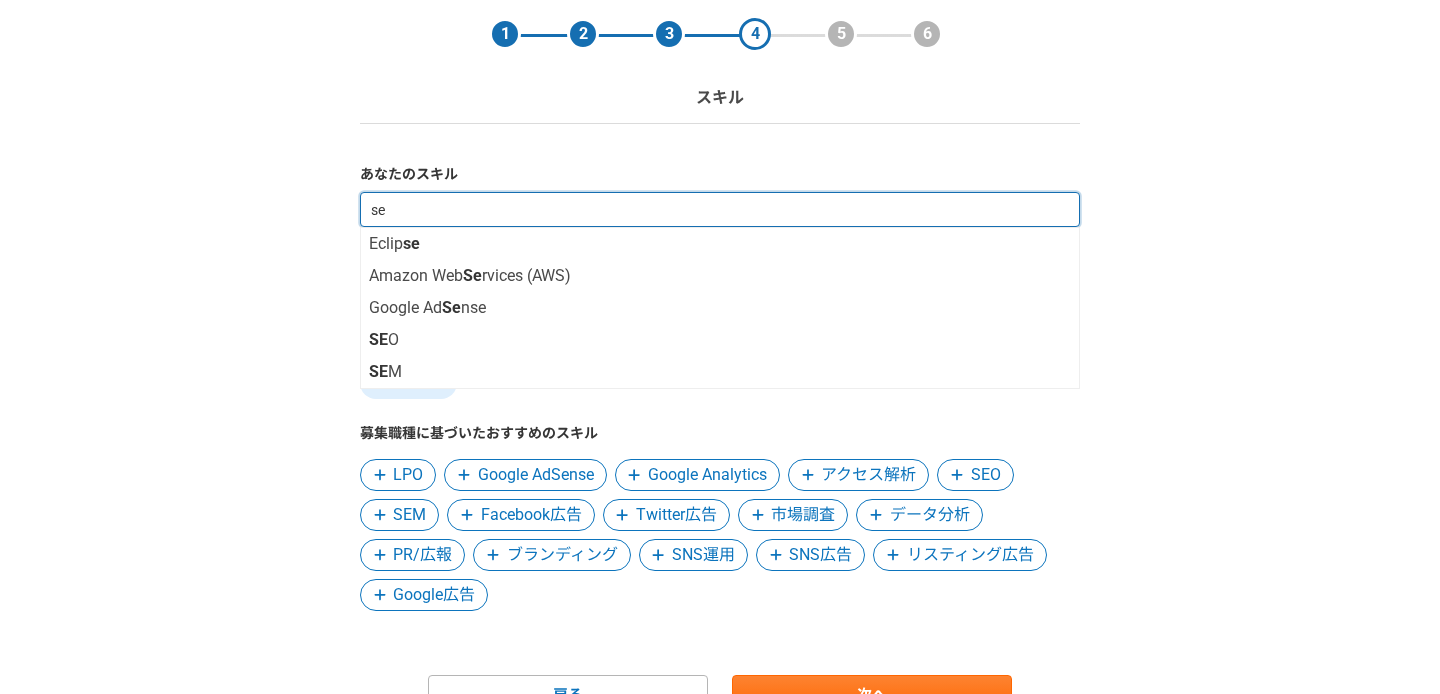 type on "sea" 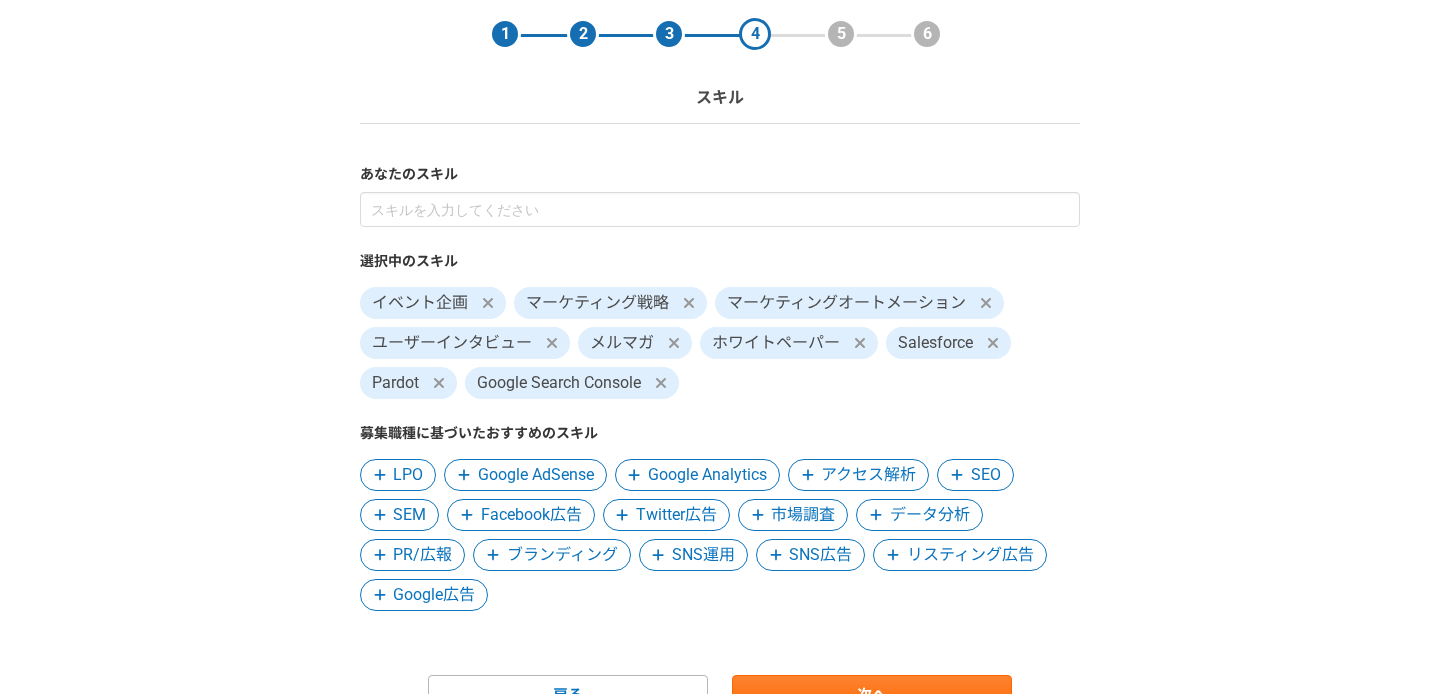 click on "選択中のスキル イベント企画 マーケティング戦略 マーケティングオートメーション ユーザーインタビュー メルマガ ホワイトペーパー Salesforce Pardot Google Search Console 募集職種に基づいたおすすめのスキル LPO Google AdSense Google Analytics アクセス解析 SEO SEM Facebook広告 Twitter広告 市場調査 データ分析 PR/広報 ブランディング SNS運用 SNS広告 リスティング広告 Google広告" at bounding box center (720, 401) 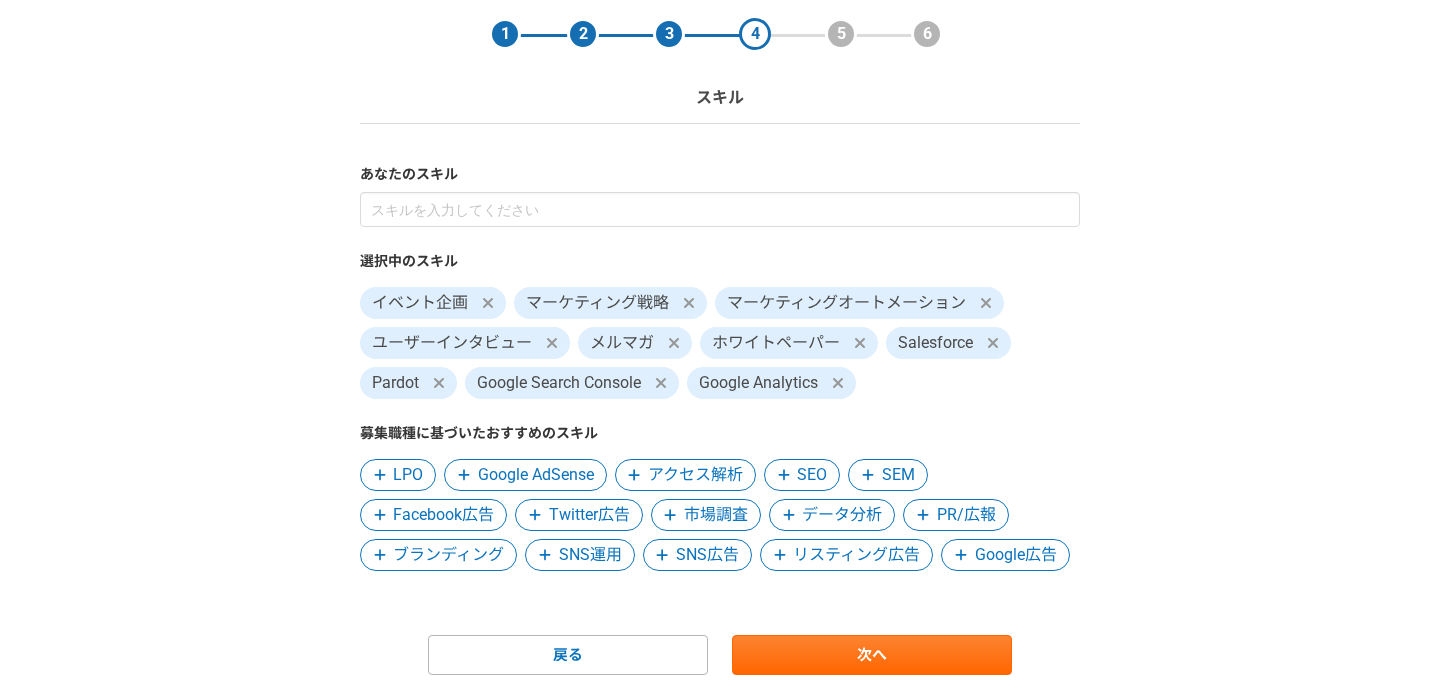 click on "アクセス解析" at bounding box center [685, 475] 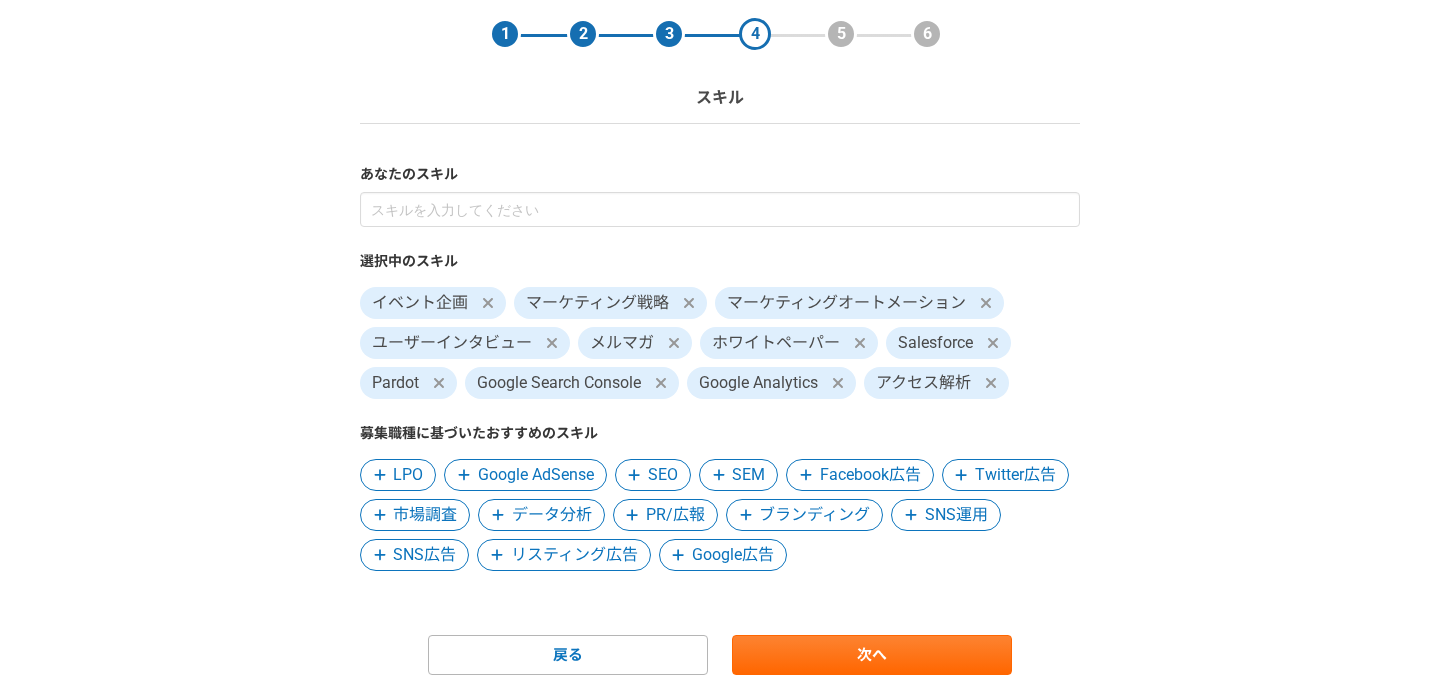 click on "データ分析" at bounding box center (552, 515) 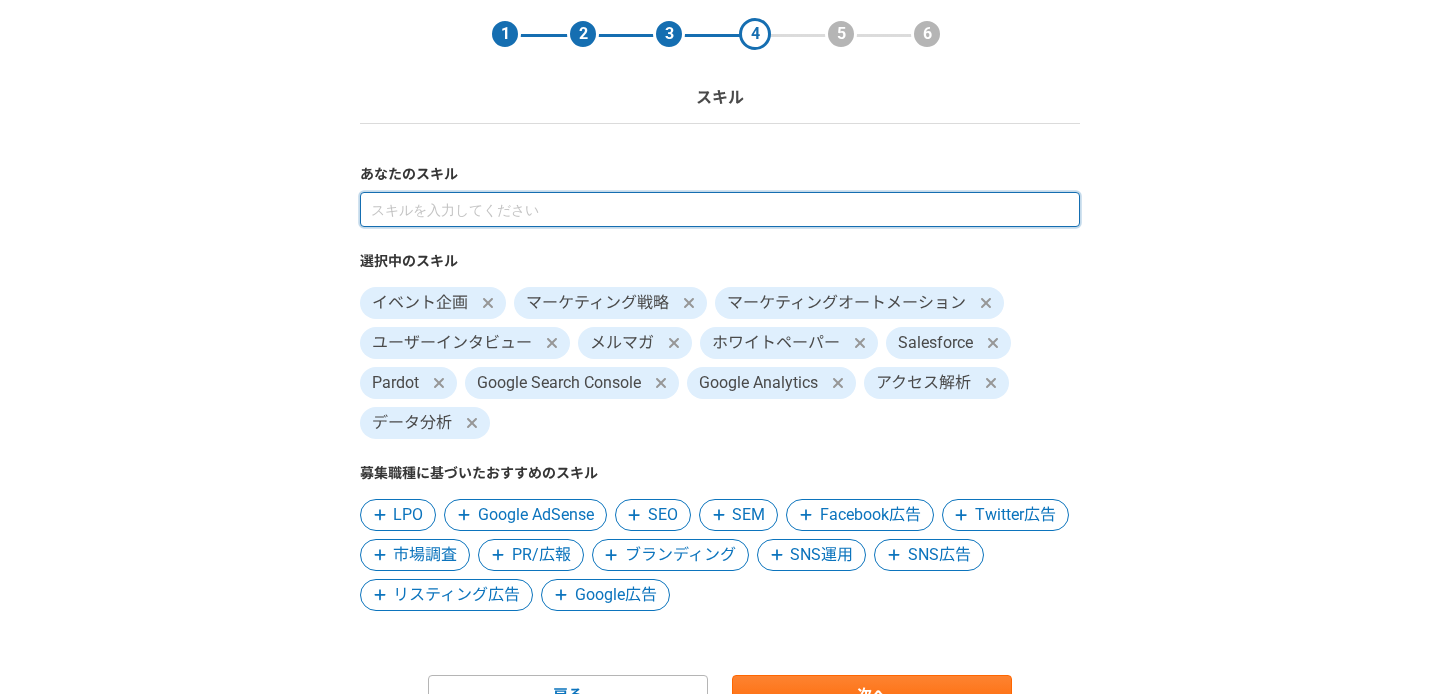 click at bounding box center [720, 209] 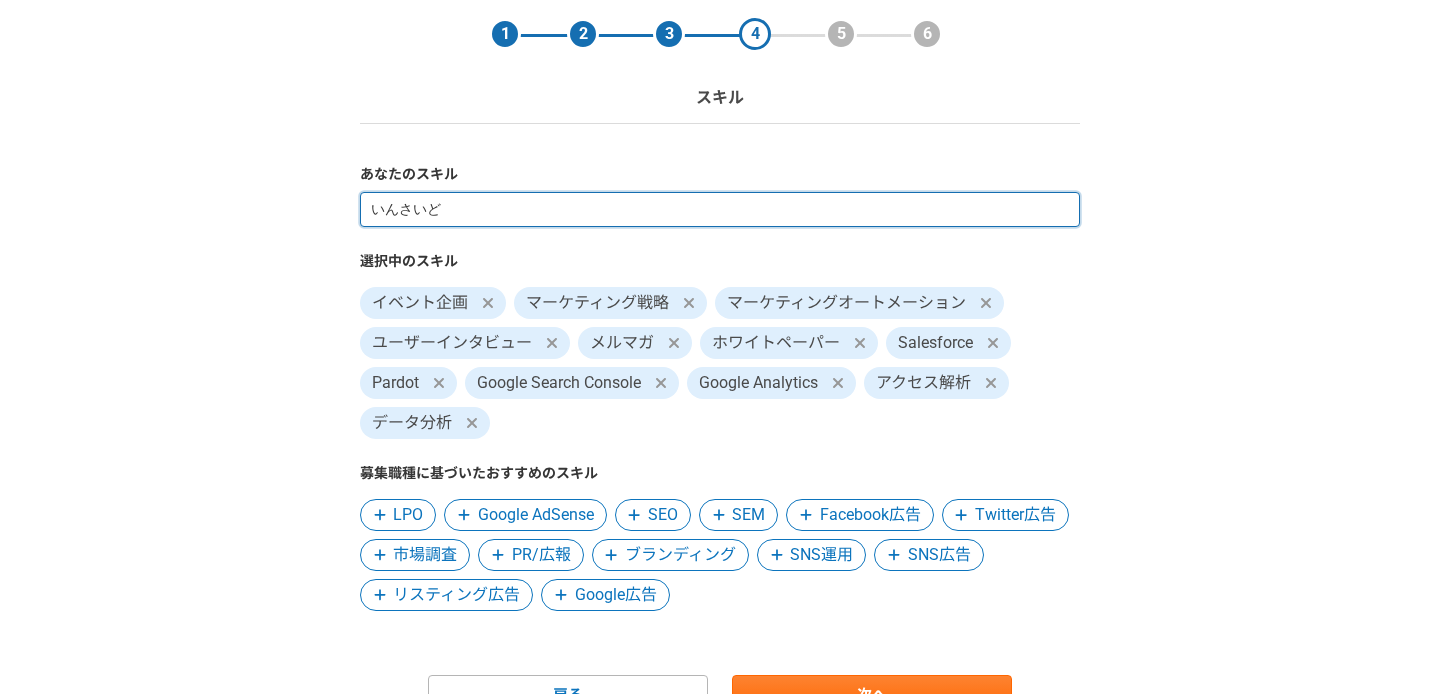 type on "インサイド" 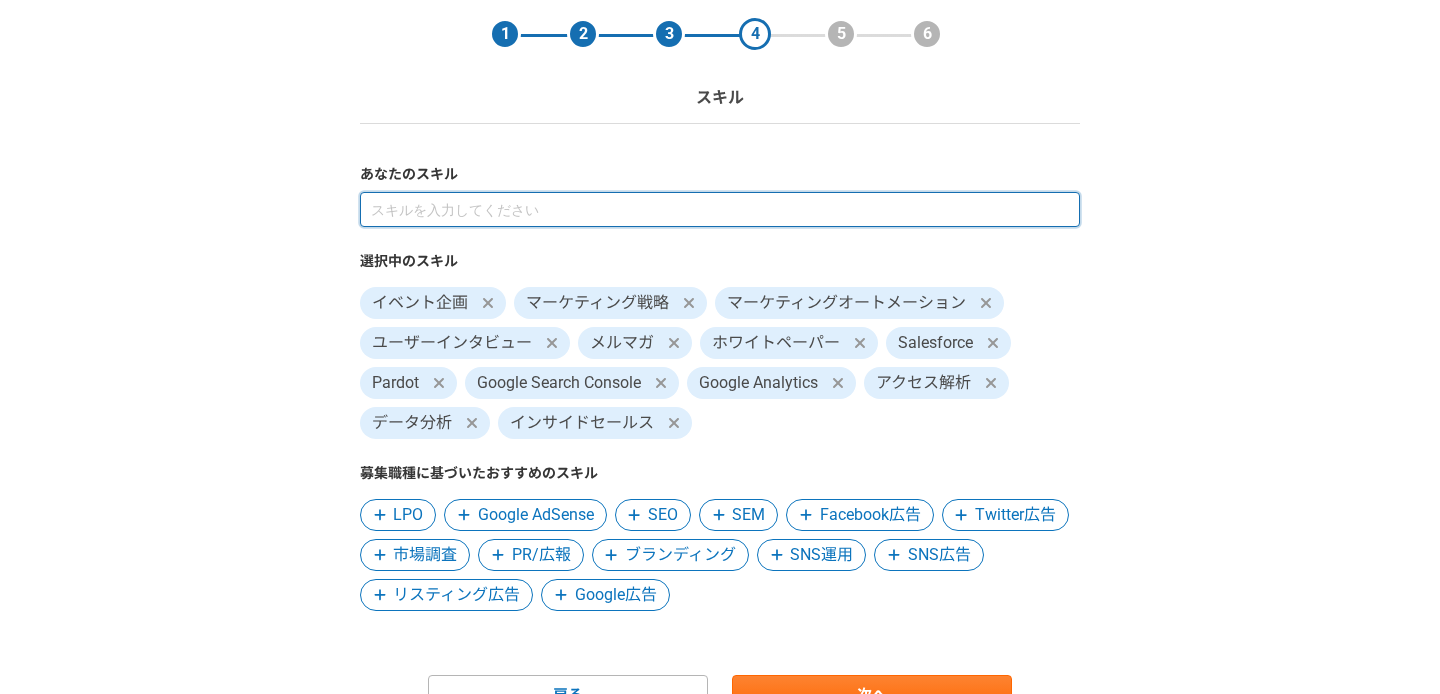 click at bounding box center (720, 209) 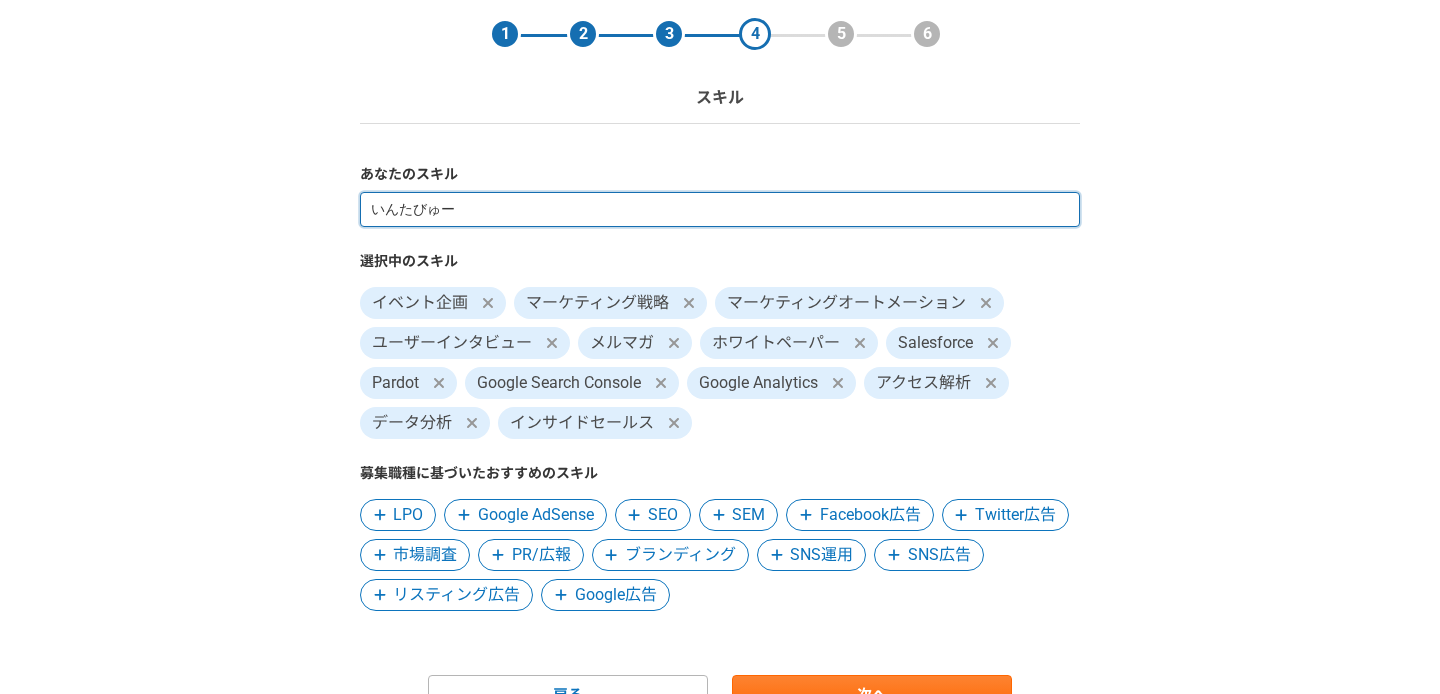 type on "インタビュー" 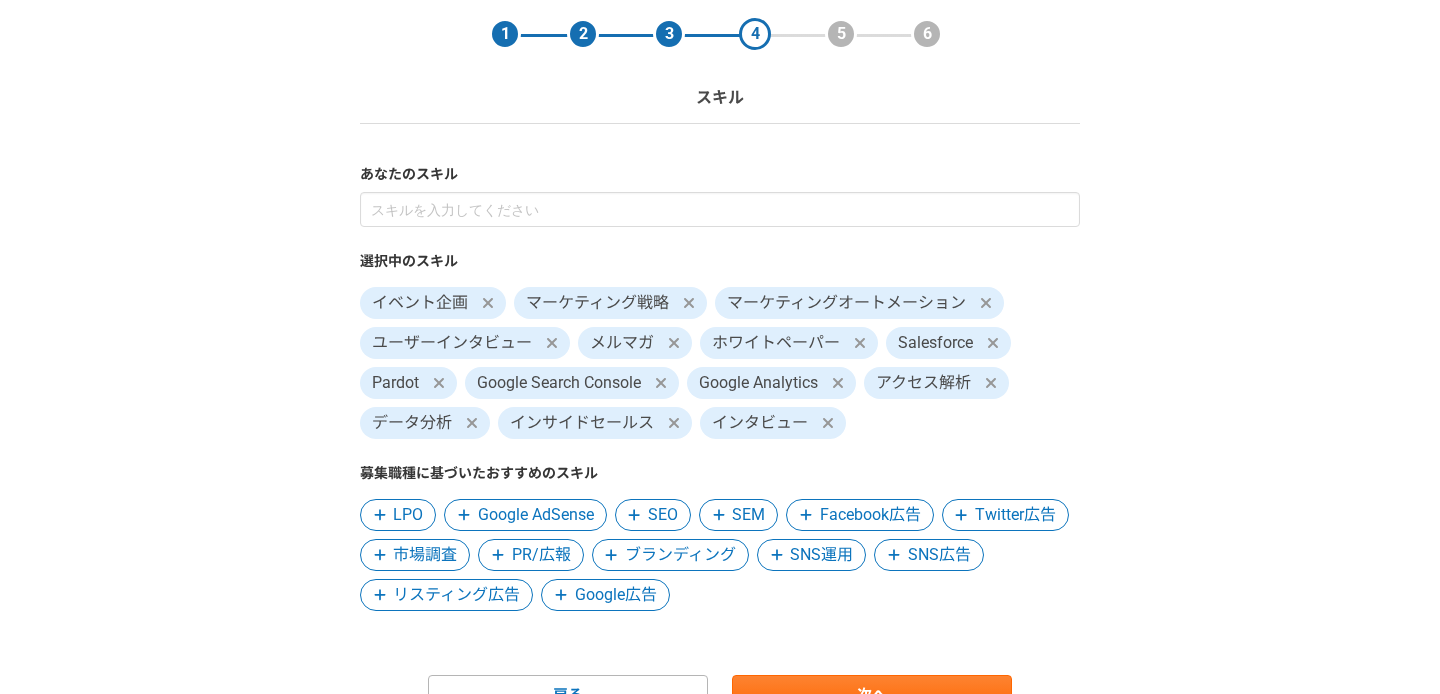 click 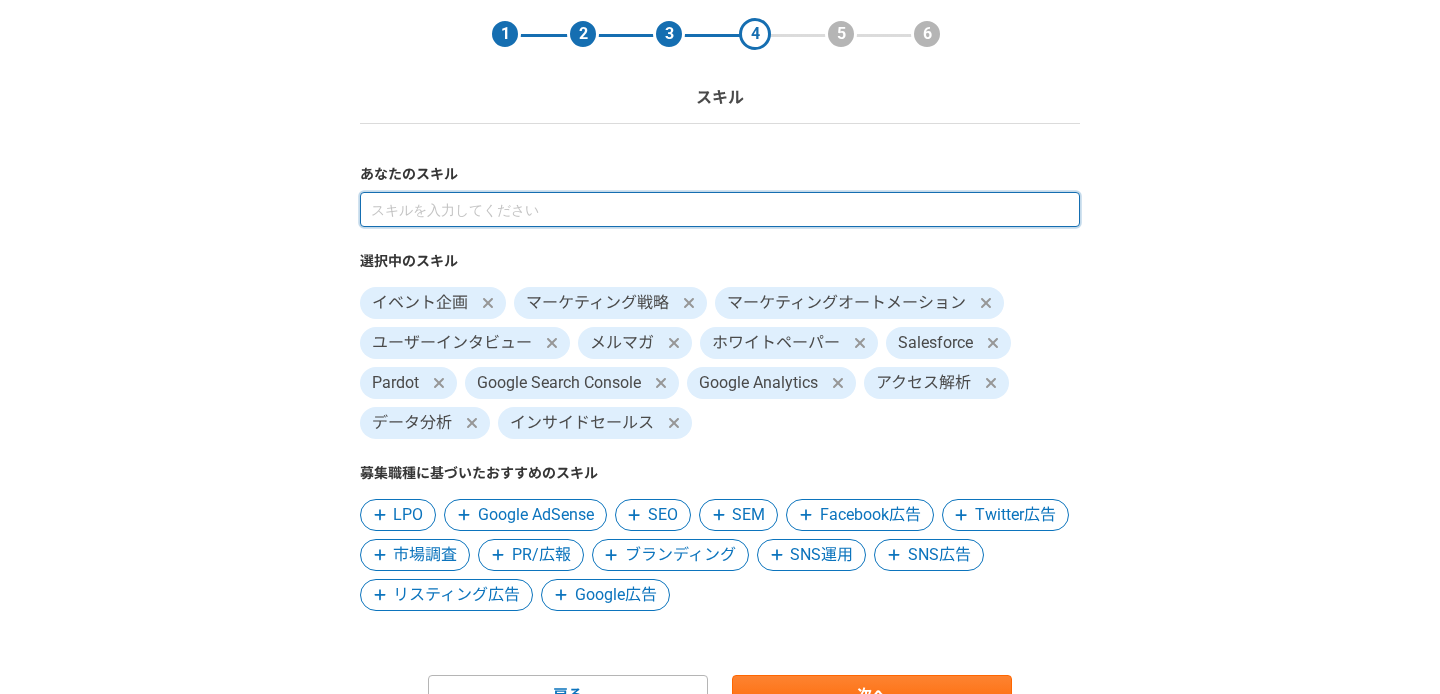 click at bounding box center [720, 209] 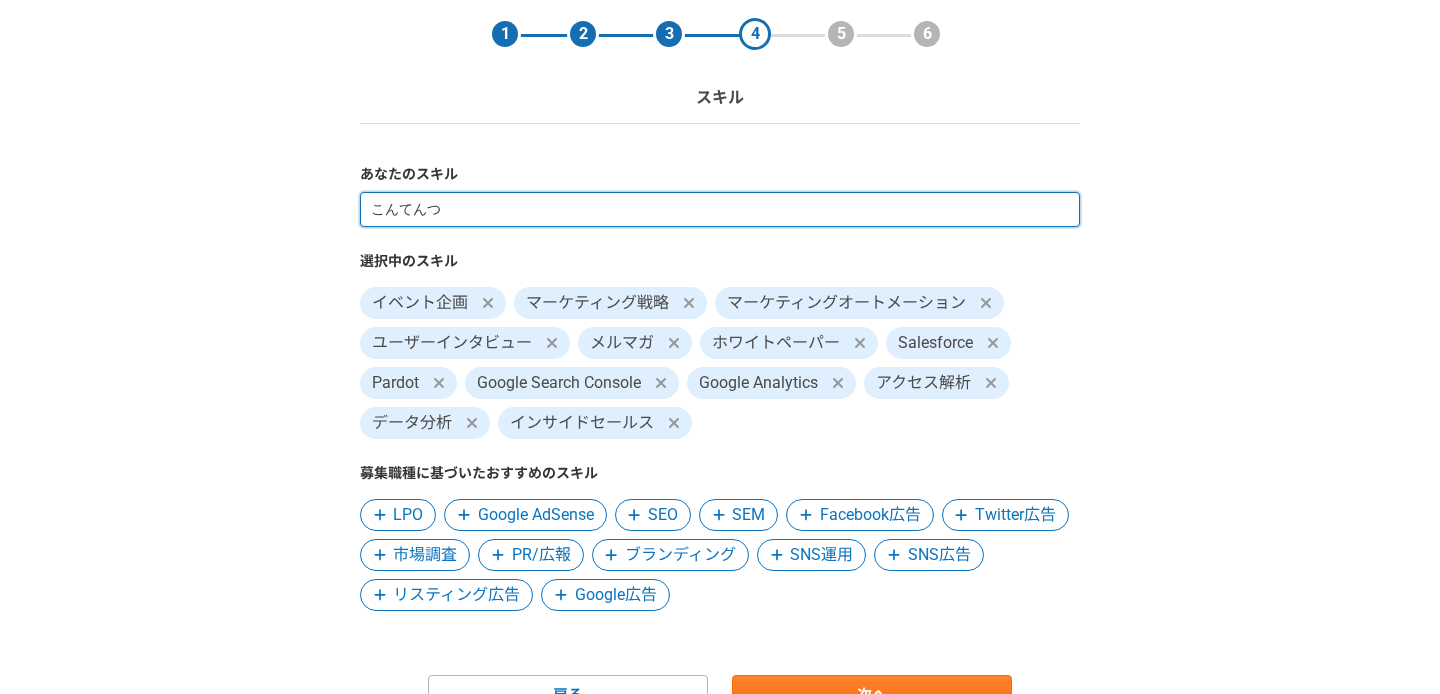 type on "コンテンツ" 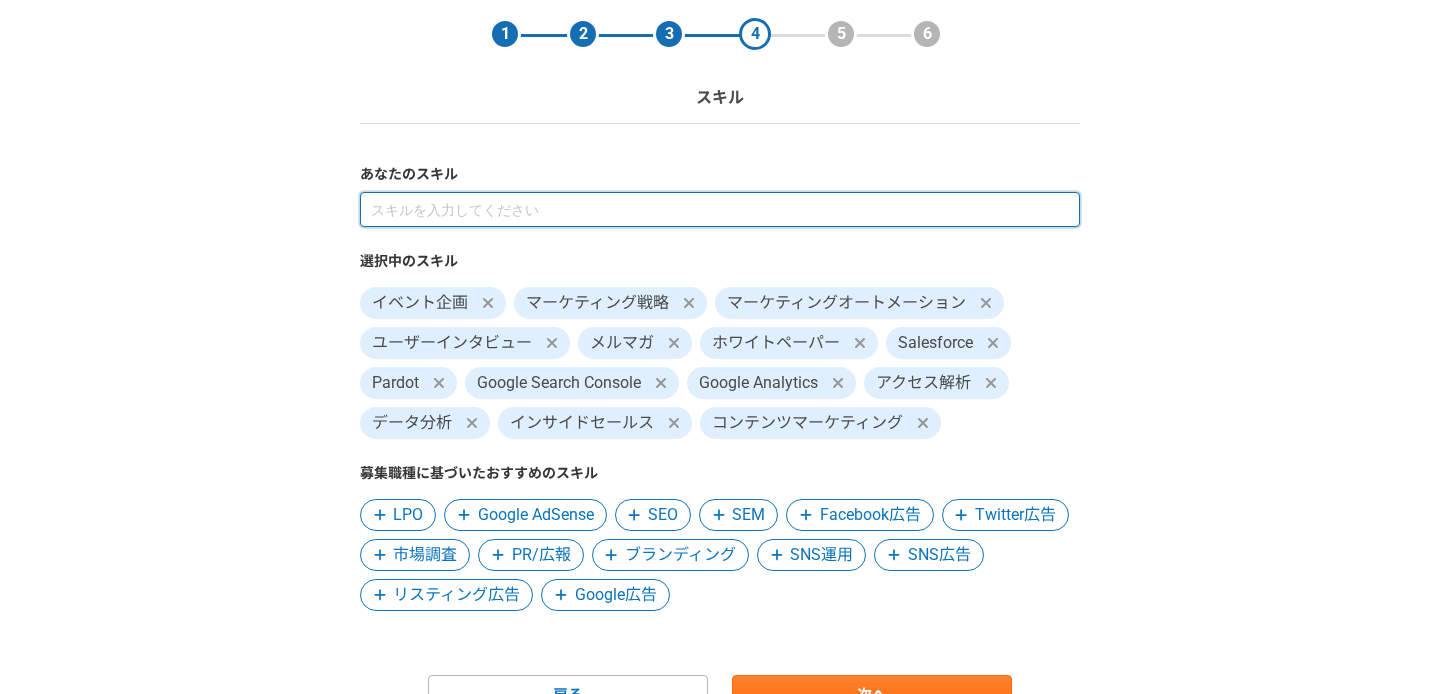 click at bounding box center (720, 209) 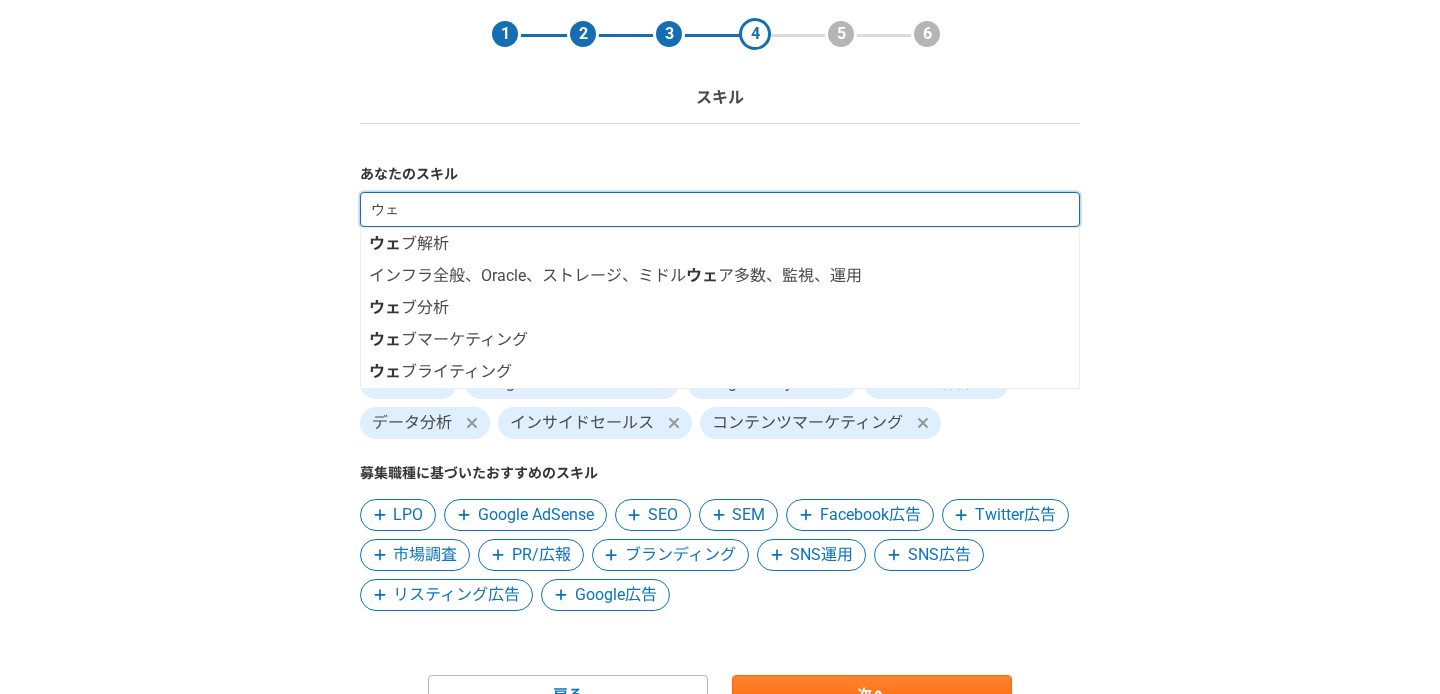 type on "ウ" 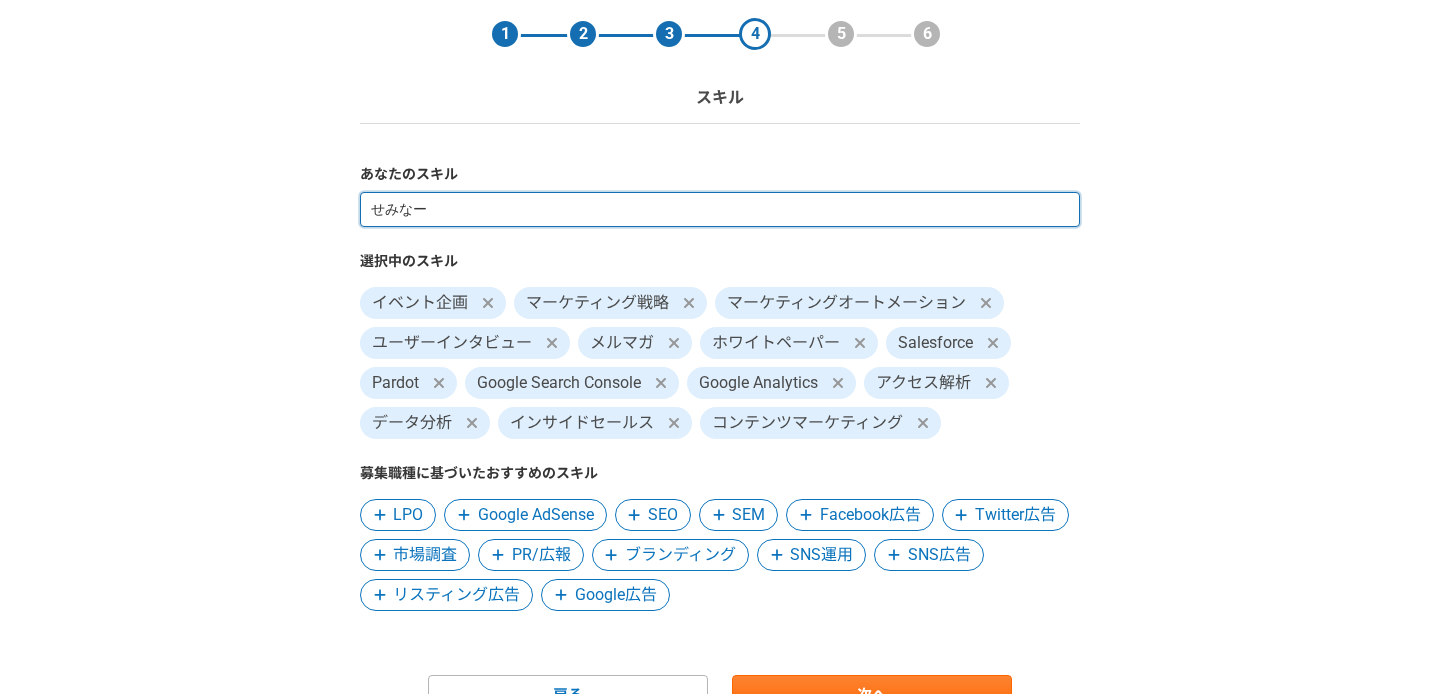 type on "セミナー" 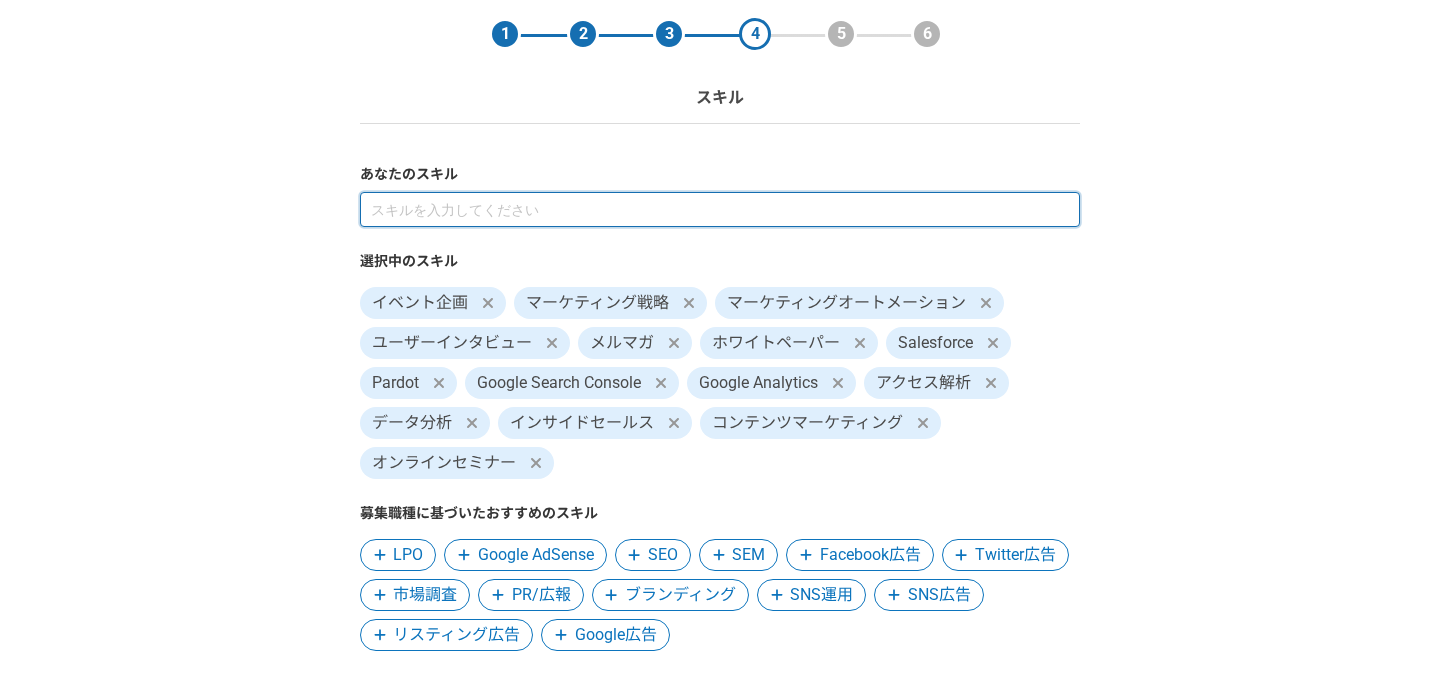 click at bounding box center [720, 209] 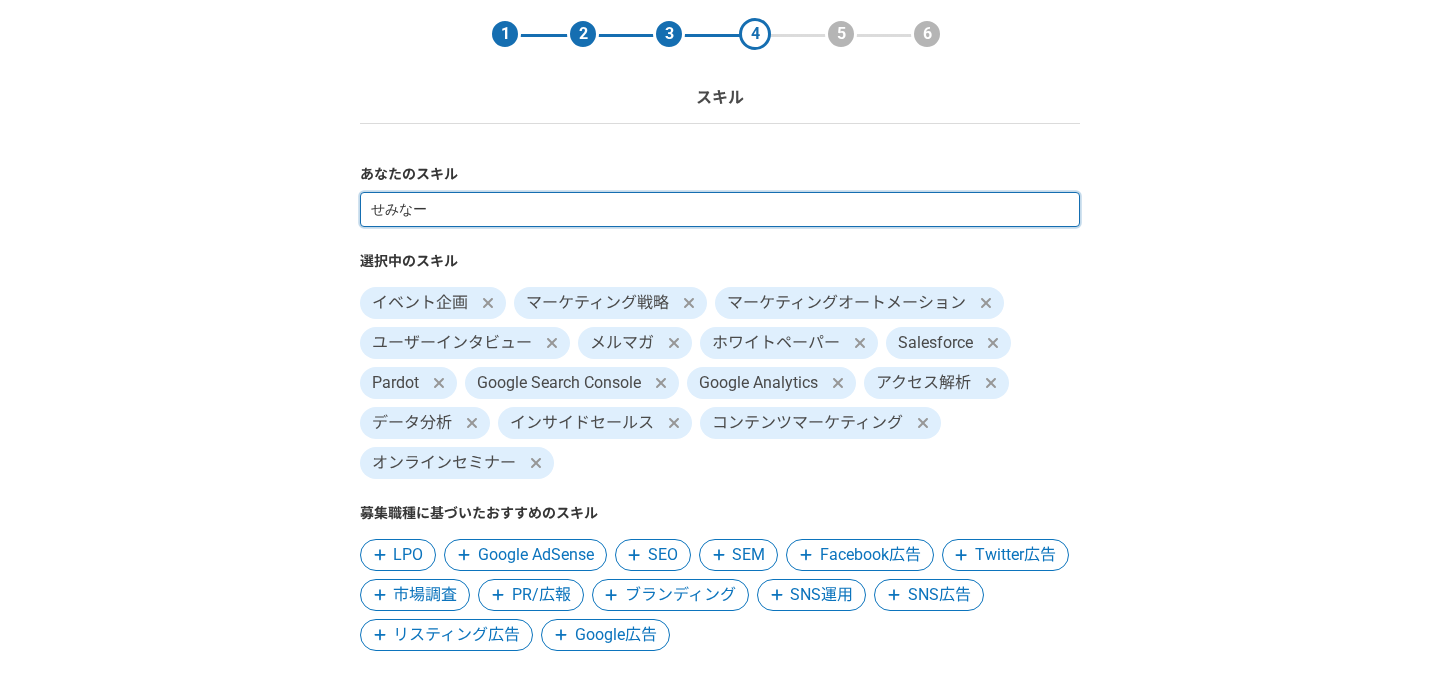 type on "セミナー" 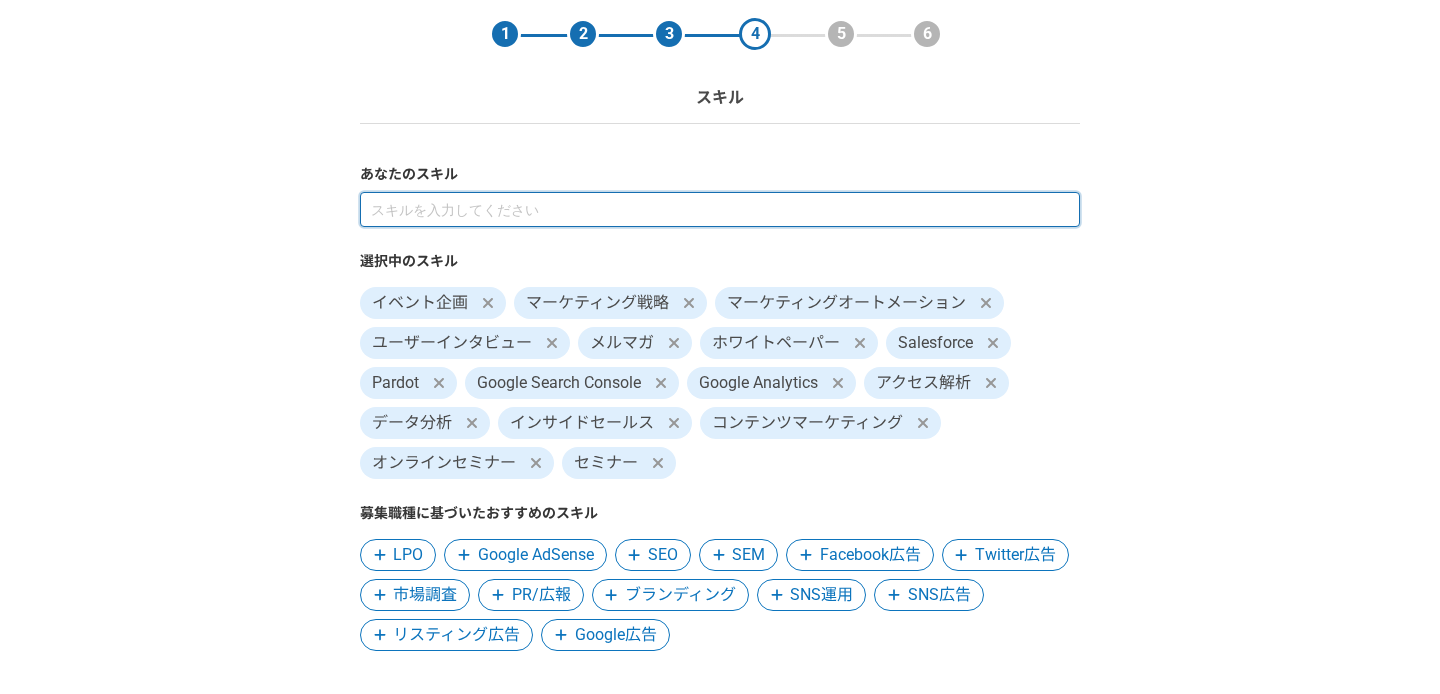 click at bounding box center (720, 209) 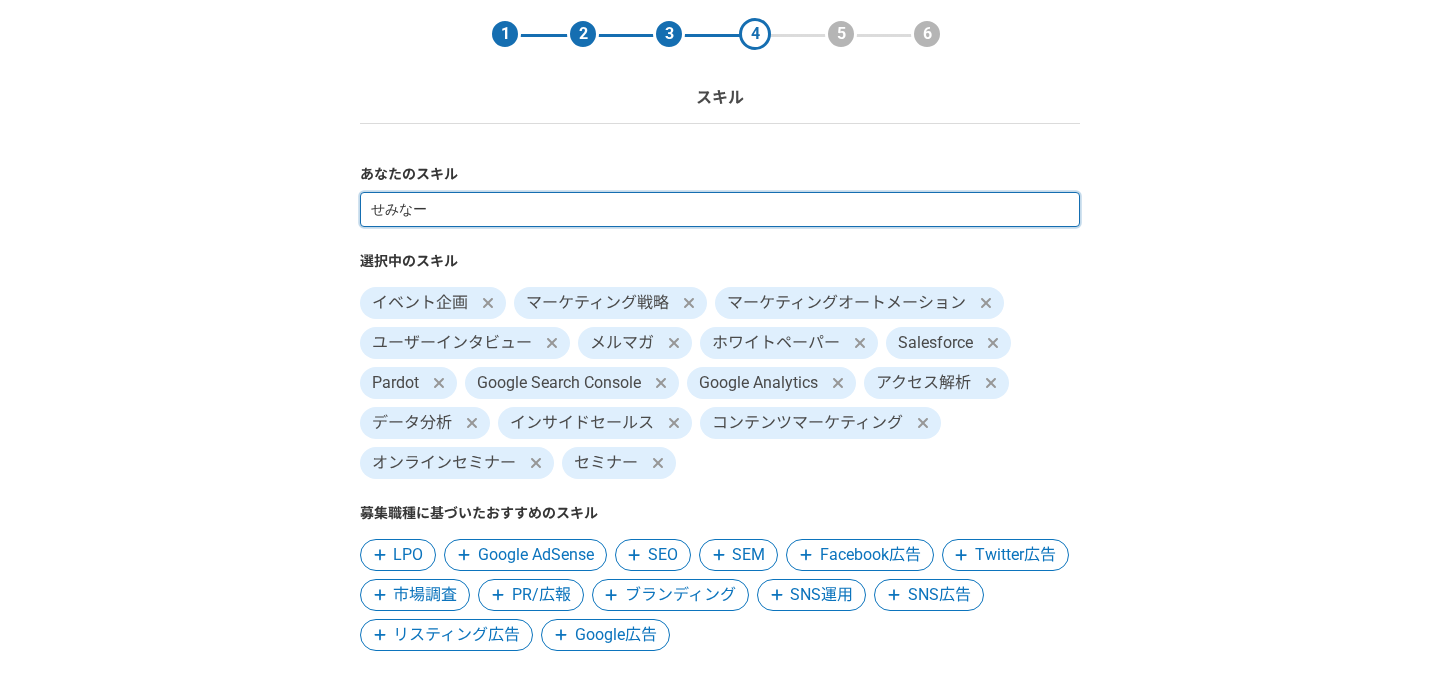 type on "セミナー" 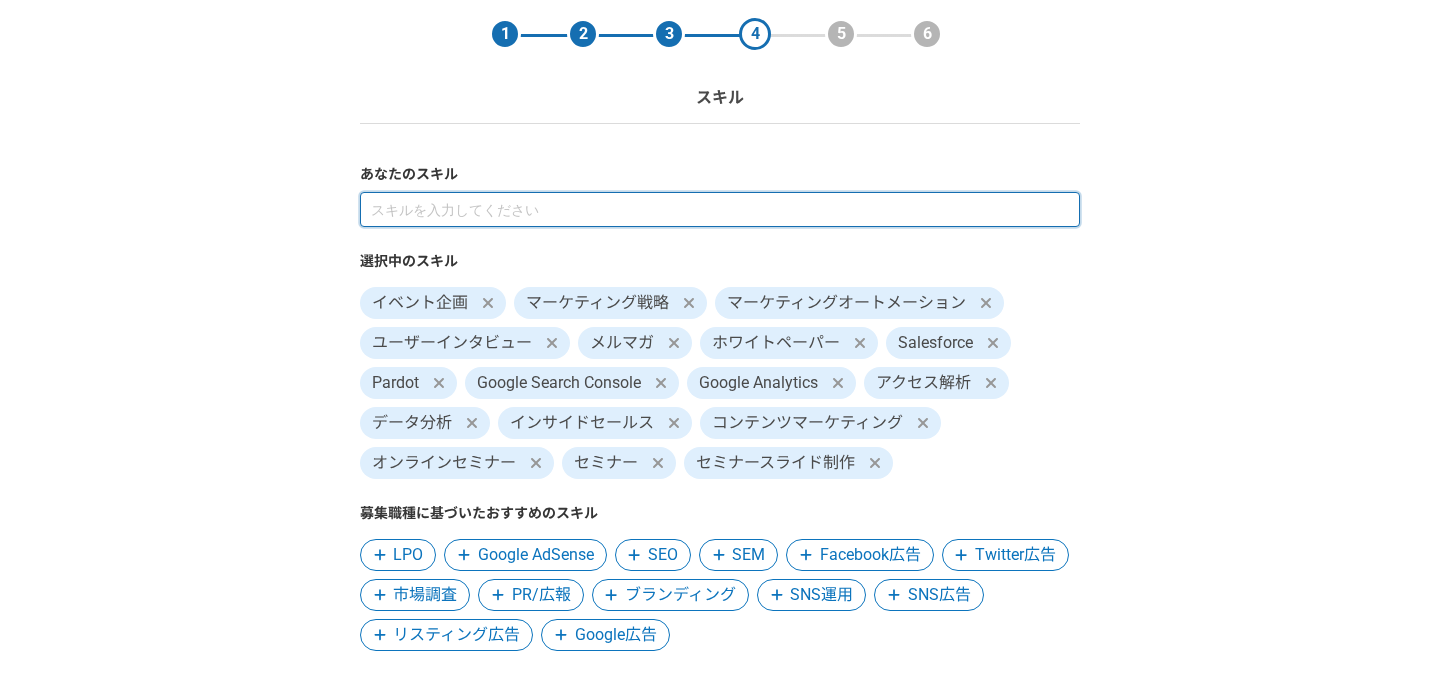 click at bounding box center [720, 209] 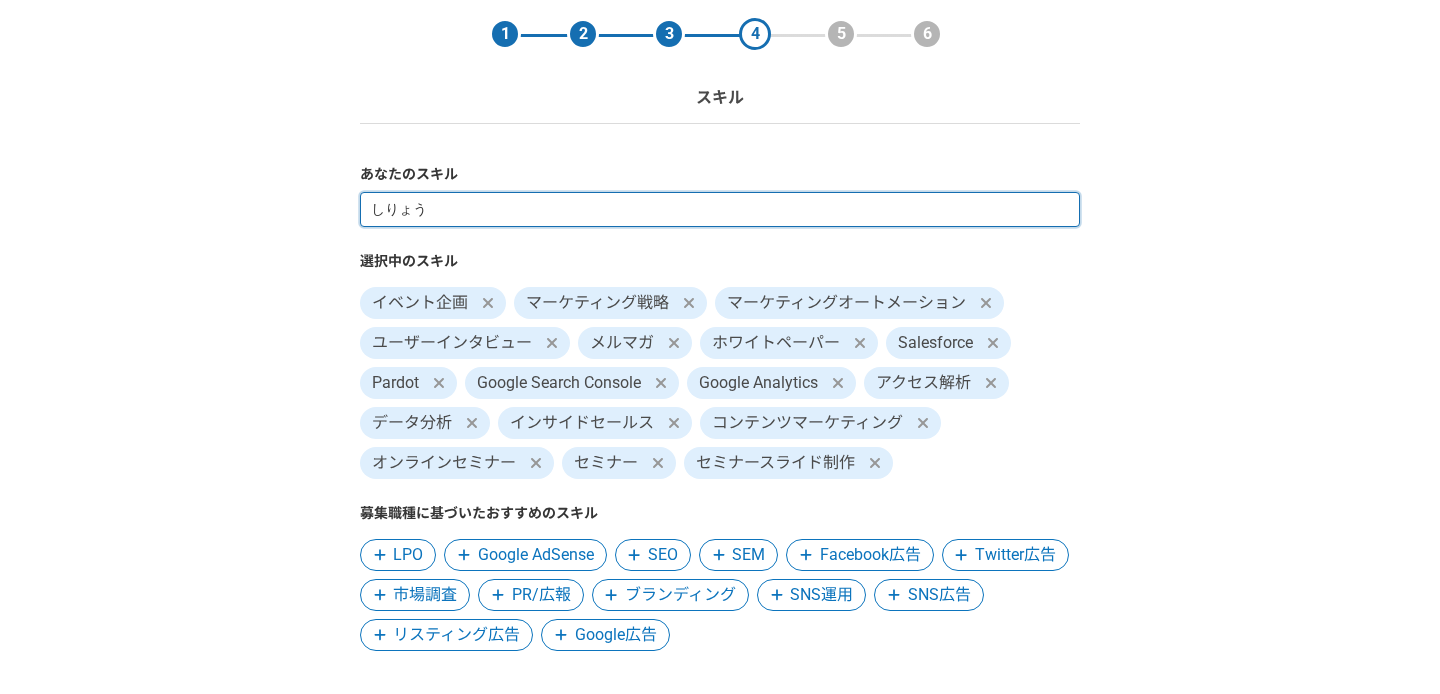 type on "資料" 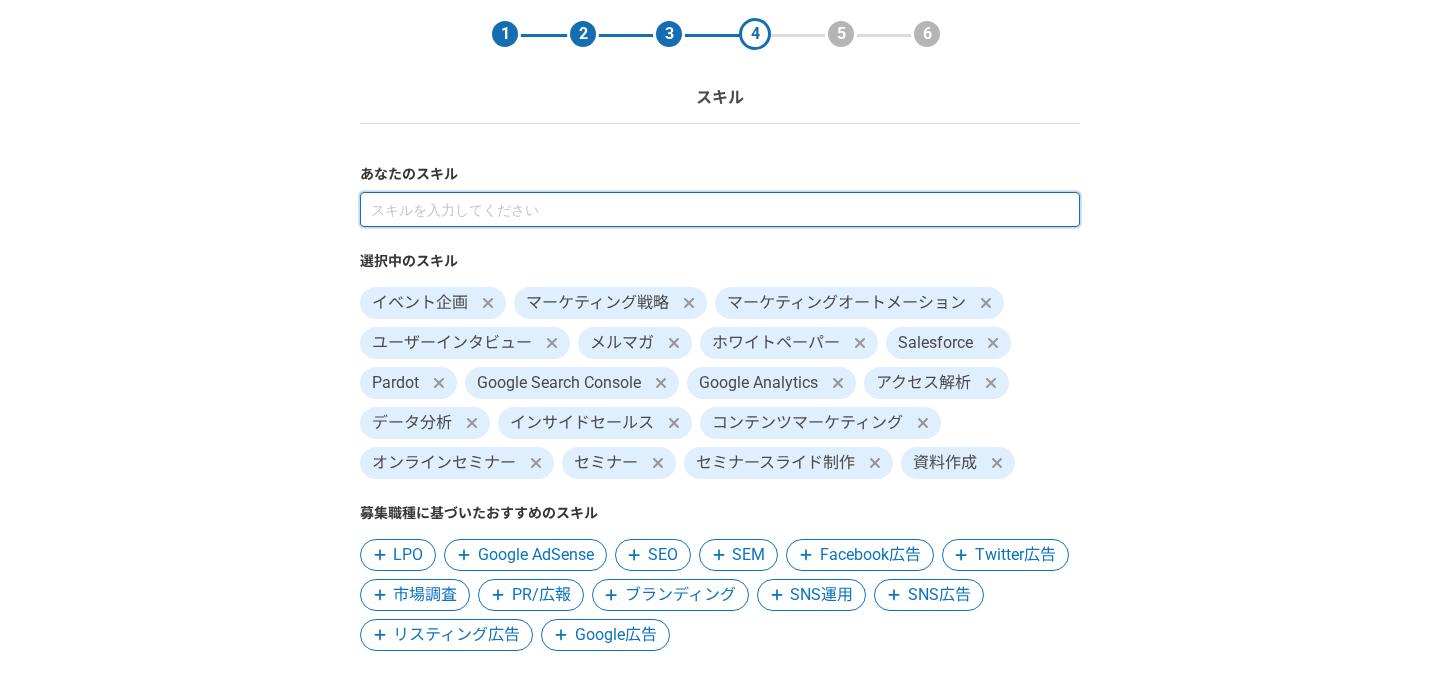 click at bounding box center (720, 209) 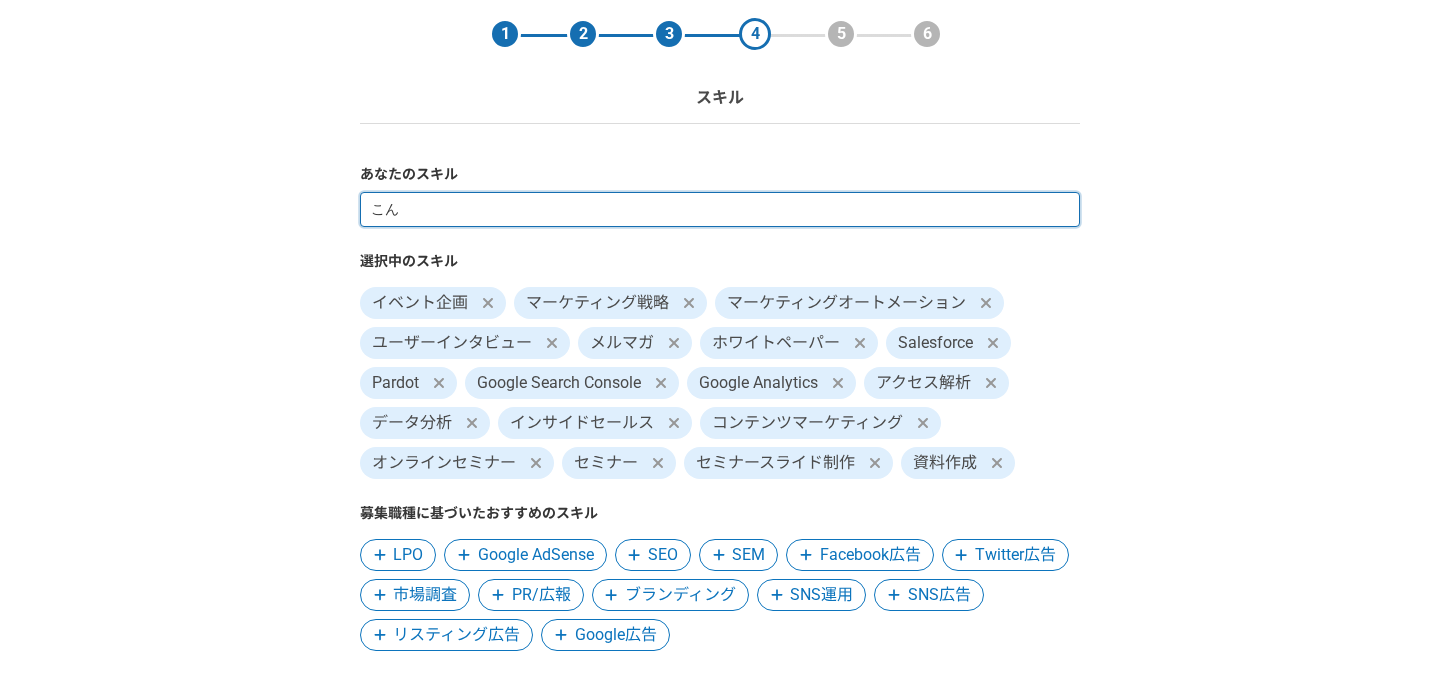 type on "こ" 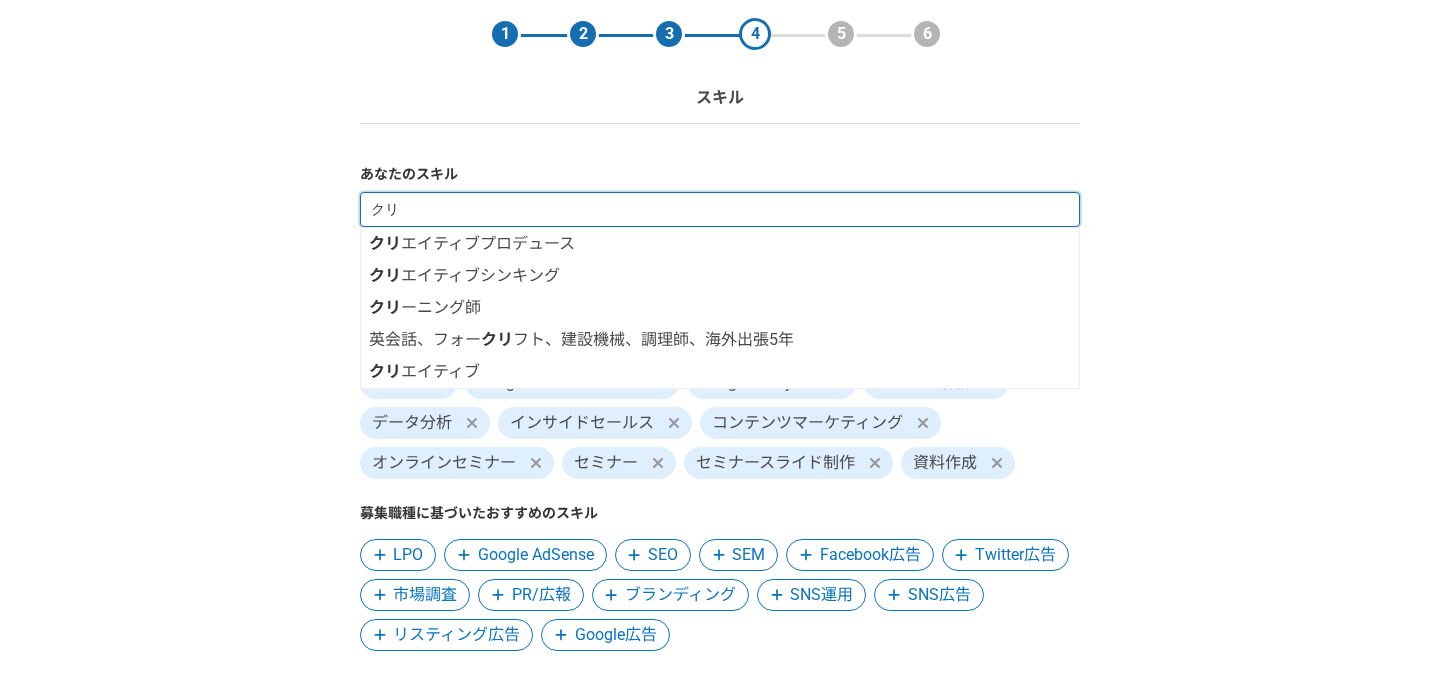 type on "ク" 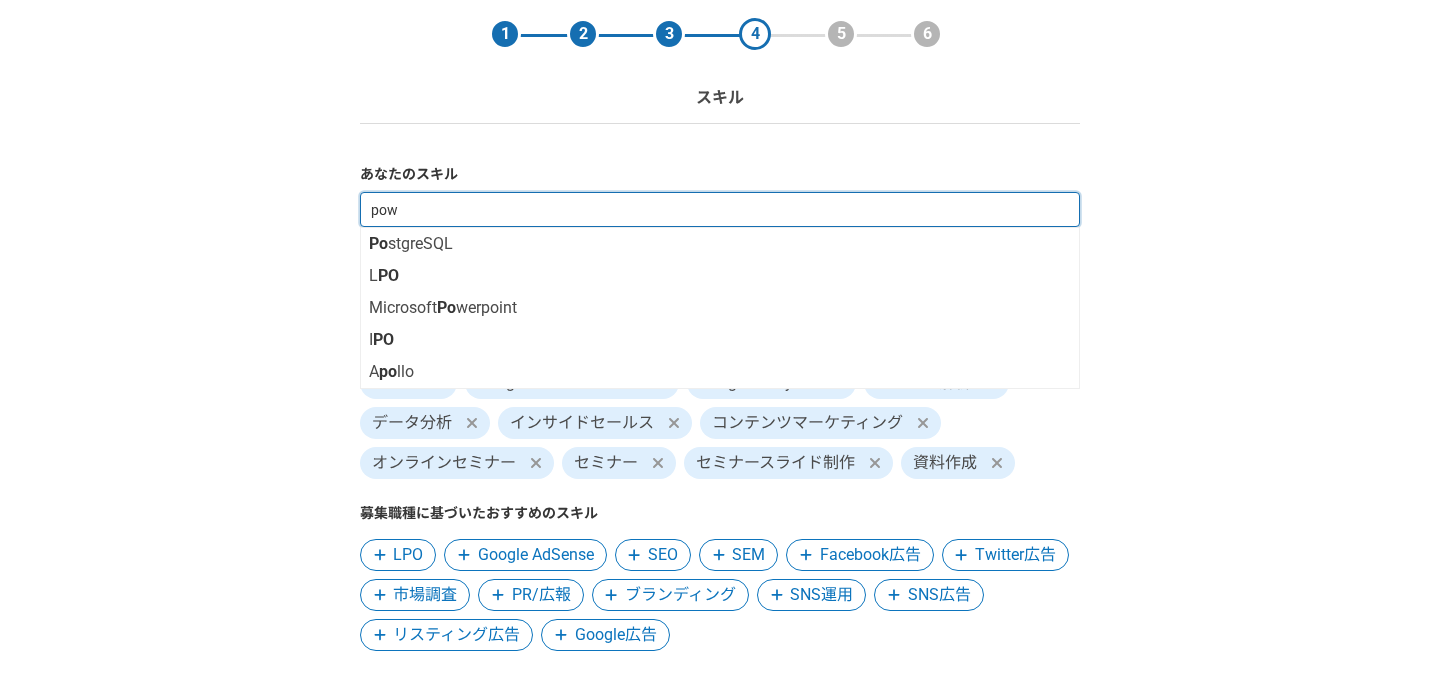 type on "powe" 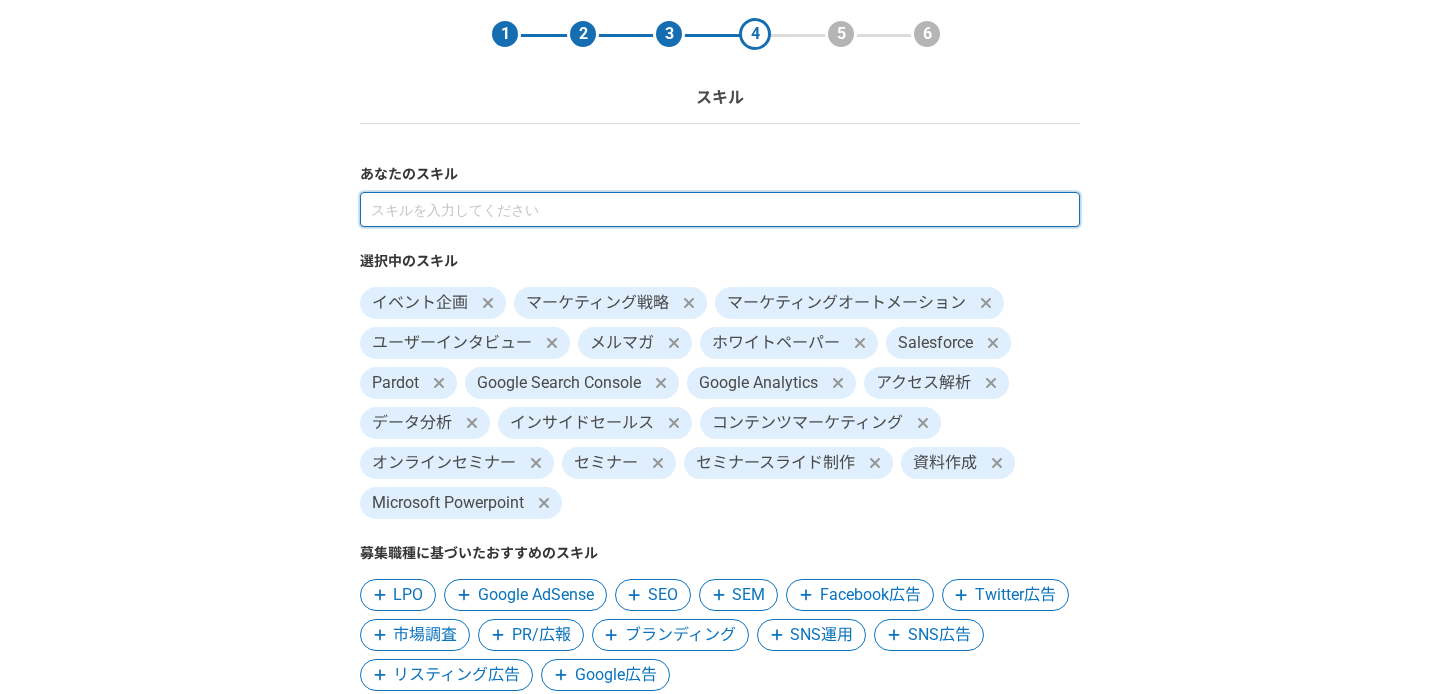 click at bounding box center (720, 209) 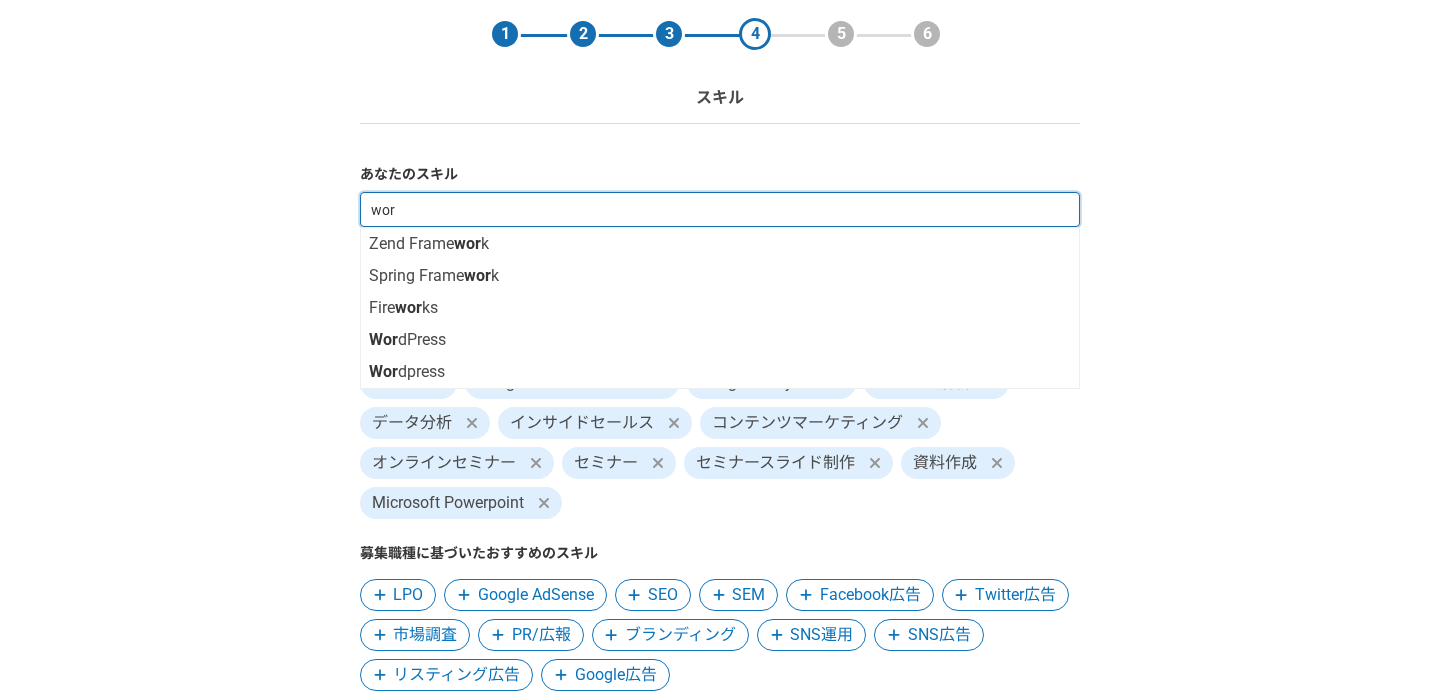 type on "word" 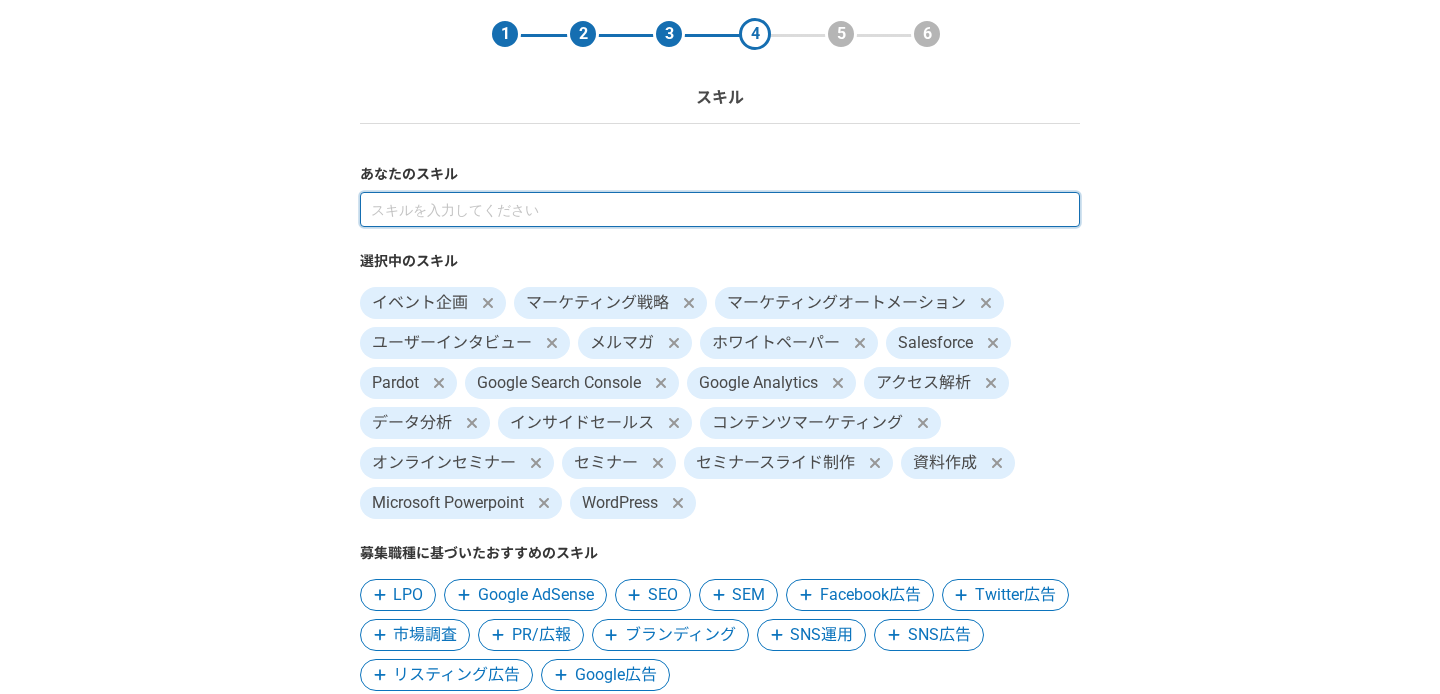 click at bounding box center (720, 209) 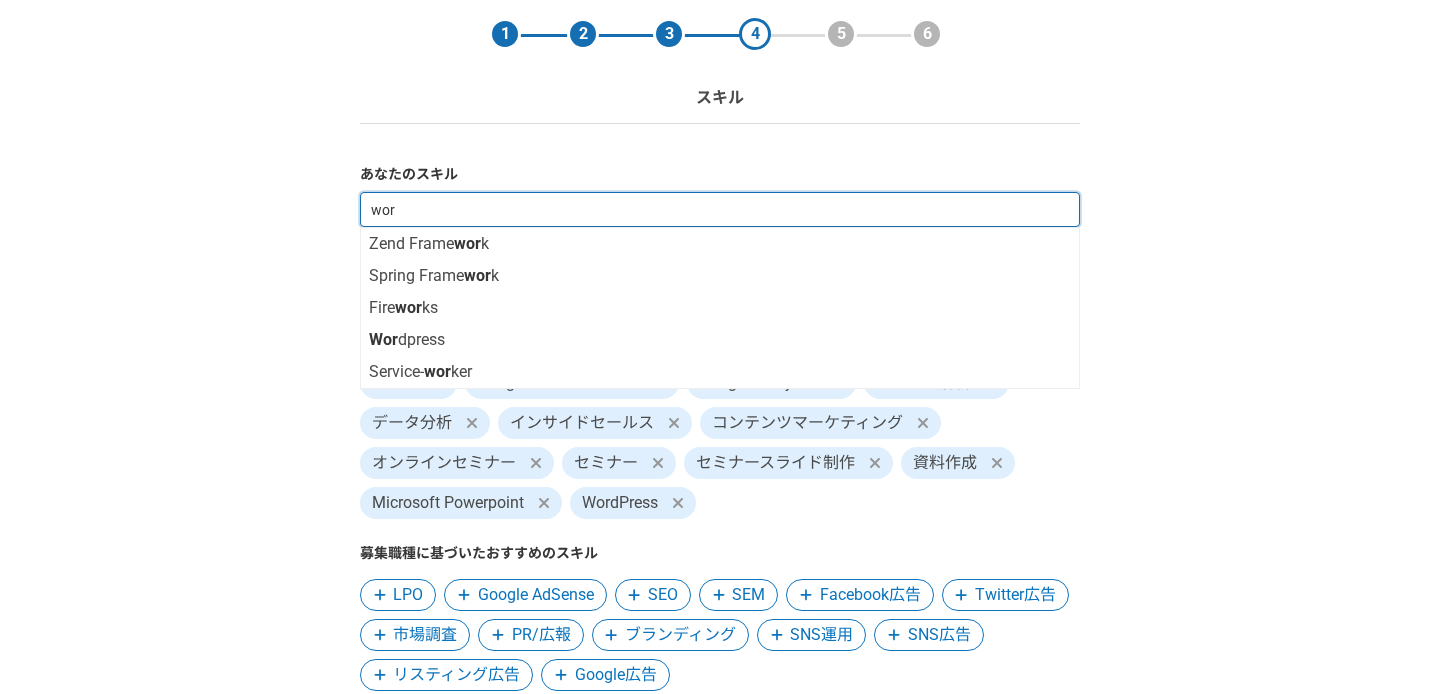 type on "word" 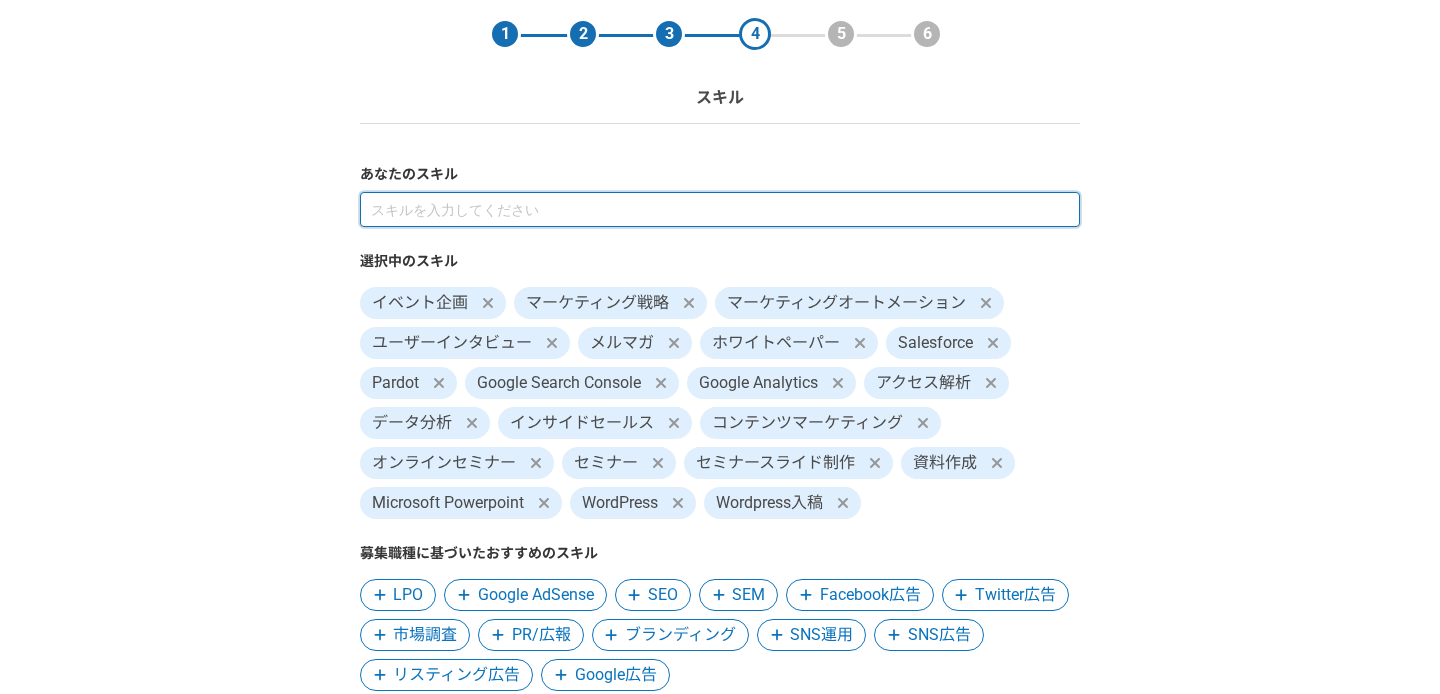 click at bounding box center (720, 209) 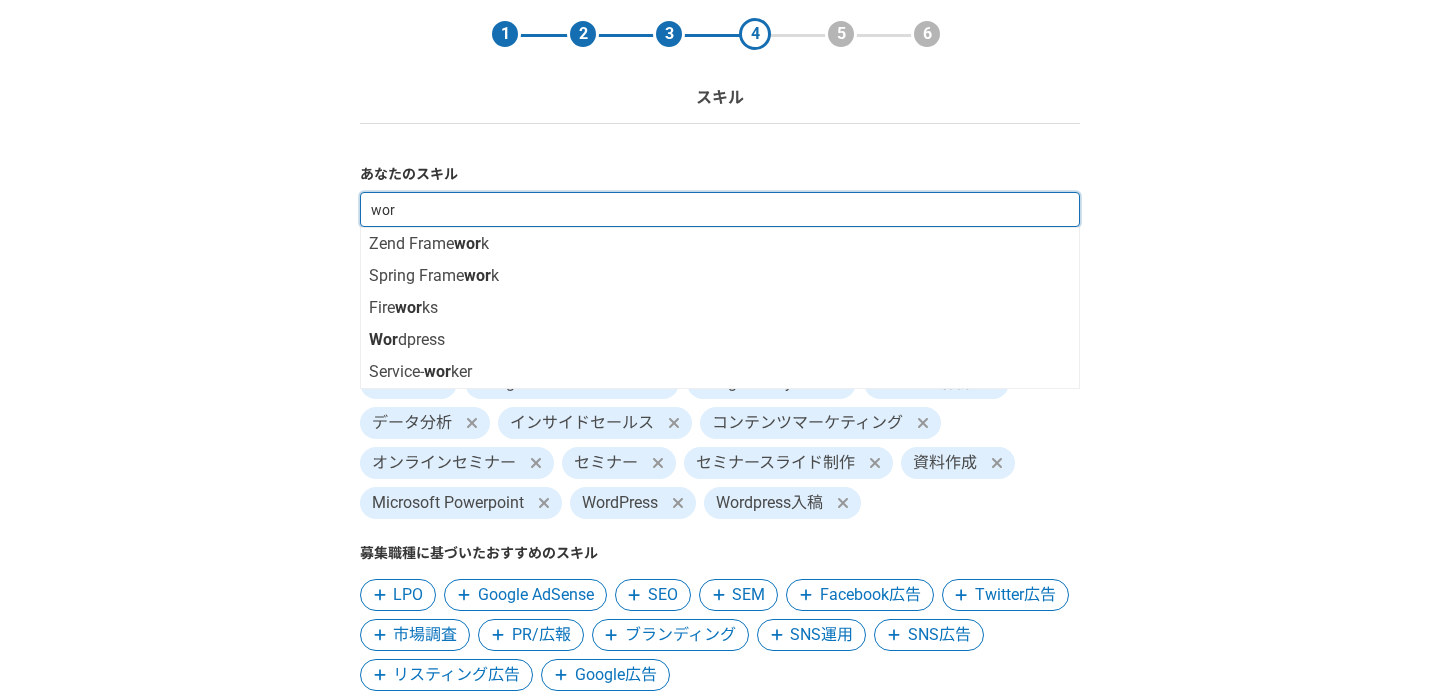 type on "word" 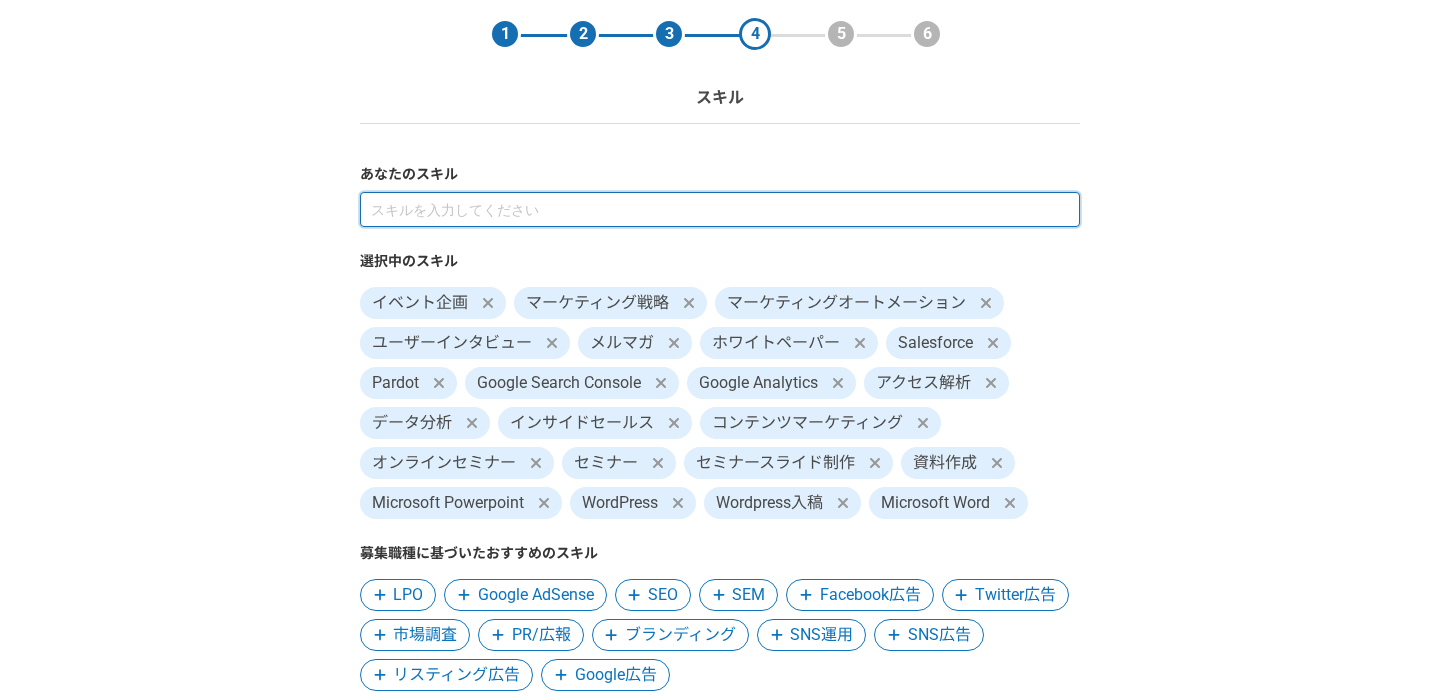 click at bounding box center [720, 209] 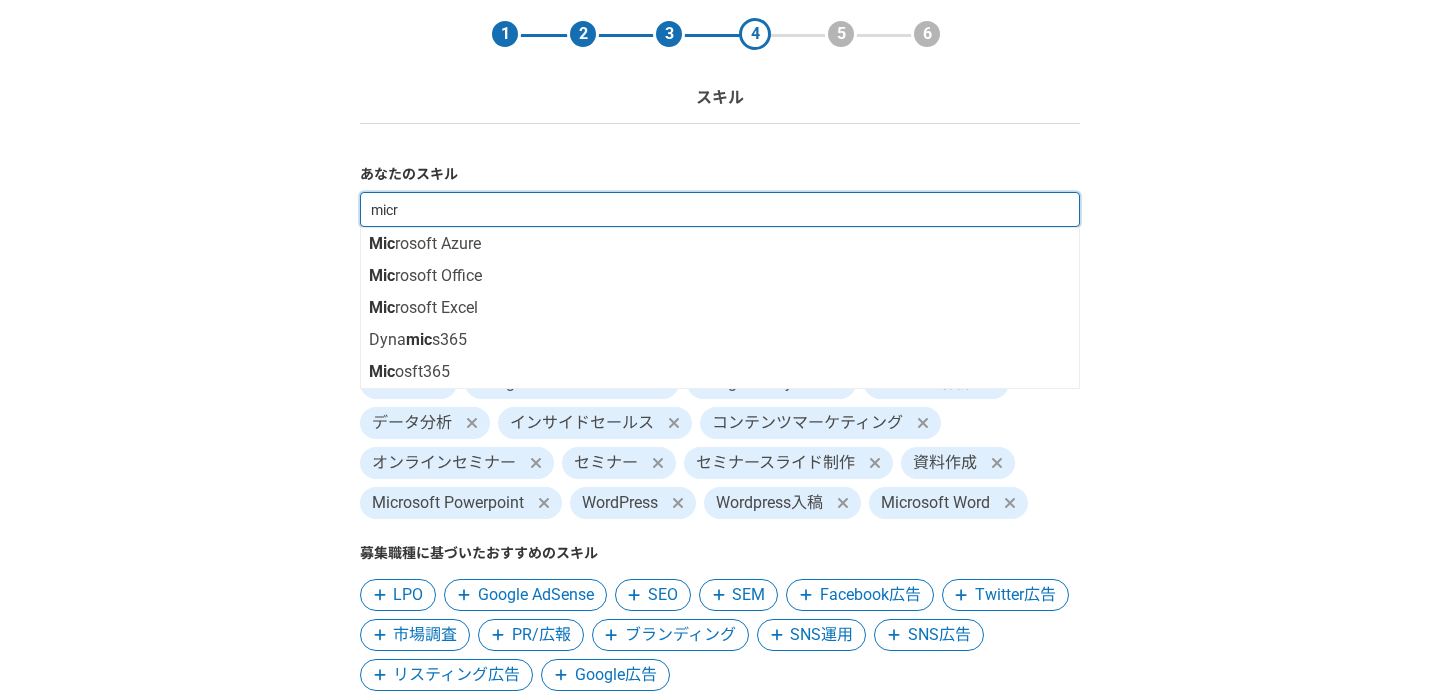 type on "micro" 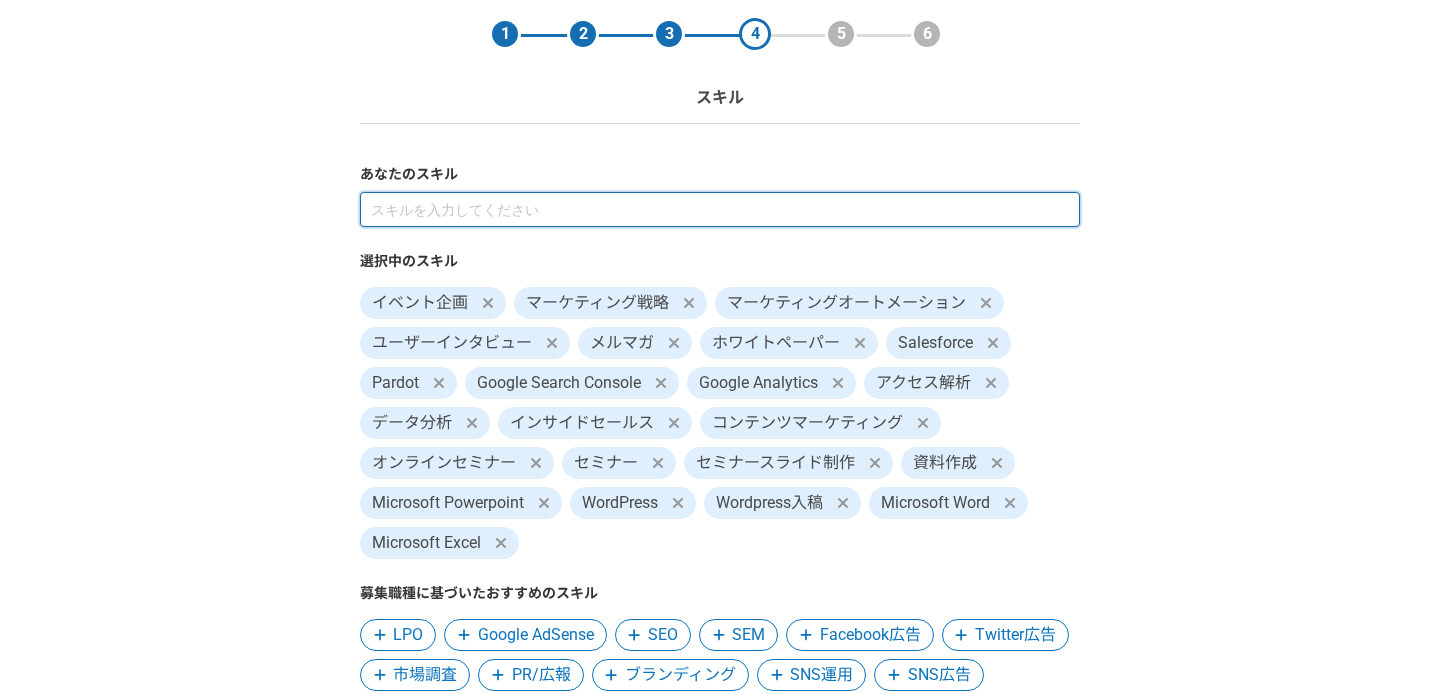 click at bounding box center [720, 209] 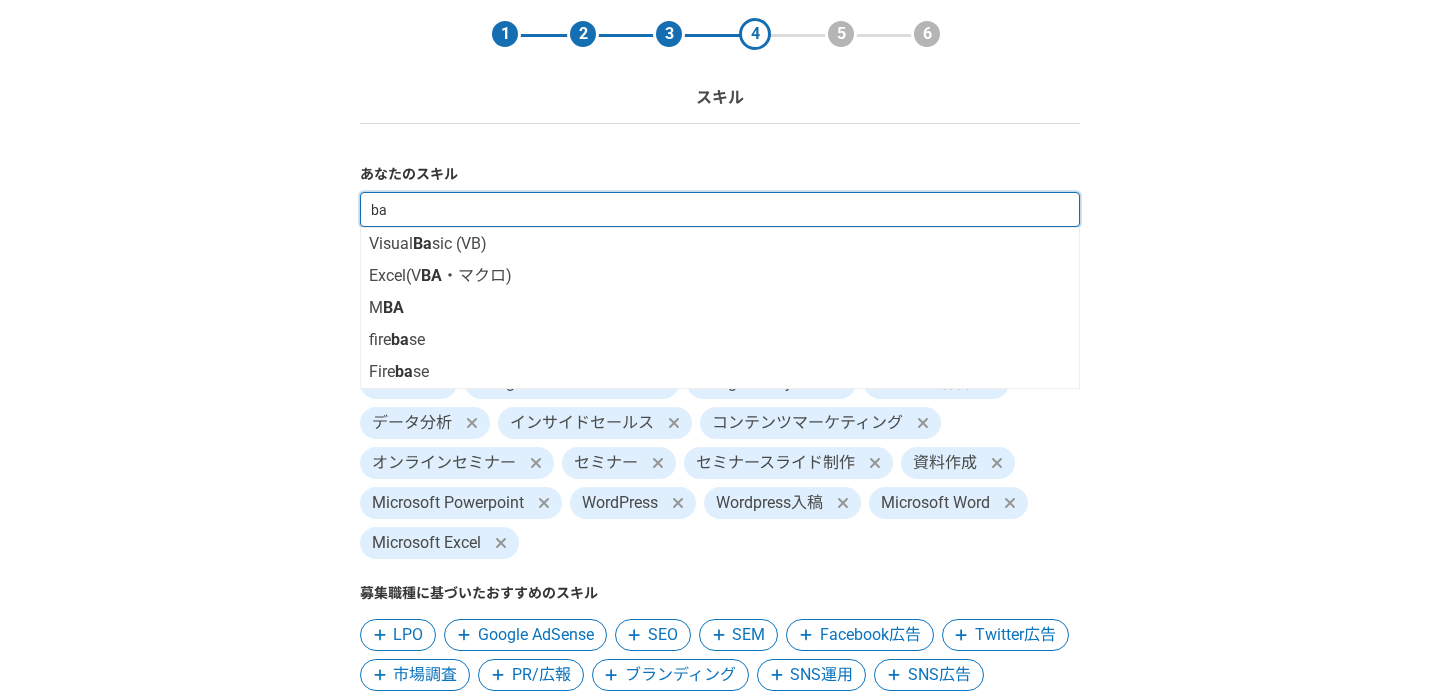 type on "b" 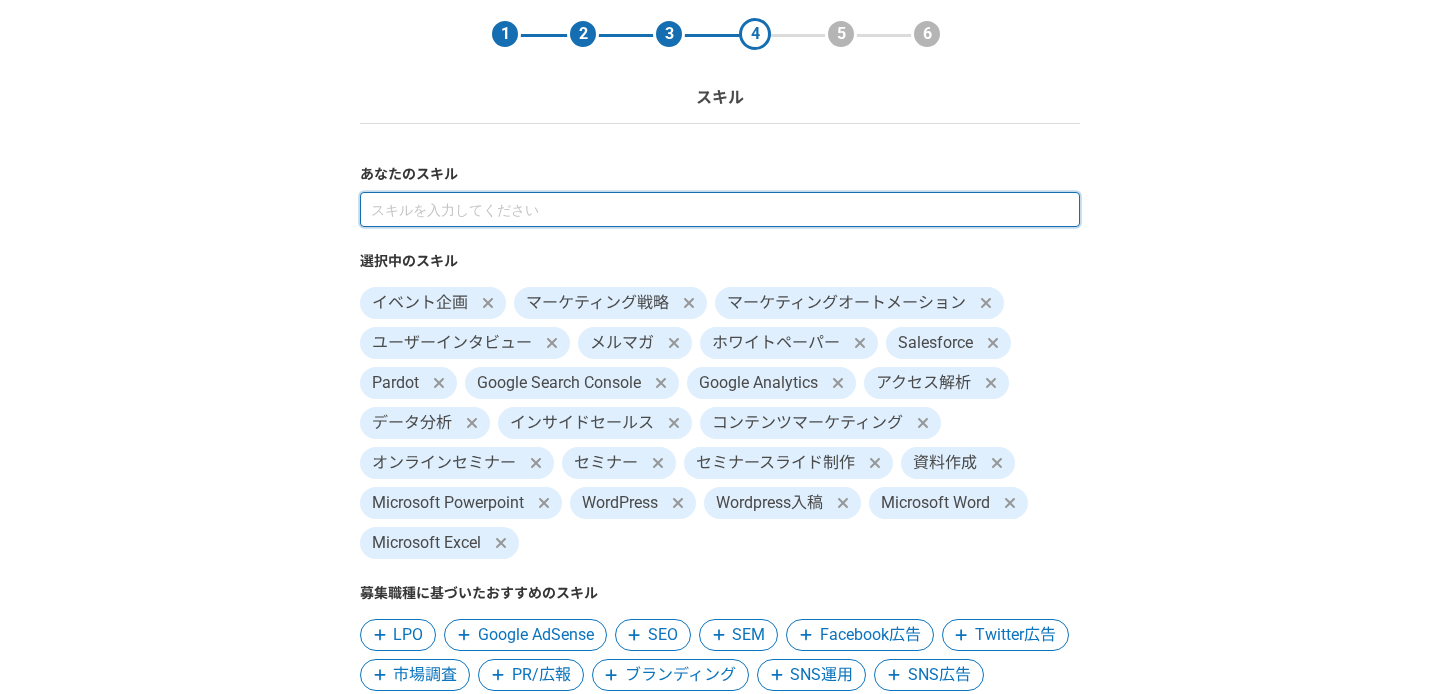 type on "t" 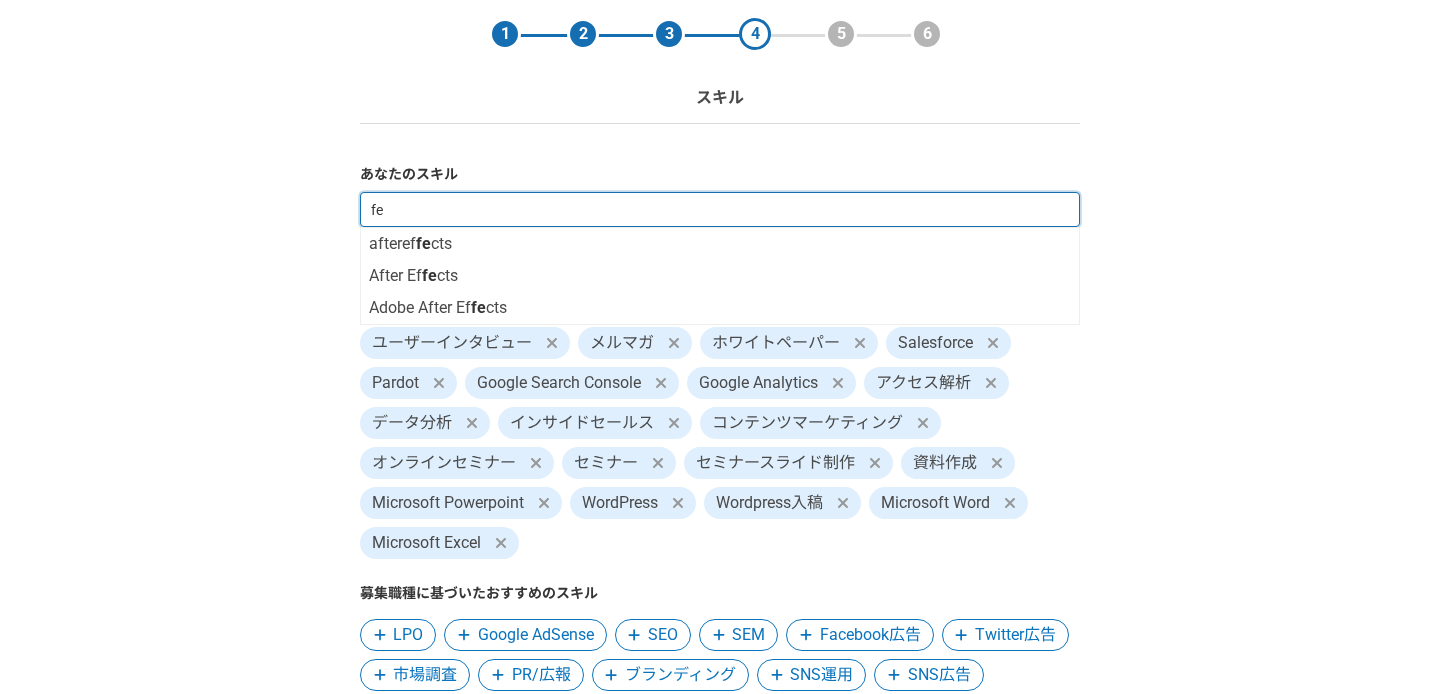 type on "f" 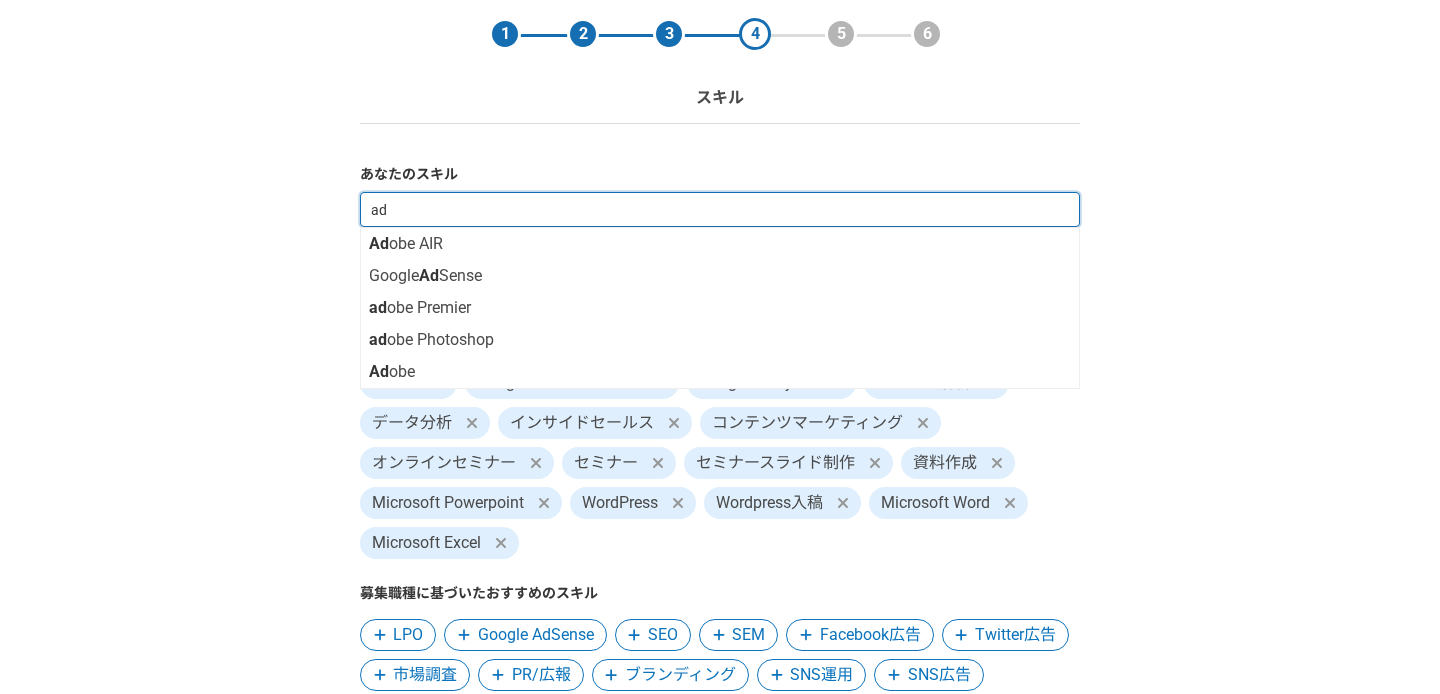 type on "a" 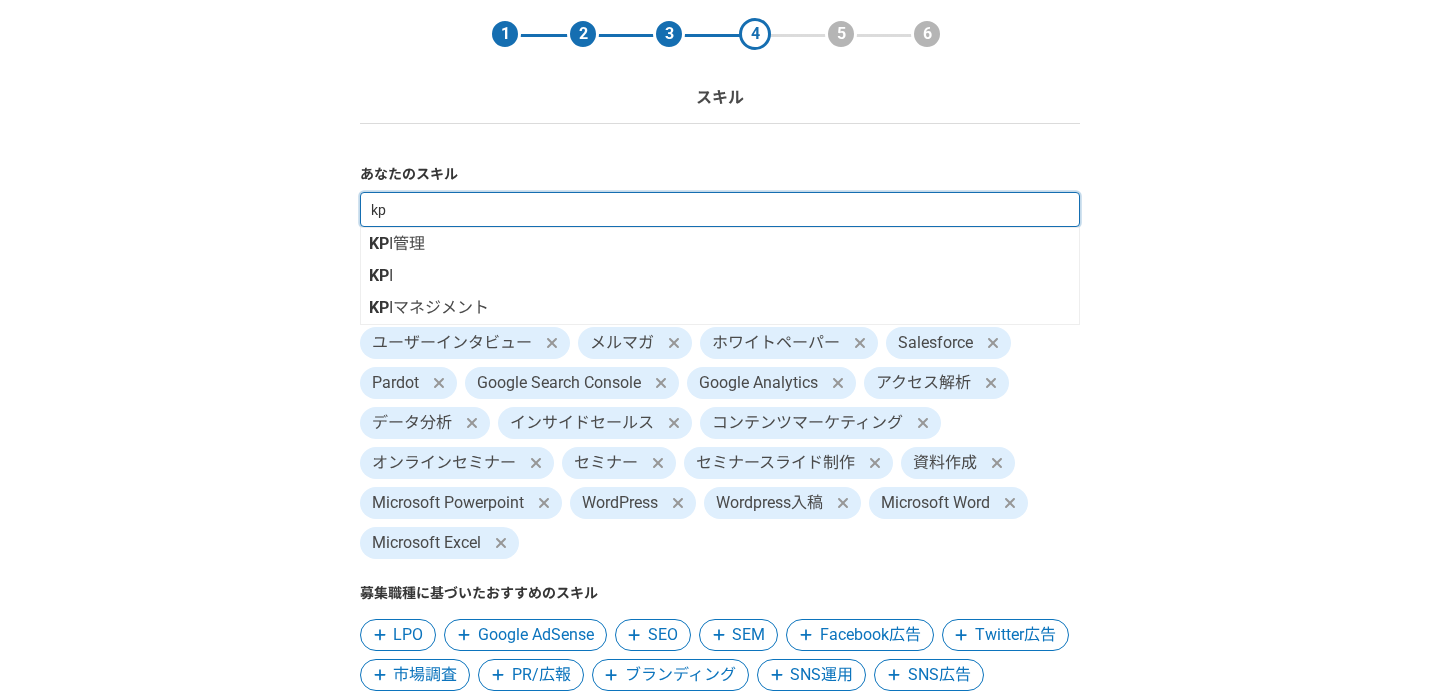 type on "kpi" 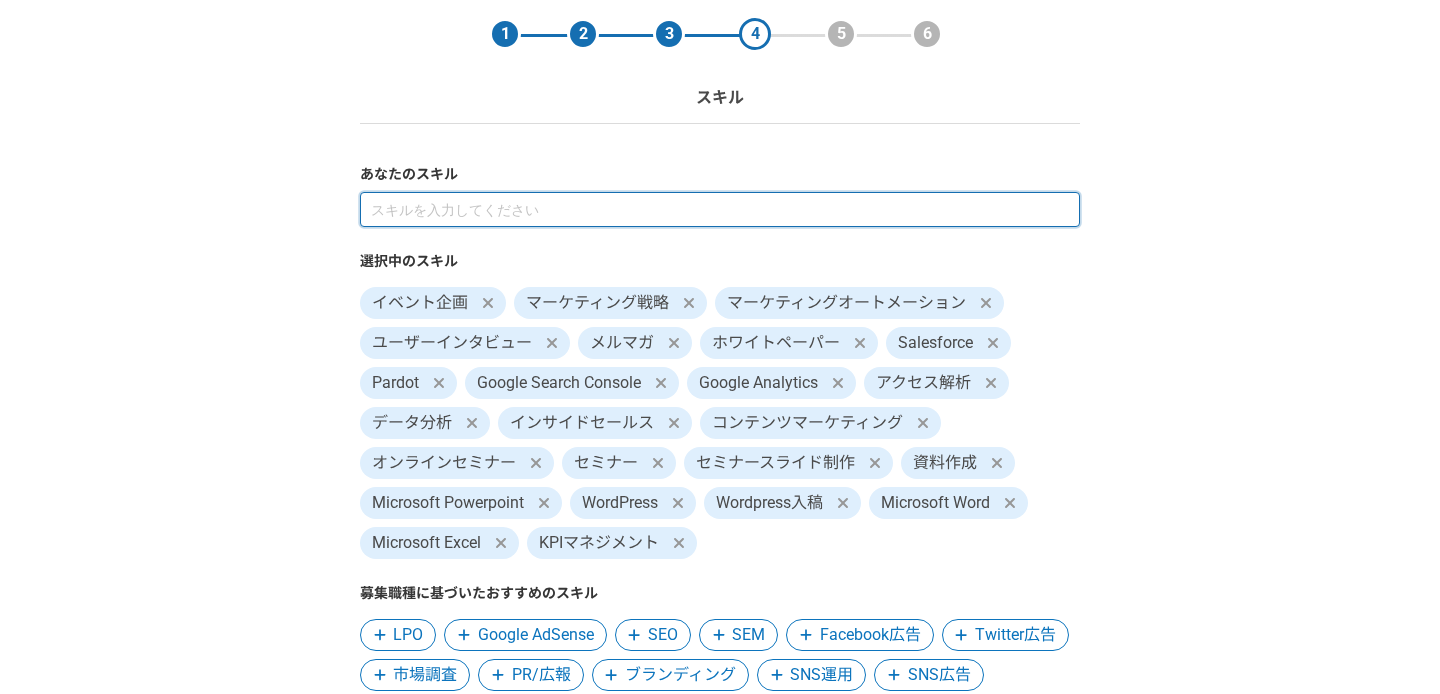 click at bounding box center [720, 209] 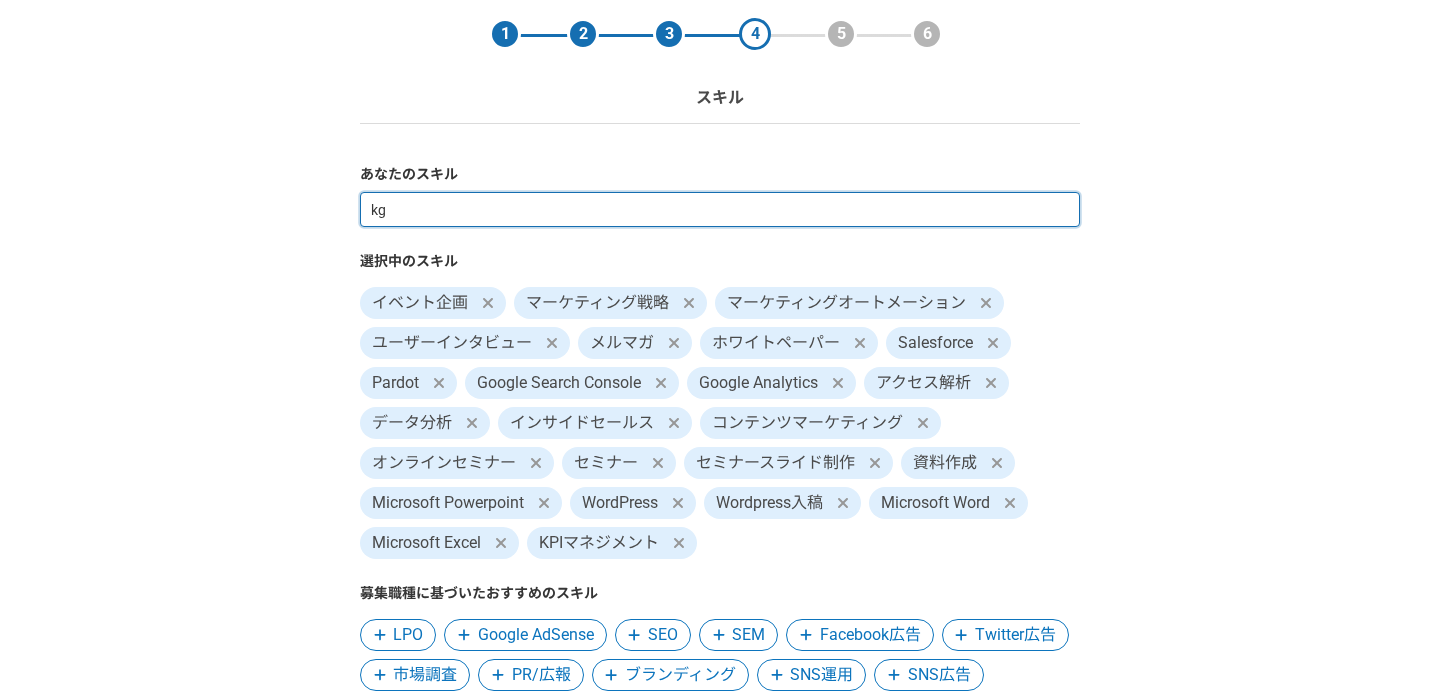 type on "k" 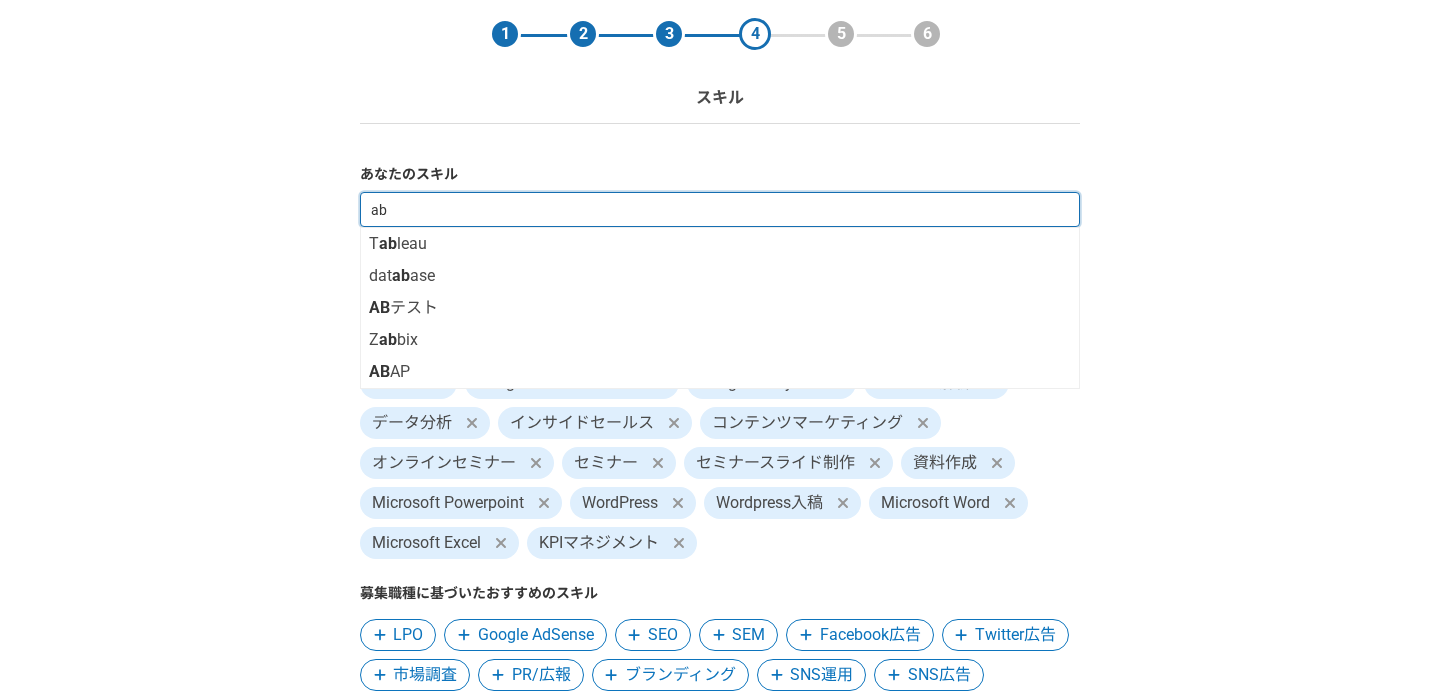 type on "a" 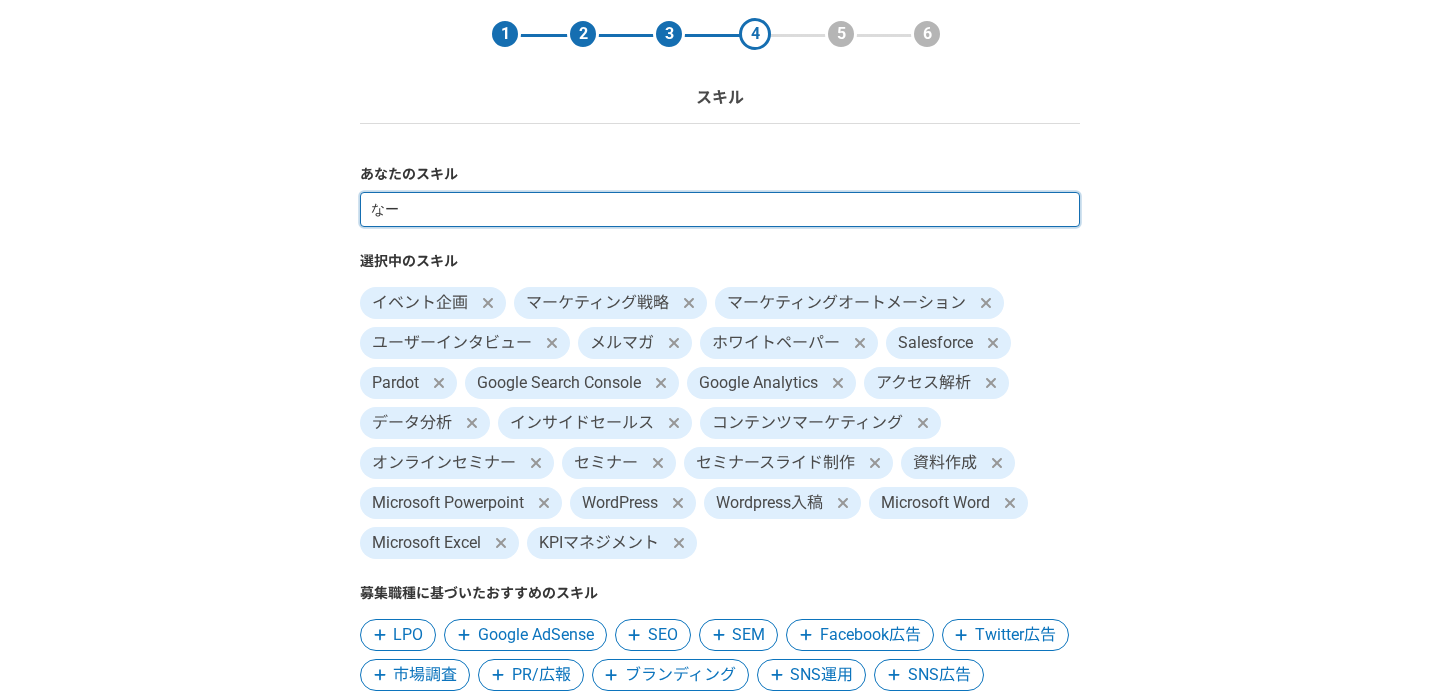 type on "な" 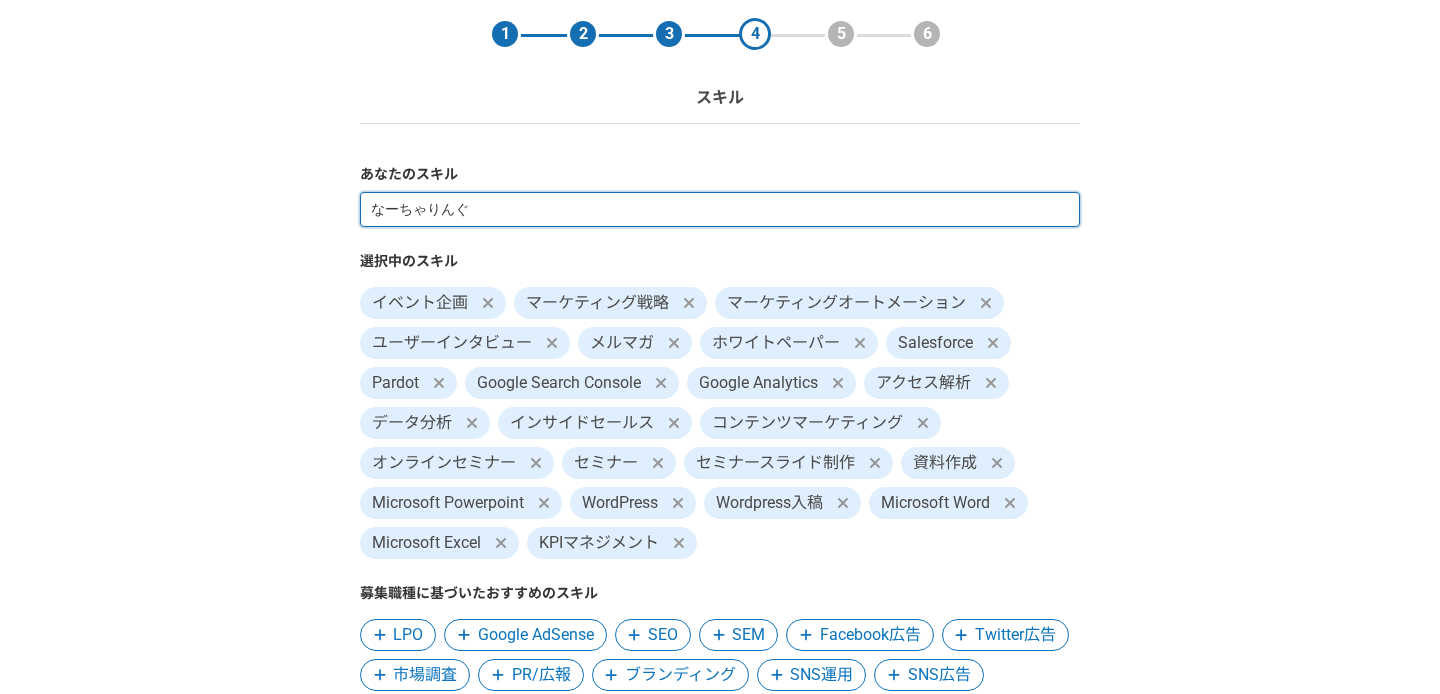 type on "ナーチャリング" 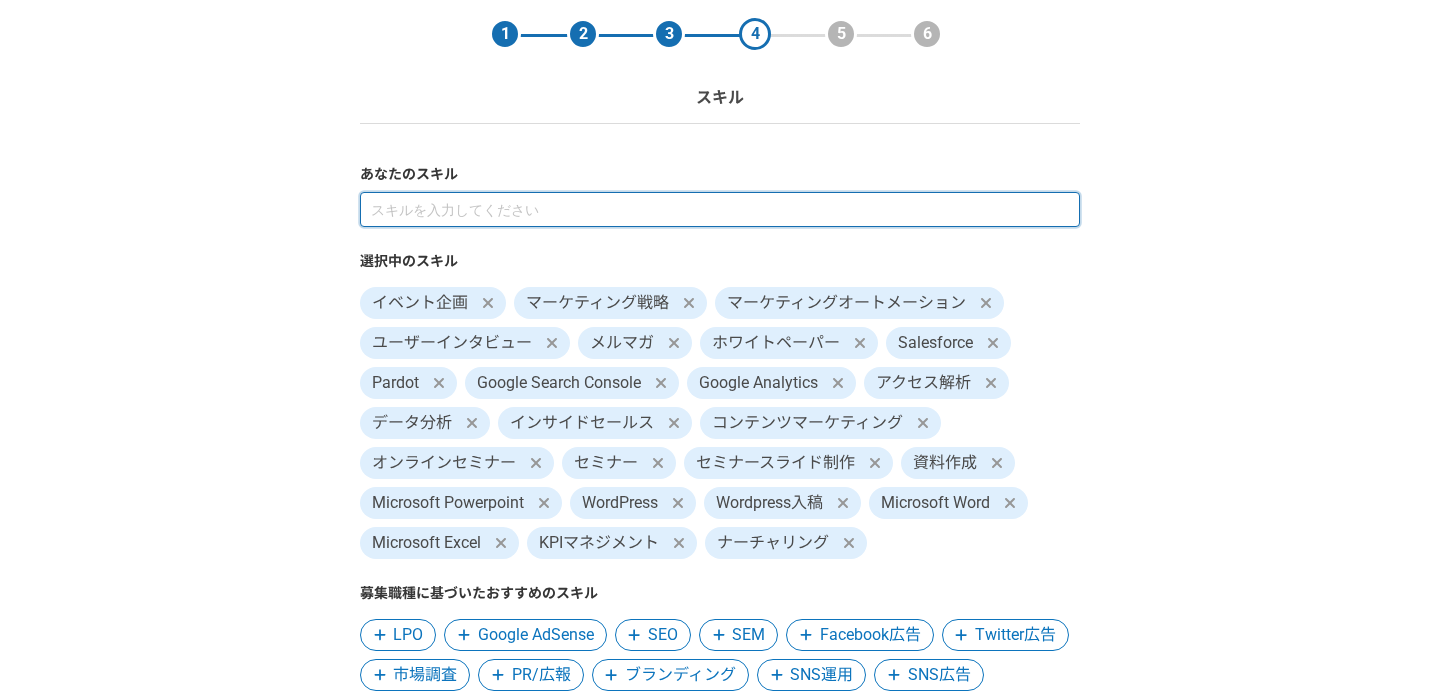 click at bounding box center [720, 209] 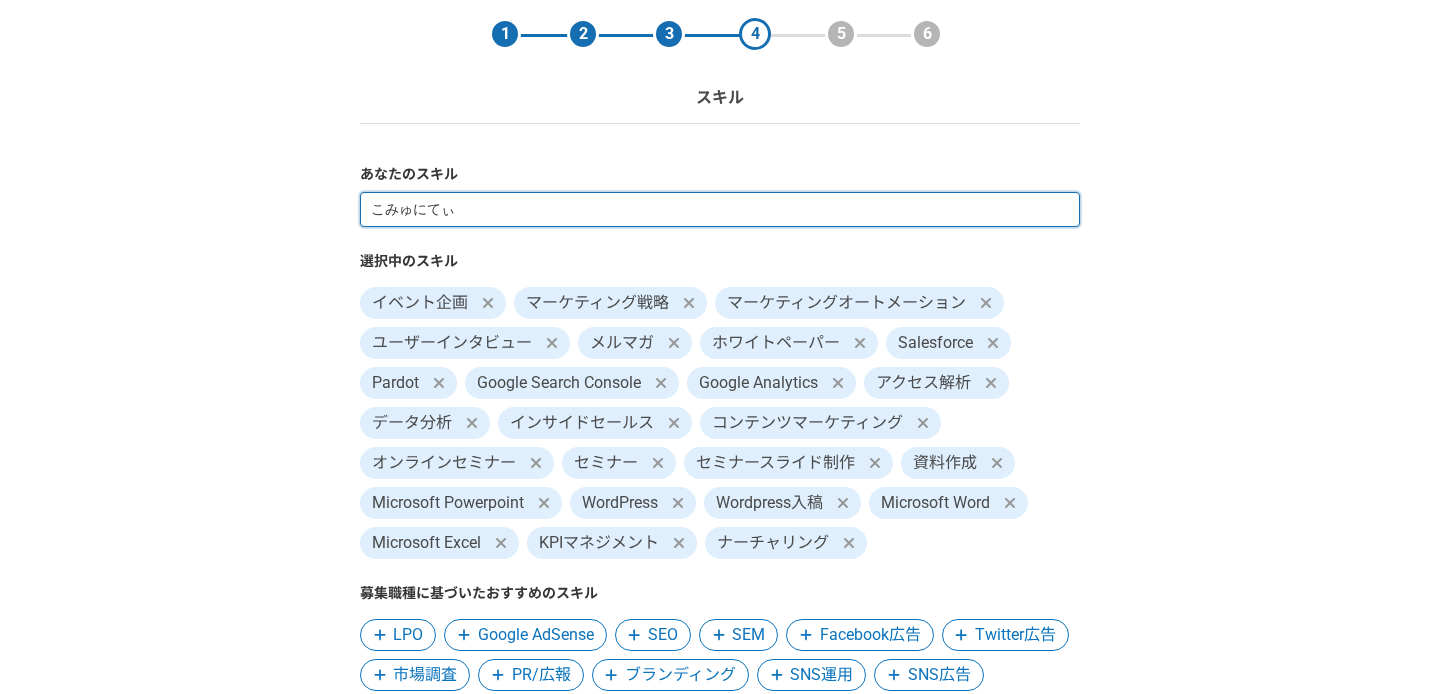 type on "コミュニティ" 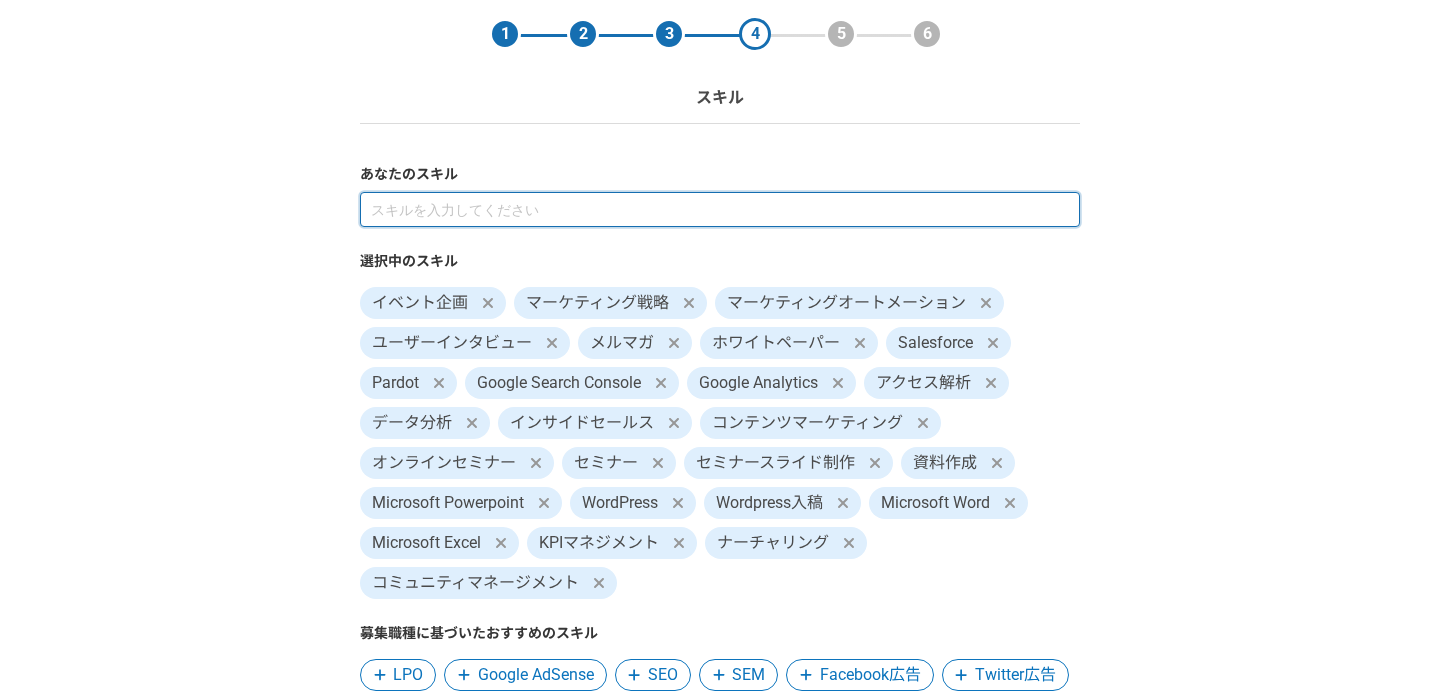 click at bounding box center [720, 209] 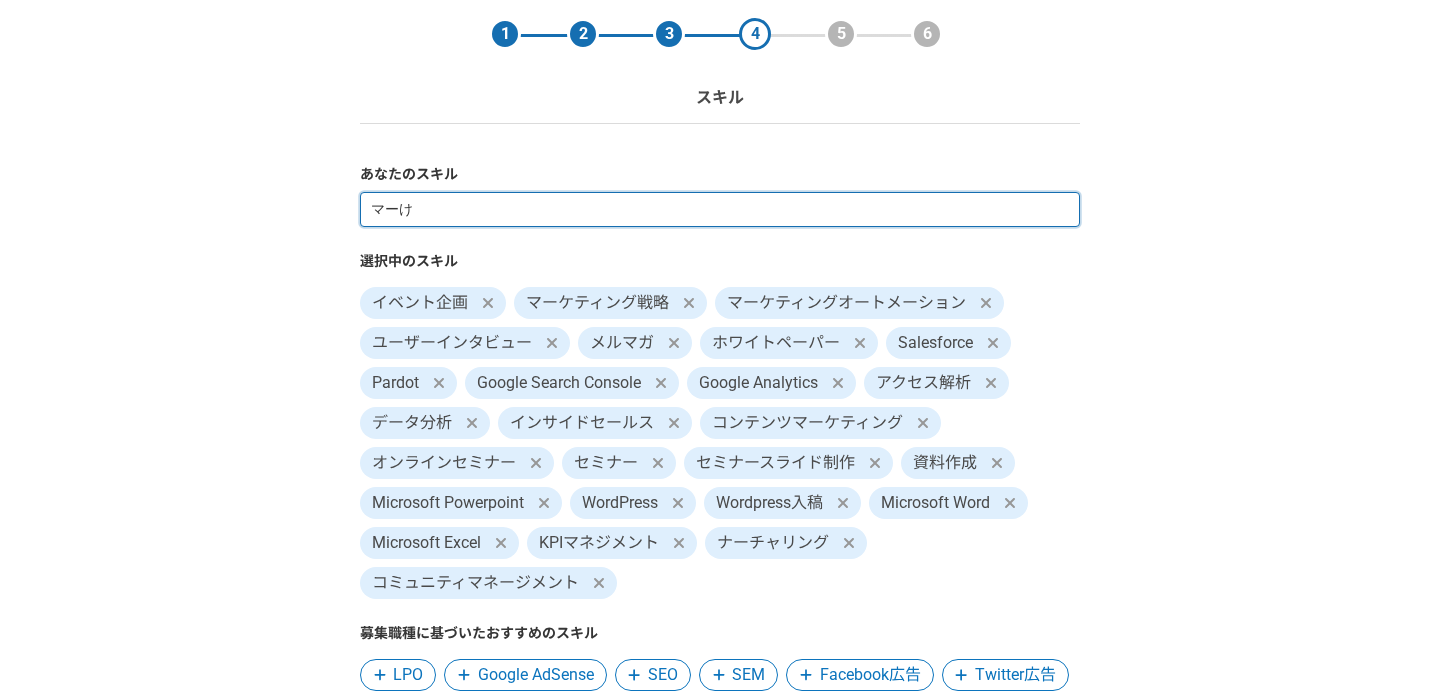 type on "マーケ" 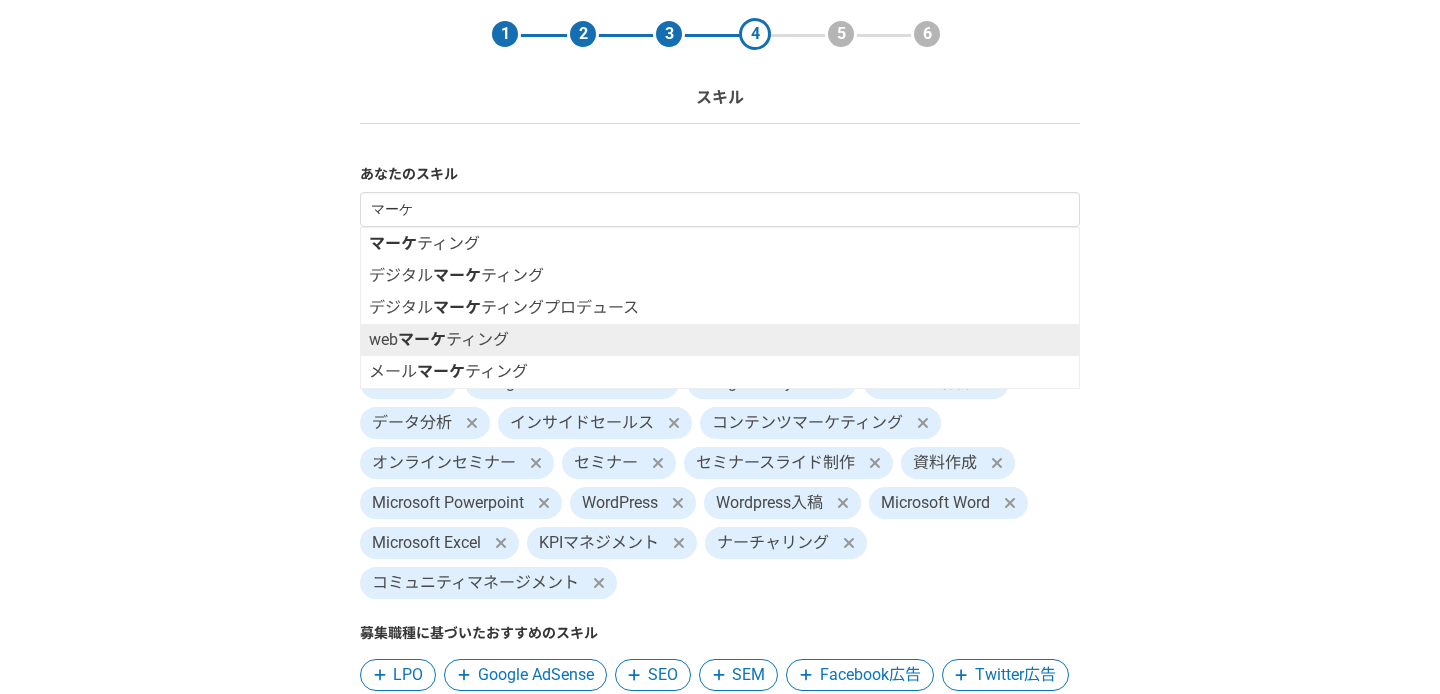 type 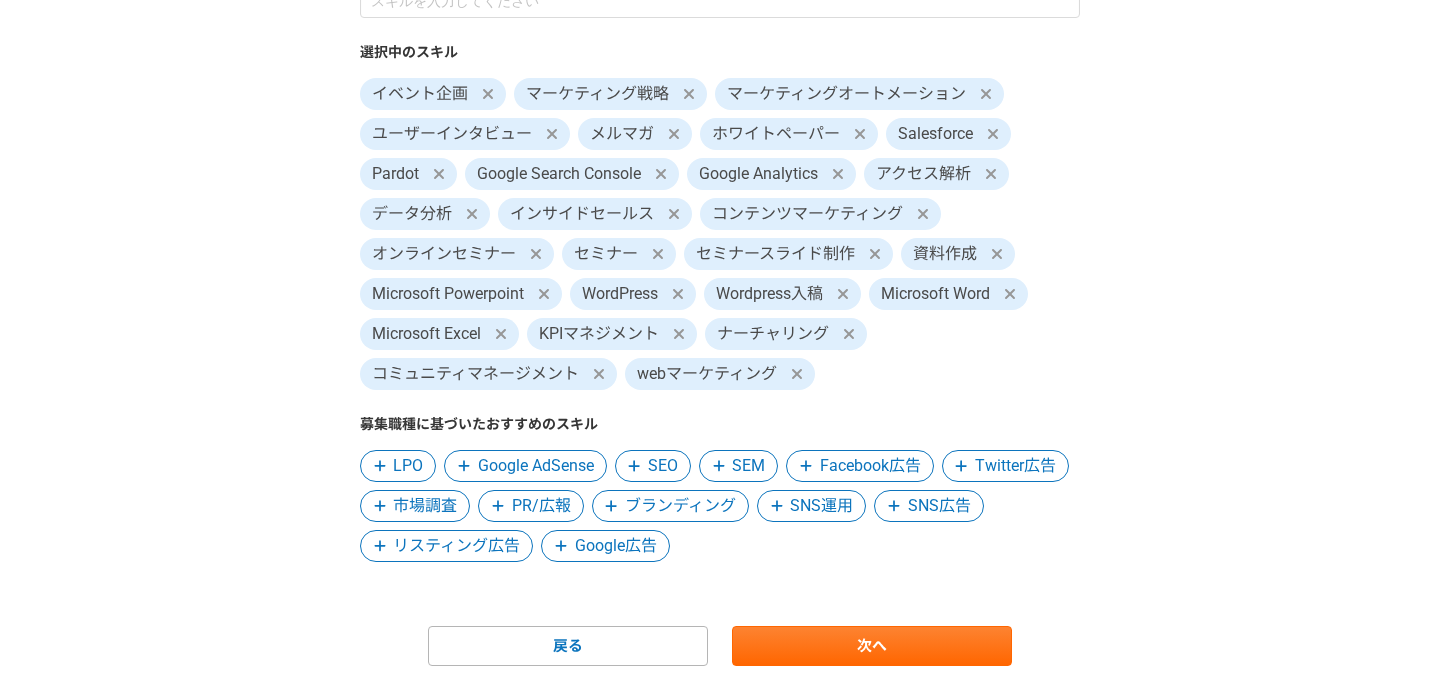 scroll, scrollTop: 332, scrollLeft: 0, axis: vertical 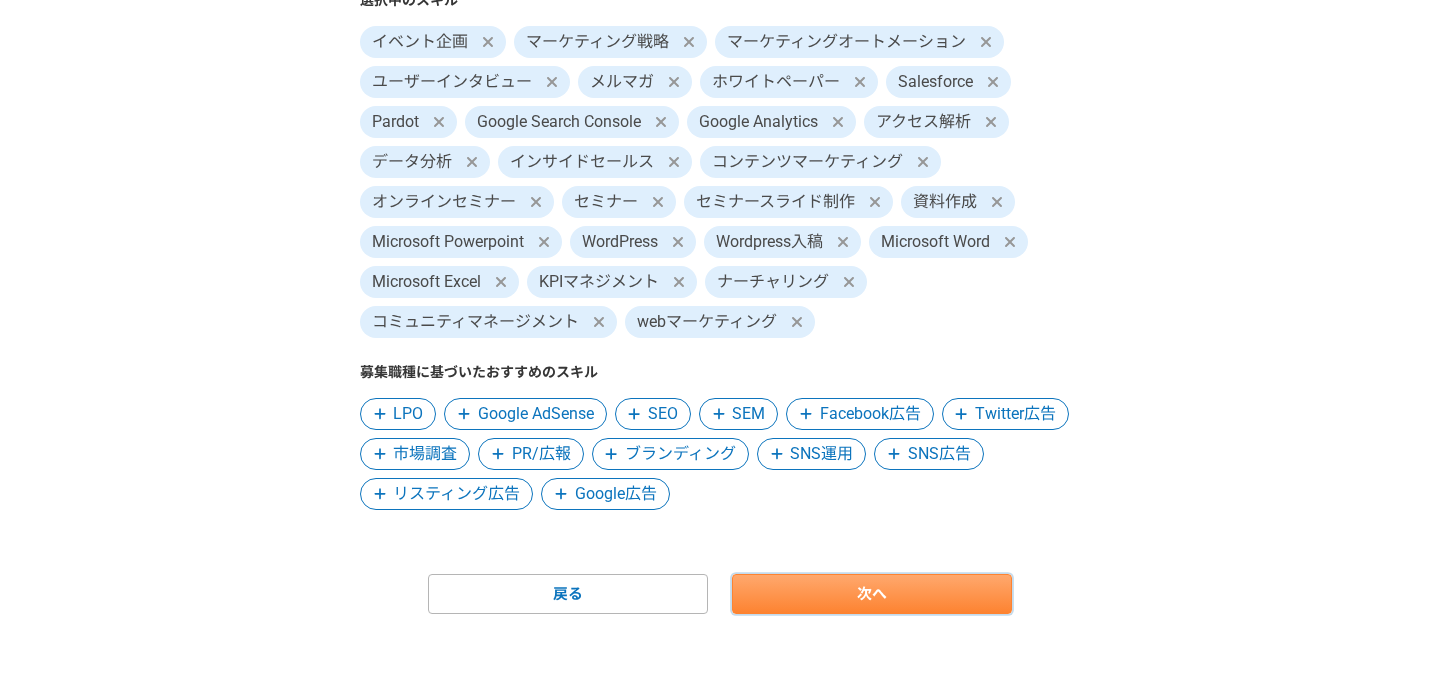 click on "次へ" at bounding box center (872, 594) 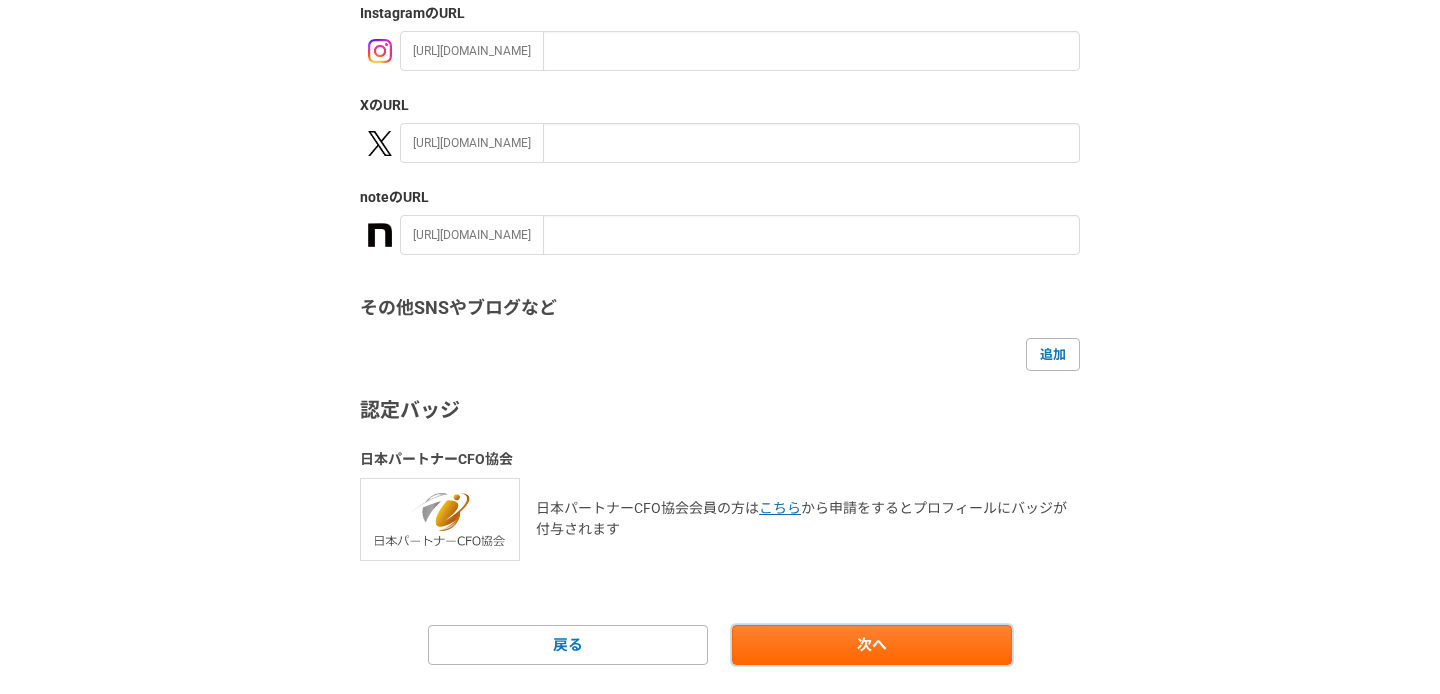 scroll, scrollTop: 391, scrollLeft: 0, axis: vertical 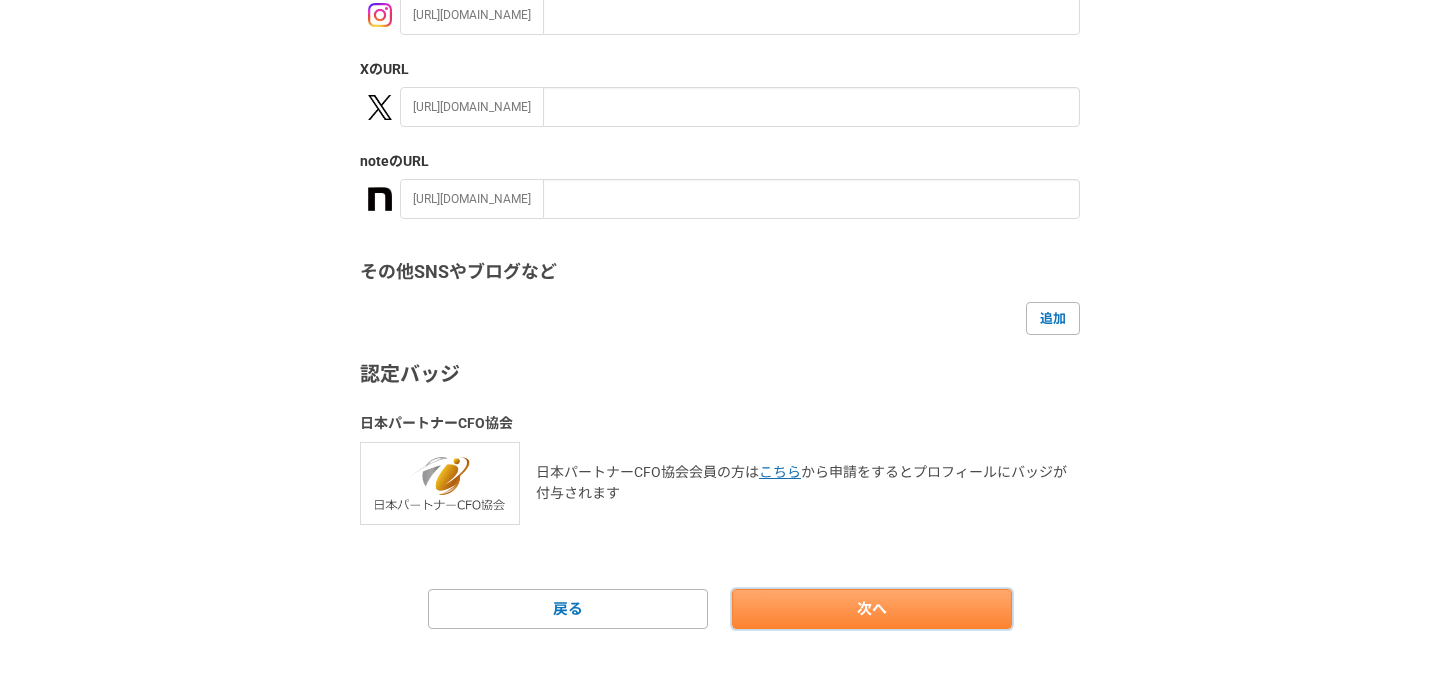 click on "次へ" at bounding box center (872, 609) 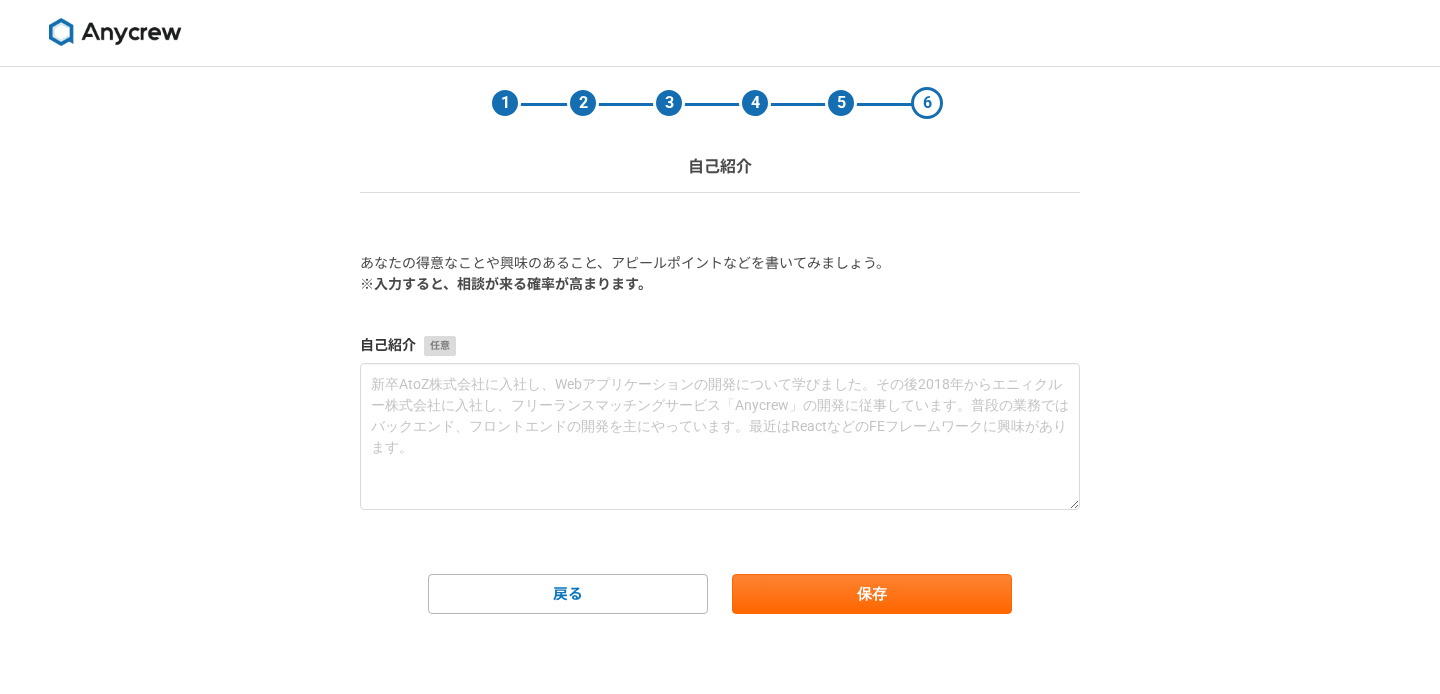 scroll, scrollTop: 0, scrollLeft: 0, axis: both 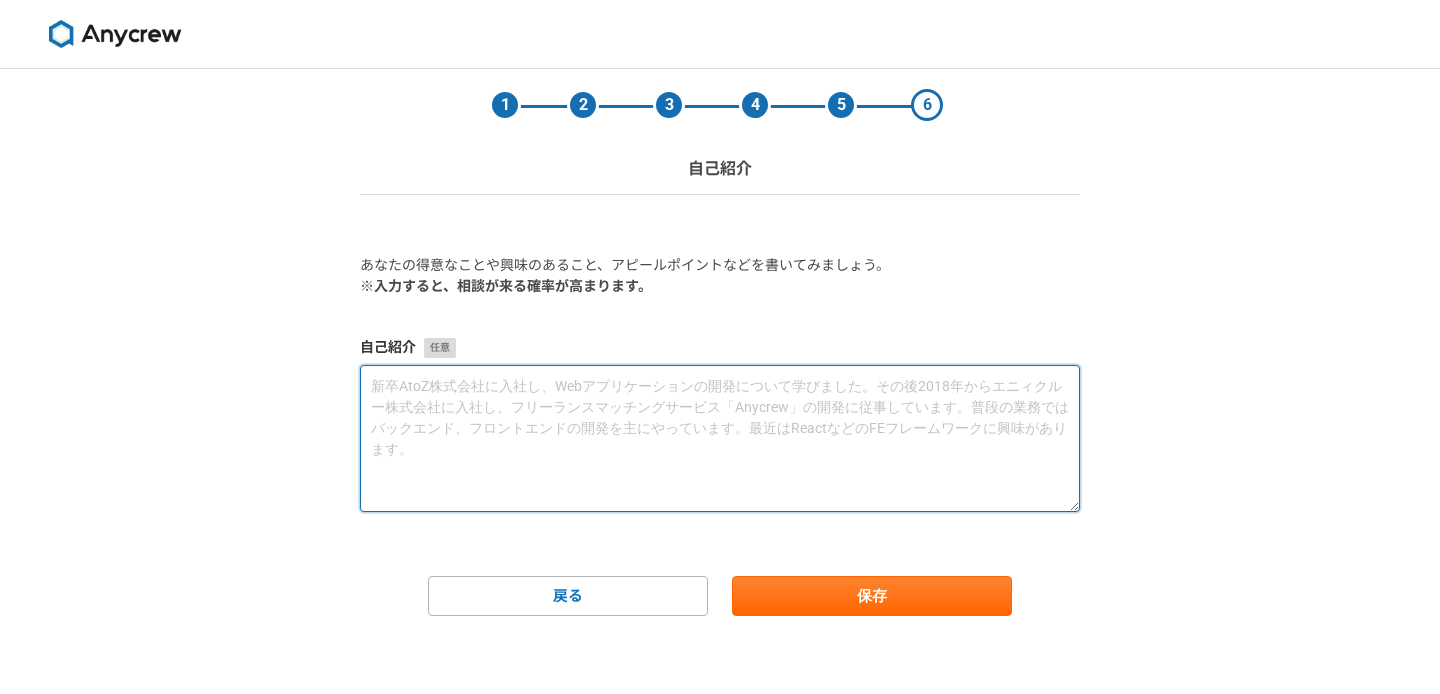 click at bounding box center [720, 438] 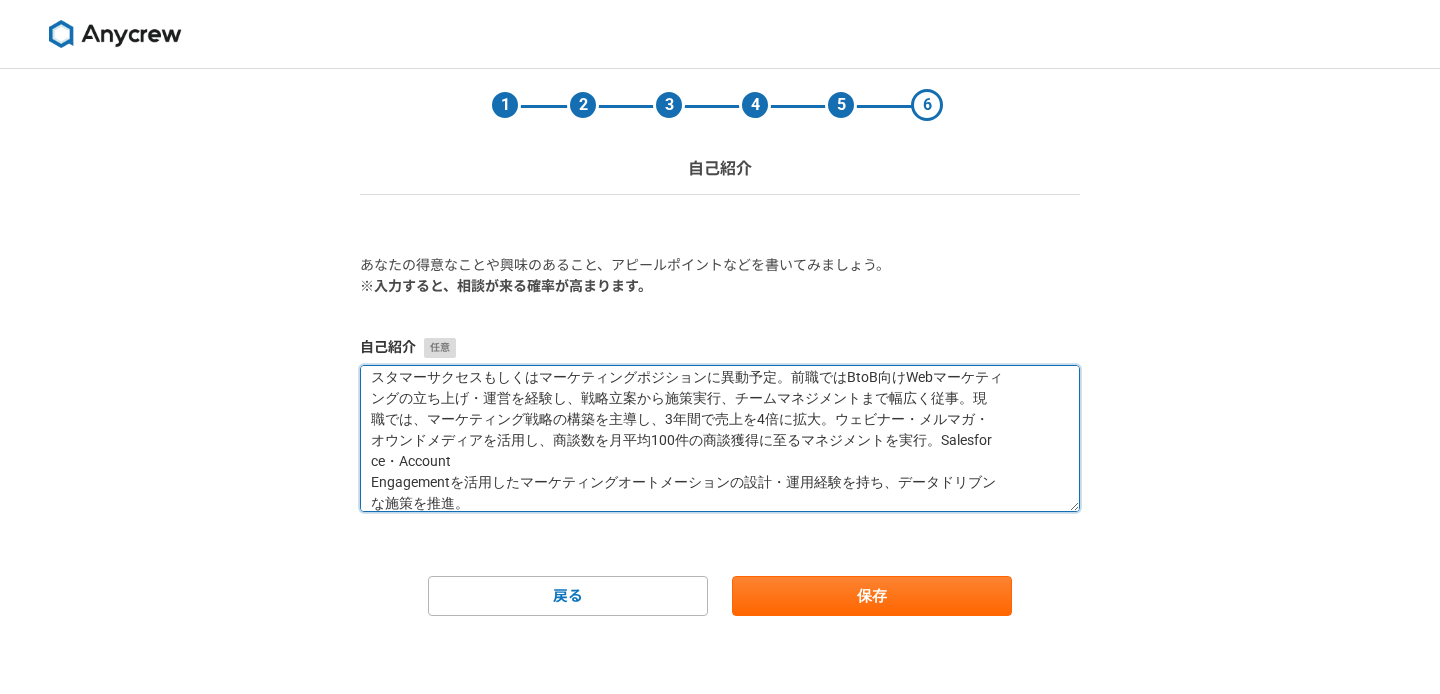 scroll, scrollTop: 0, scrollLeft: 0, axis: both 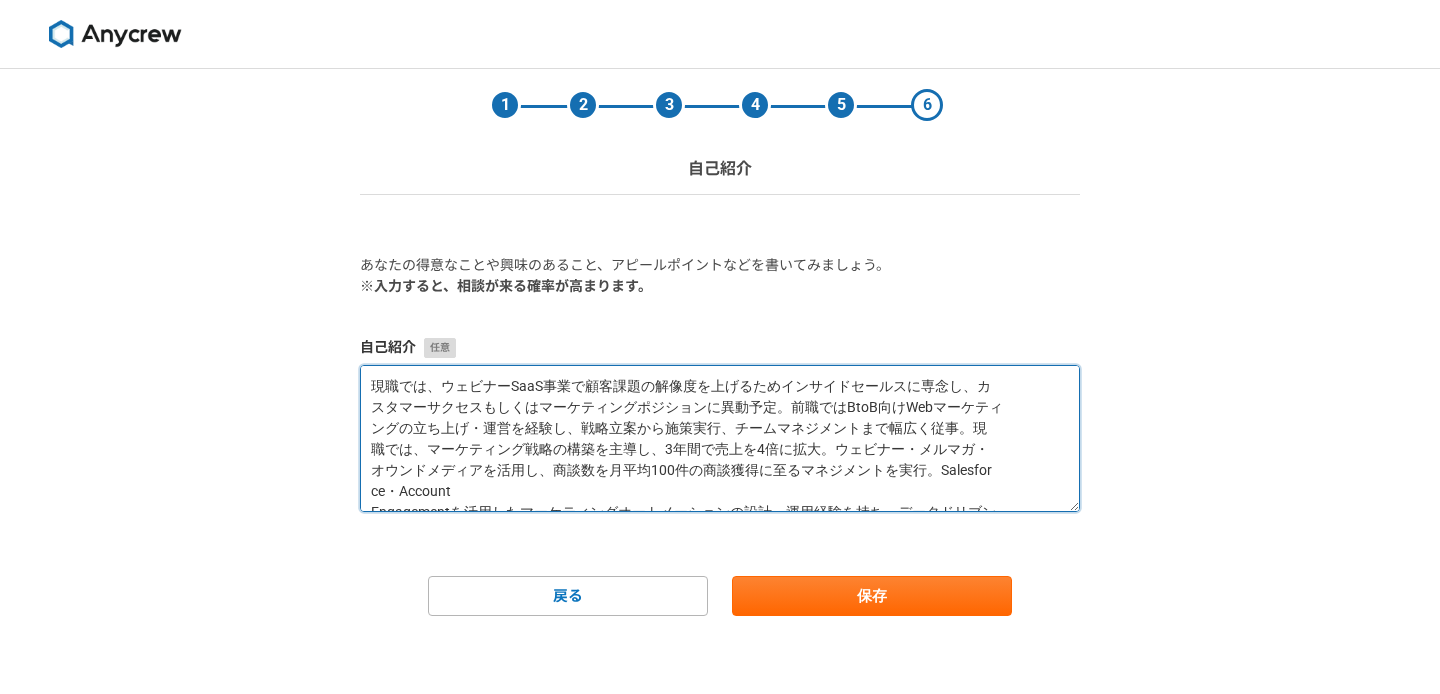 click on "現職では、ウェビナーSaaS事業で顧客課題の解像度を上げるためインサイドセールスに専念し、カ
スタマーサクセスもしくはマーケティングポジションに異動予定。前職ではBtoB向けWebマーケティ
ングの立ち上げ・運営を経験し、戦略立案から施策実行、チームマネジメントまで幅広く従事。現
職では、マーケティング戦略の構築を主導し、3年間で売上を4倍に拡大。ウェビナー・メルマガ・
オウンドメディアを活用し、商談数を月平均100件の商談獲得に至るマネジメントを実行。Salesfor
ce・Account
Engagementを活用したマーケティングオートメーションの設計・運用経験を持ち、データドリブン
な施策を推進。" at bounding box center (720, 438) 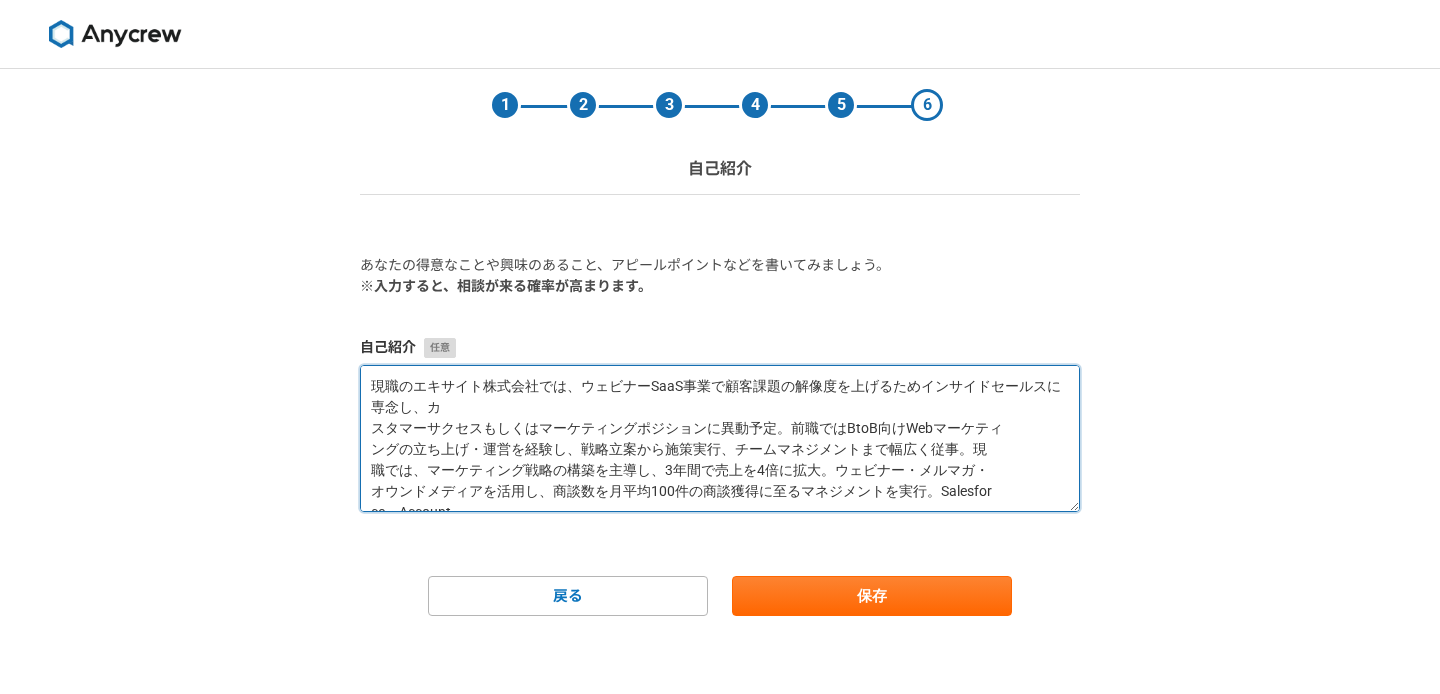 click on "現職のエキサイト株式会社では、ウェビナーSaaS事業で顧客課題の解像度を上げるためインサイドセールスに専念し、カ
スタマーサクセスもしくはマーケティングポジションに異動予定。前職ではBtoB向けWebマーケティ
ングの立ち上げ・運営を経験し、戦略立案から施策実行、チームマネジメントまで幅広く従事。現
職では、マーケティング戦略の構築を主導し、3年間で売上を4倍に拡大。ウェビナー・メルマガ・
オウンドメディアを活用し、商談数を月平均100件の商談獲得に至るマネジメントを実行。Salesfor
ce・Account
Engagementを活用したマーケティングオートメーションの設計・運用経験を持ち、データドリブン
な施策を推進。" at bounding box center (720, 438) 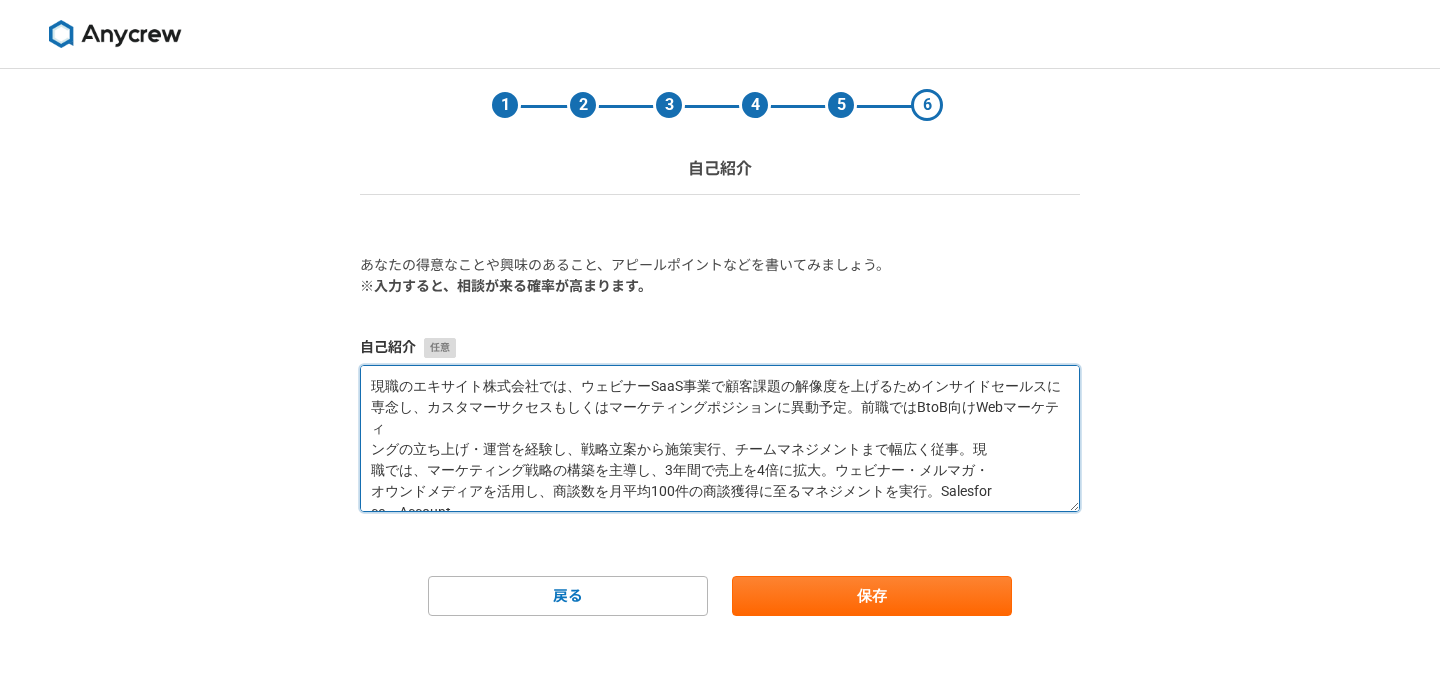click on "現職のエキサイト株式会社では、ウェビナーSaaS事業で顧客課題の解像度を上げるためインサイドセールスに専念し、カスタマーサクセスもしくはマーケティングポジションに異動予定。前職ではBtoB向けWebマーケティ
ングの立ち上げ・運営を経験し、戦略立案から施策実行、チームマネジメントまで幅広く従事。現
職では、マーケティング戦略の構築を主導し、3年間で売上を4倍に拡大。ウェビナー・メルマガ・
オウンドメディアを活用し、商談数を月平均100件の商談獲得に至るマネジメントを実行。Salesfor
ce・Account
Engagementを活用したマーケティングオートメーションの設計・運用経験を持ち、データドリブン
な施策を推進。" at bounding box center [720, 438] 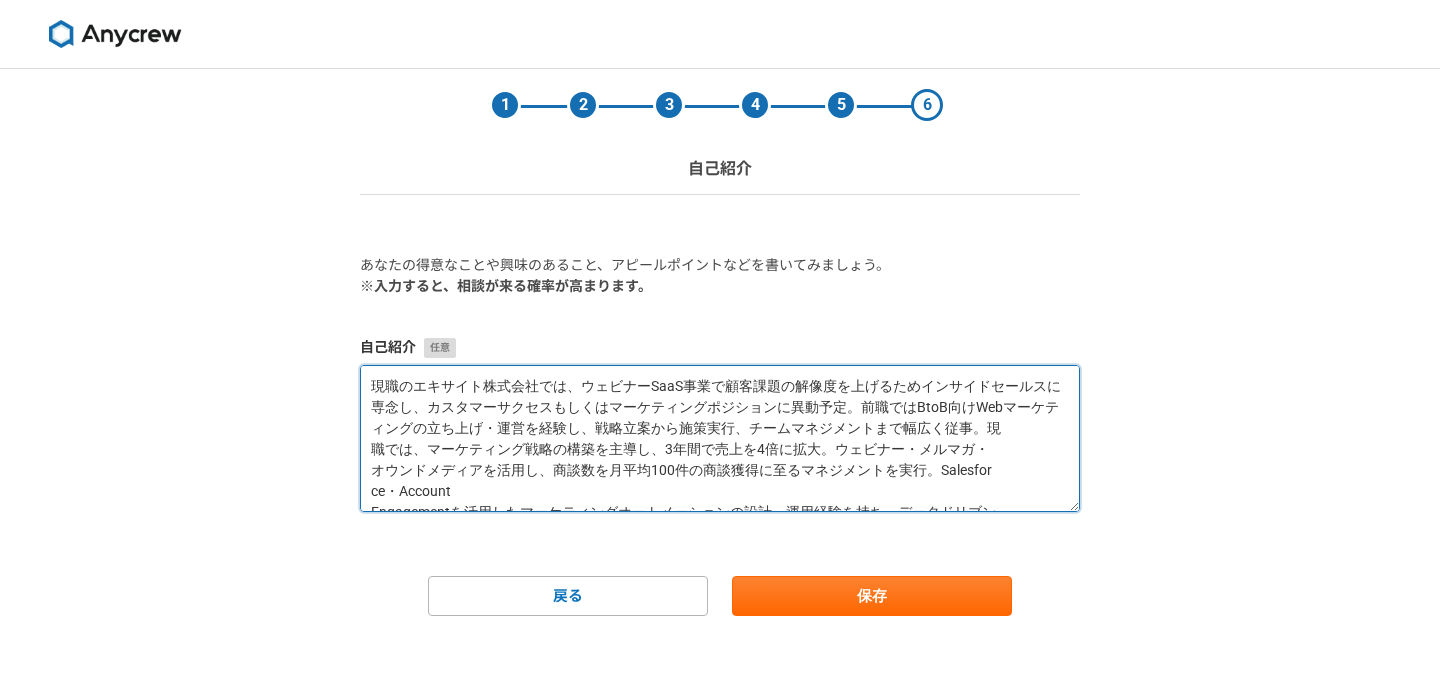 click on "現職のエキサイト株式会社では、ウェビナーSaaS事業で顧客課題の解像度を上げるためインサイドセールスに専念し、カスタマーサクセスもしくはマーケティングポジションに異動予定。前職ではBtoB向けWebマーケティングの立ち上げ・運営を経験し、戦略立案から施策実行、チームマネジメントまで幅広く従事。現
職では、マーケティング戦略の構築を主導し、3年間で売上を4倍に拡大。ウェビナー・メルマガ・
オウンドメディアを活用し、商談数を月平均100件の商談獲得に至るマネジメントを実行。Salesfor
ce・Account
Engagementを活用したマーケティングオートメーションの設計・運用経験を持ち、データドリブン
な施策を推進。" at bounding box center [720, 438] 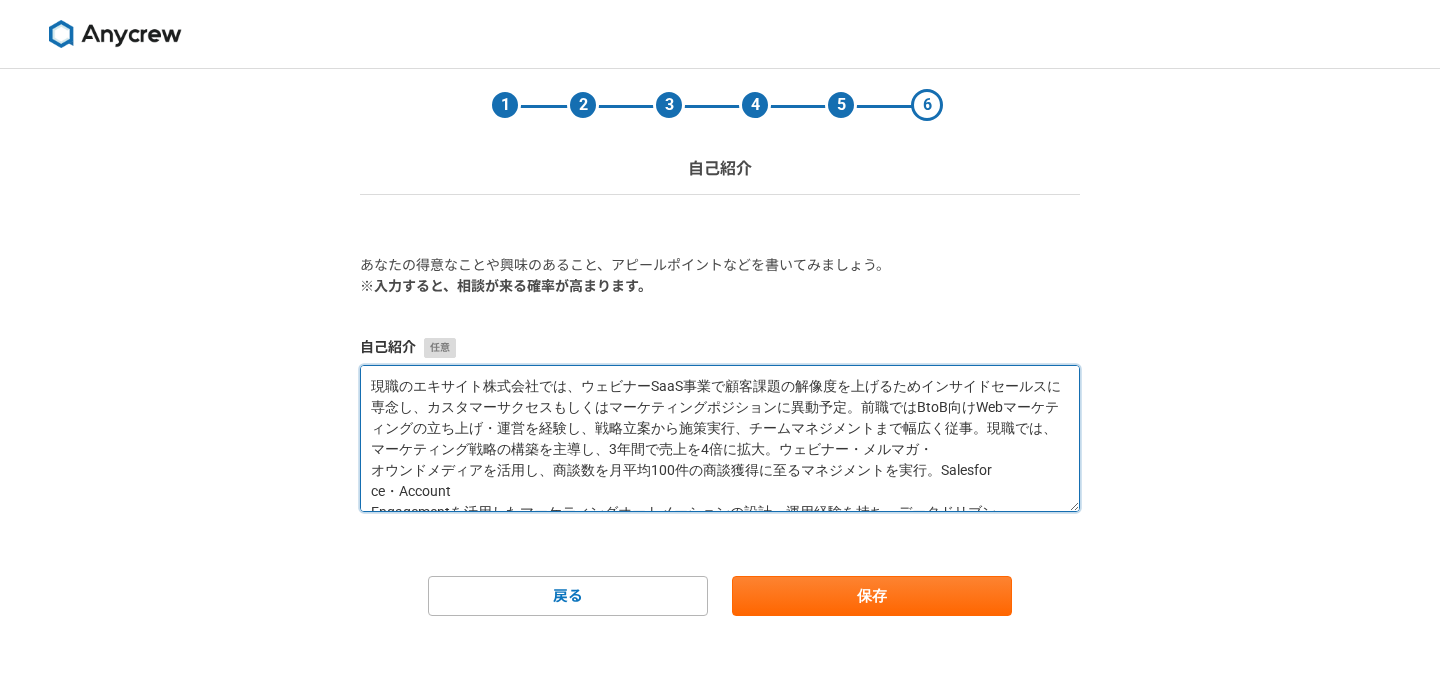 click on "現職のエキサイト株式会社では、ウェビナーSaaS事業で顧客課題の解像度を上げるためインサイドセールスに専念し、カスタマーサクセスもしくはマーケティングポジションに異動予定。前職ではBtoB向けWebマーケティングの立ち上げ・運営を経験し、戦略立案から施策実行、チームマネジメントまで幅広く従事。現職では、マーケティング戦略の構築を主導し、3年間で売上を4倍に拡大。ウェビナー・メルマガ・
オウンドメディアを活用し、商談数を月平均100件の商談獲得に至るマネジメントを実行。Salesfor
ce・Account
Engagementを活用したマーケティングオートメーションの設計・運用経験を持ち、データドリブン
な施策を推進。" at bounding box center [720, 438] 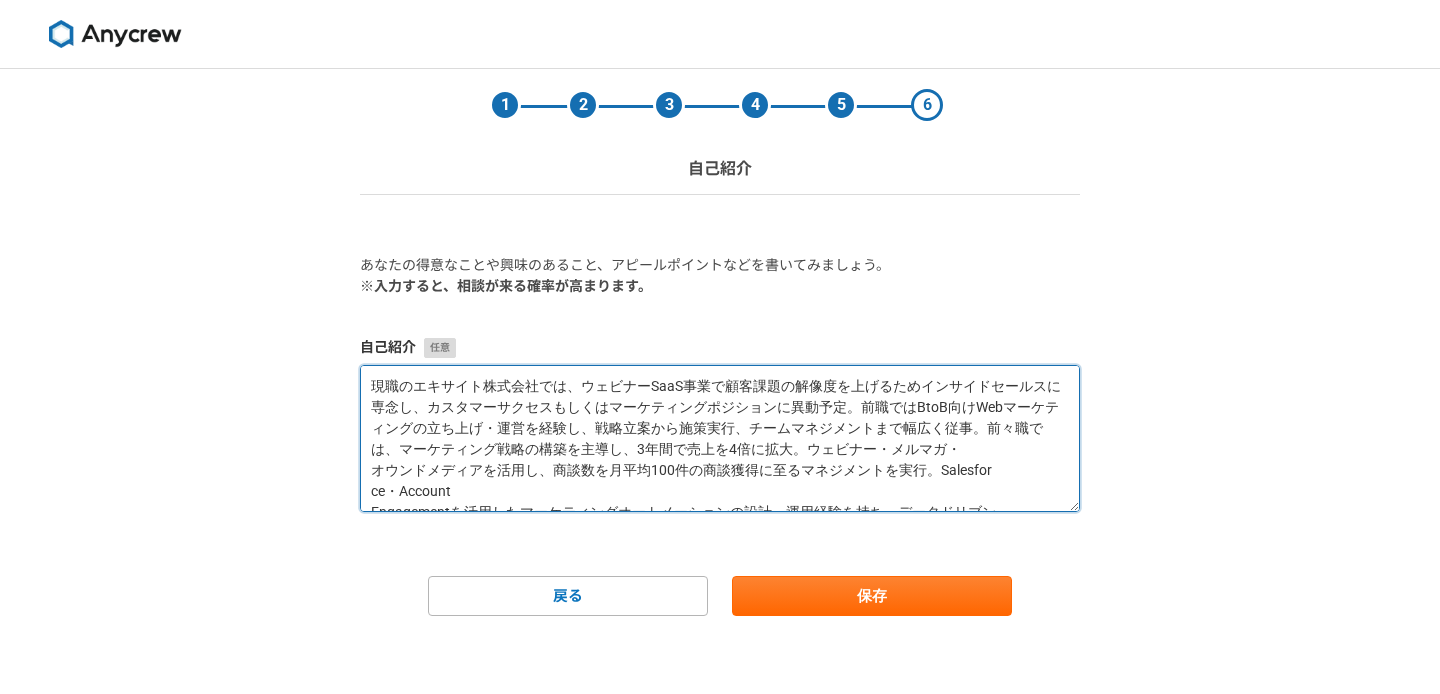 drag, startPoint x: 984, startPoint y: 429, endPoint x: 1065, endPoint y: 429, distance: 81 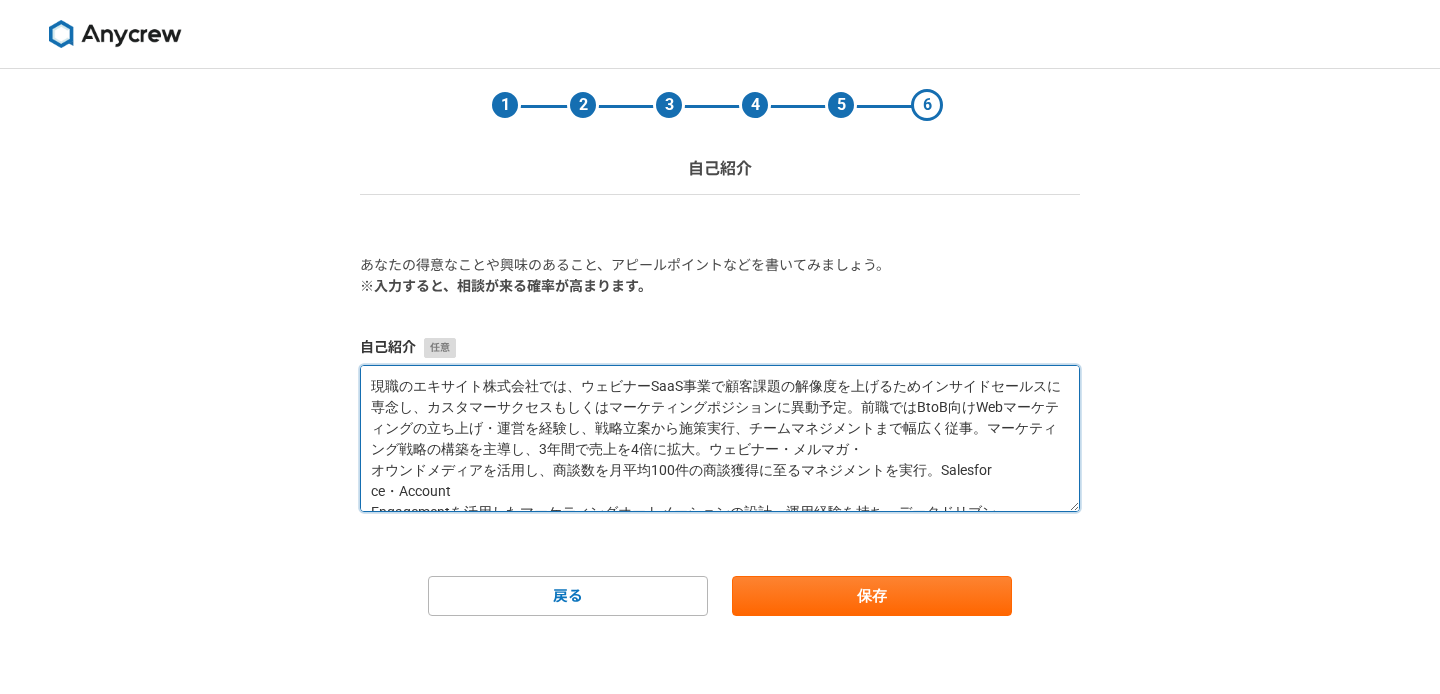 click on "現職のエキサイト株式会社では、ウェビナーSaaS事業で顧客課題の解像度を上げるためインサイドセールスに専念し、カスタマーサクセスもしくはマーケティングポジションに異動予定。前職ではBtoB向けWebマーケティングの立ち上げ・運営を経験し、戦略立案から施策実行、チームマネジメントまで幅広く従事。マーケティング戦略の構築を主導し、3年間で売上を4倍に拡大。ウェビナー・メルマガ・
オウンドメディアを活用し、商談数を月平均100件の商談獲得に至るマネジメントを実行。Salesfor
ce・Account
Engagementを活用したマーケティングオートメーションの設計・運用経験を持ち、データドリブン
な施策を推進。" at bounding box center [720, 438] 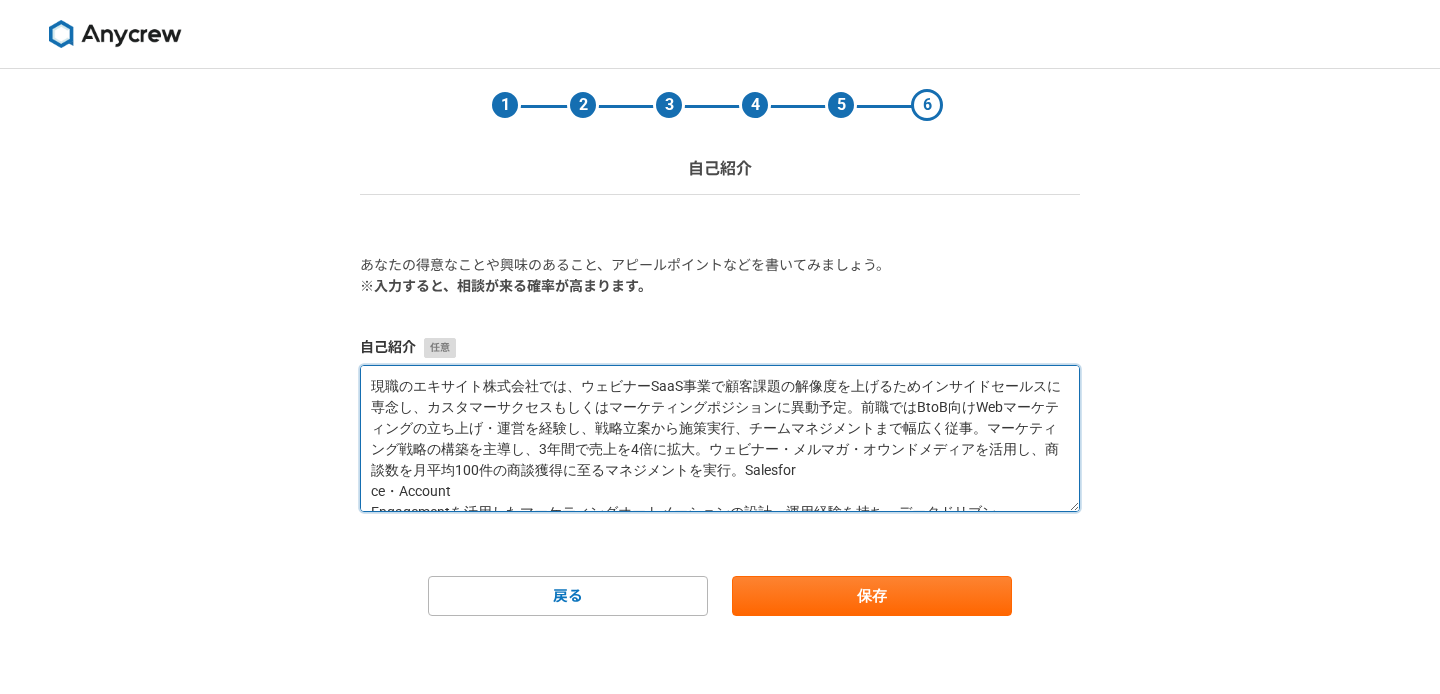 click on "現職のエキサイト株式会社では、ウェビナーSaaS事業で顧客課題の解像度を上げるためインサイドセールスに専念し、カスタマーサクセスもしくはマーケティングポジションに異動予定。前職ではBtoB向けWebマーケティングの立ち上げ・運営を経験し、戦略立案から施策実行、チームマネジメントまで幅広く従事。マーケティング戦略の構築を主導し、3年間で売上を4倍に拡大。ウェビナー・メルマガ・オウンドメディアを活用し、商談数を月平均100件の商談獲得に至るマネジメントを実行。Salesfor
ce・Account
Engagementを活用したマーケティングオートメーションの設計・運用経験を持ち、データドリブン
な施策を推進。" at bounding box center (720, 438) 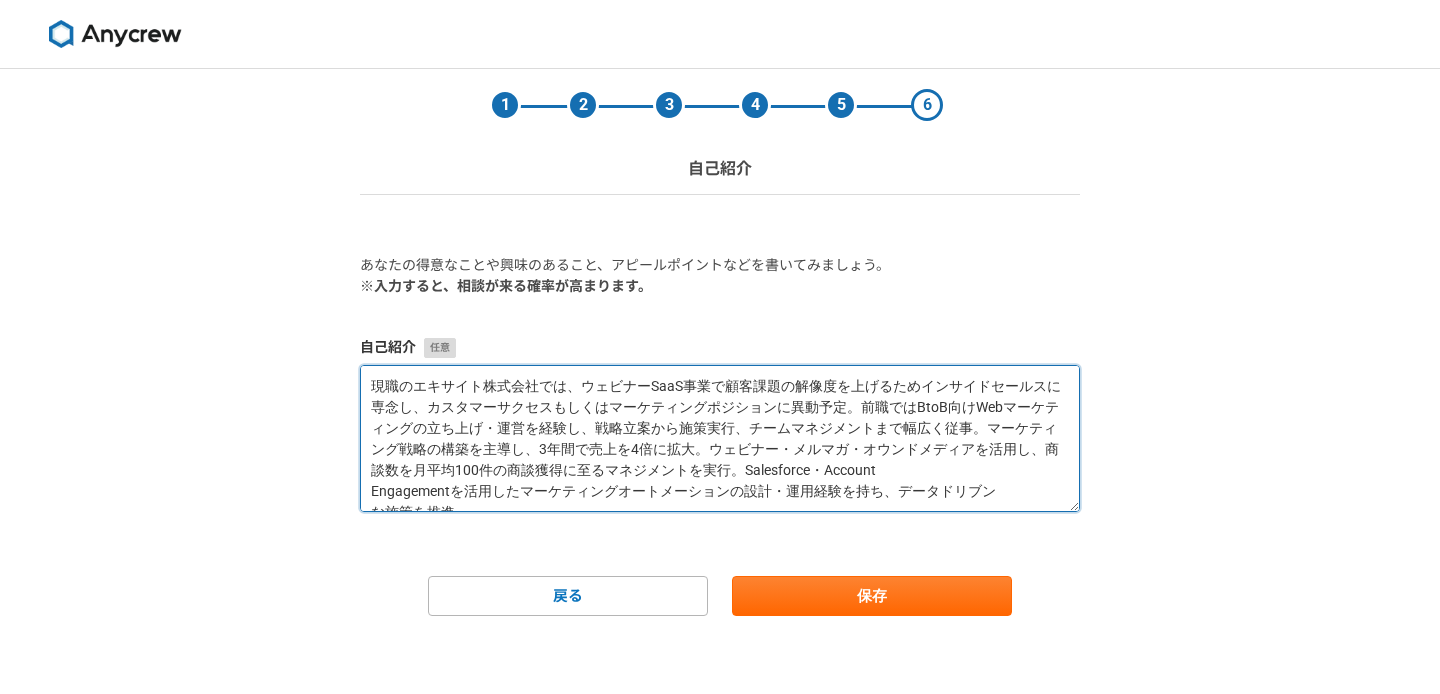 click on "現職のエキサイト株式会社では、ウェビナーSaaS事業で顧客課題の解像度を上げるためインサイドセールスに専念し、カスタマーサクセスもしくはマーケティングポジションに異動予定。前職ではBtoB向けWebマーケティングの立ち上げ・運営を経験し、戦略立案から施策実行、チームマネジメントまで幅広く従事。マーケティング戦略の構築を主導し、3年間で売上を4倍に拡大。ウェビナー・メルマガ・オウンドメディアを活用し、商談数を月平均100件の商談獲得に至るマネジメントを実行。Salesforce・Account
Engagementを活用したマーケティングオートメーションの設計・運用経験を持ち、データドリブン
な施策を推進。" at bounding box center (720, 438) 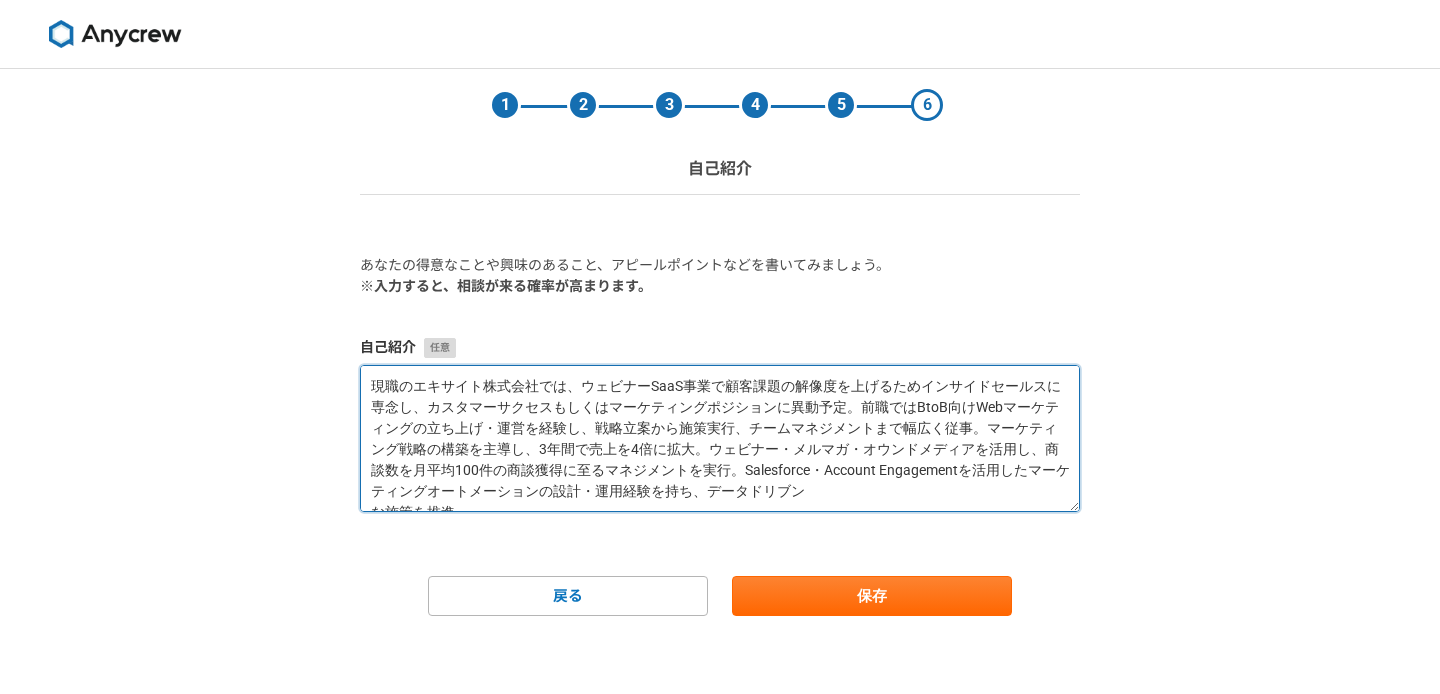 click on "現職のエキサイト株式会社では、ウェビナーSaaS事業で顧客課題の解像度を上げるためインサイドセールスに専念し、カスタマーサクセスもしくはマーケティングポジションに異動予定。前職ではBtoB向けWebマーケティングの立ち上げ・運営を経験し、戦略立案から施策実行、チームマネジメントまで幅広く従事。マーケティング戦略の構築を主導し、3年間で売上を4倍に拡大。ウェビナー・メルマガ・オウンドメディアを活用し、商談数を月平均100件の商談獲得に至るマネジメントを実行。Salesforce・Account Engagementを活用したマーケティングオートメーションの設計・運用経験を持ち、データドリブン
な施策を推進。" at bounding box center [720, 438] 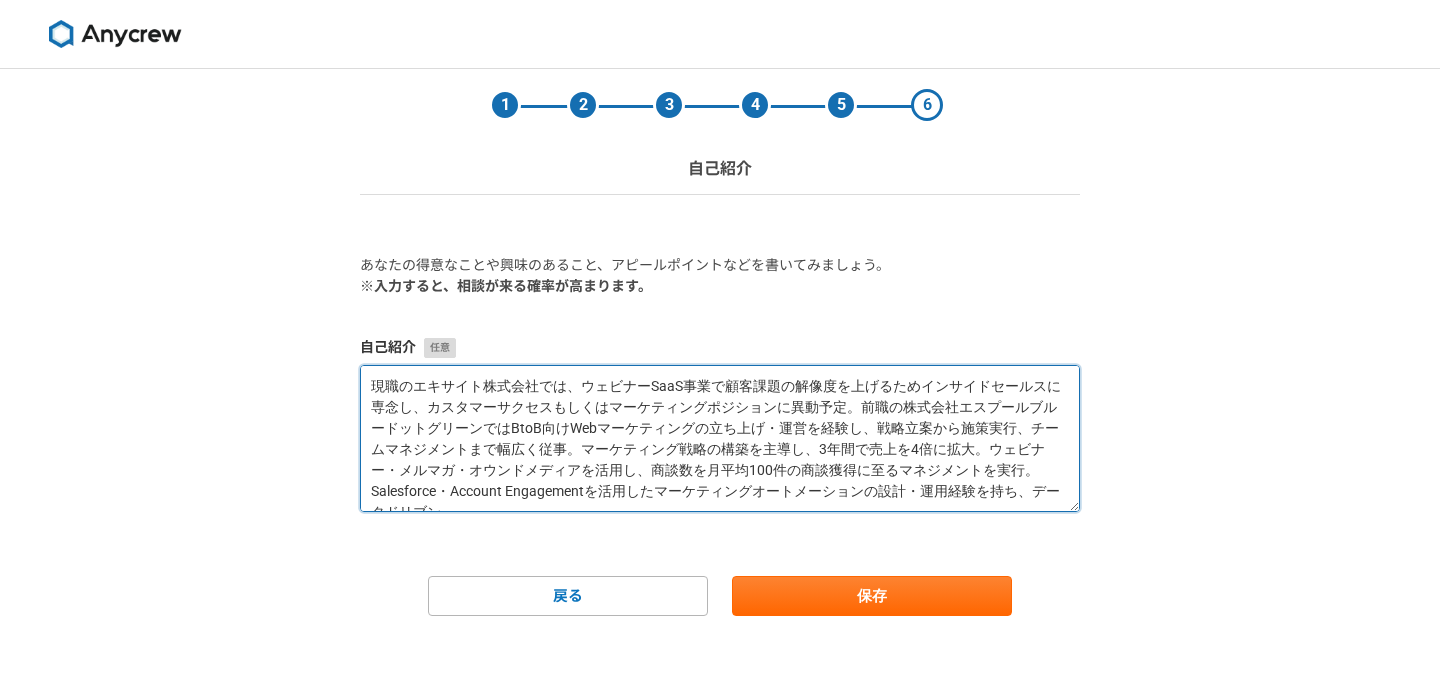 scroll, scrollTop: 42, scrollLeft: 0, axis: vertical 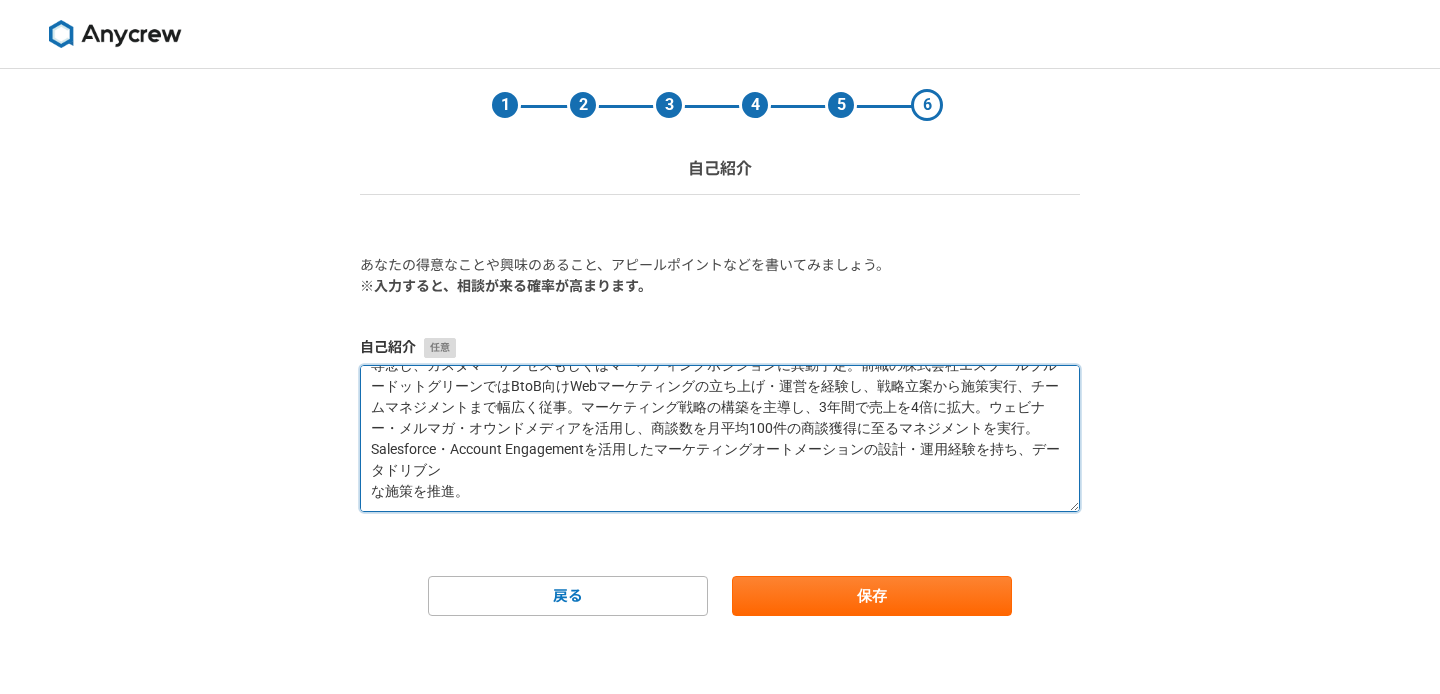 click on "現職のエキサイト株式会社では、ウェビナーSaaS事業で顧客課題の解像度を上げるためインサイドセールスに専念し、カスタマーサクセスもしくはマーケティングポジションに異動予定。前職の株式会社エスプールブルードットグリーンではBtoB向けWebマーケティングの立ち上げ・運営を経験し、戦略立案から施策実行、チームマネジメントまで幅広く従事。マーケティング戦略の構築を主導し、3年間で売上を4倍に拡大。ウェビナー・メルマガ・オウンドメディアを活用し、商談数を月平均100件の商談獲得に至るマネジメントを実行。Salesforce・Account Engagementを活用したマーケティングオートメーションの設計・運用経験を持ち、データドリブン
な施策を推進。" at bounding box center [720, 438] 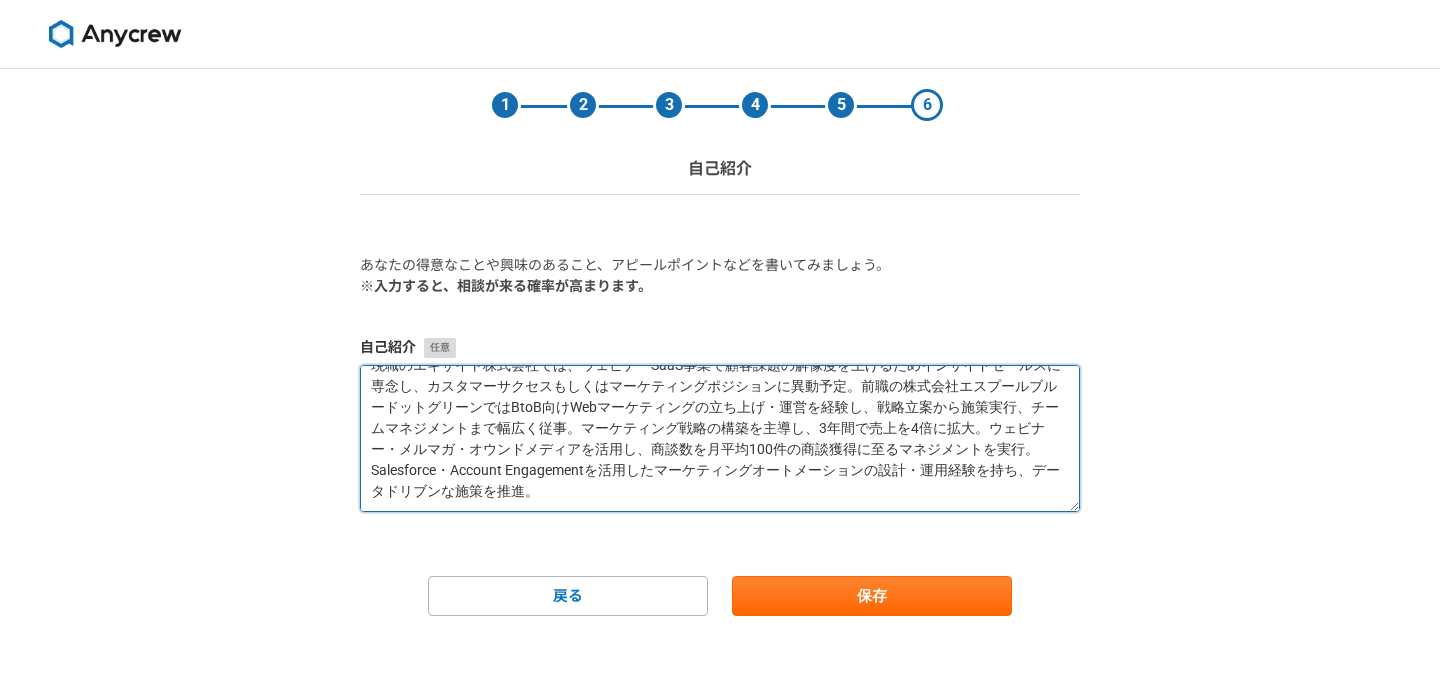 scroll, scrollTop: 21, scrollLeft: 0, axis: vertical 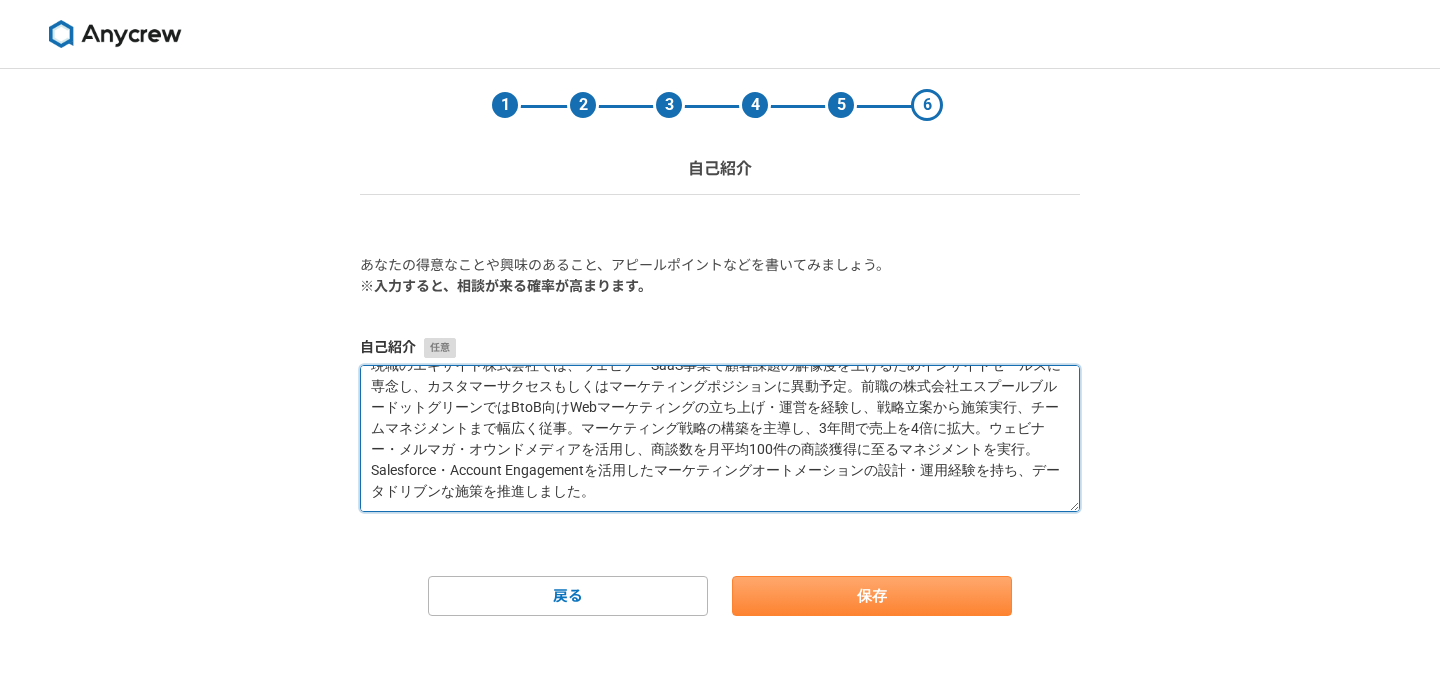 type on "現職のエキサイト株式会社では、ウェビナーSaaS事業で顧客課題の解像度を上げるためインサイドセールスに専念し、カスタマーサクセスもしくはマーケティングポジションに異動予定。前職の株式会社エスプールブルードットグリーンではBtoB向けWebマーケティングの立ち上げ・運営を経験し、戦略立案から施策実行、チームマネジメントまで幅広く従事。マーケティング戦略の構築を主導し、3年間で売上を4倍に拡大。ウェビナー・メルマガ・オウンドメディアを活用し、商談数を月平均100件の商談獲得に至るマネジメントを実行。Salesforce・Account Engagementを活用したマーケティングオートメーションの設計・運用経験を持ち、データドリブンな施策を推進しました。" 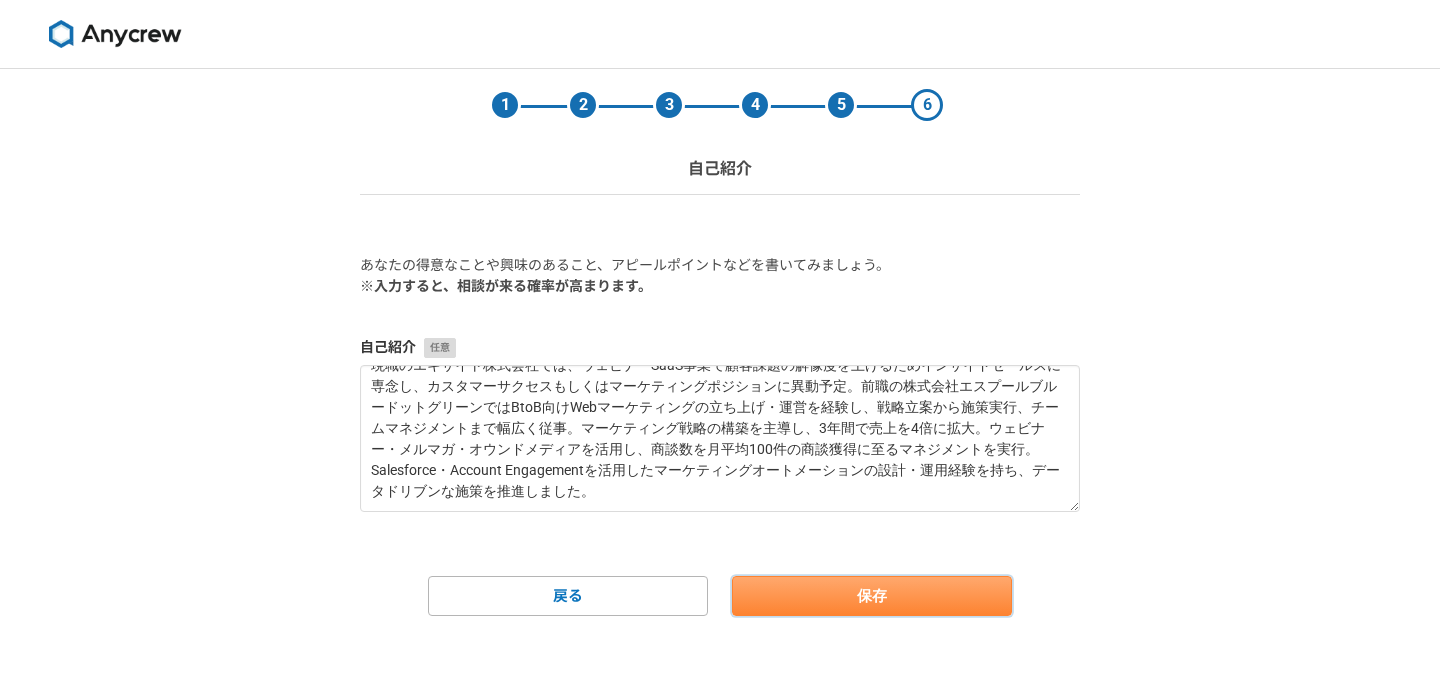 click on "保存" at bounding box center (872, 596) 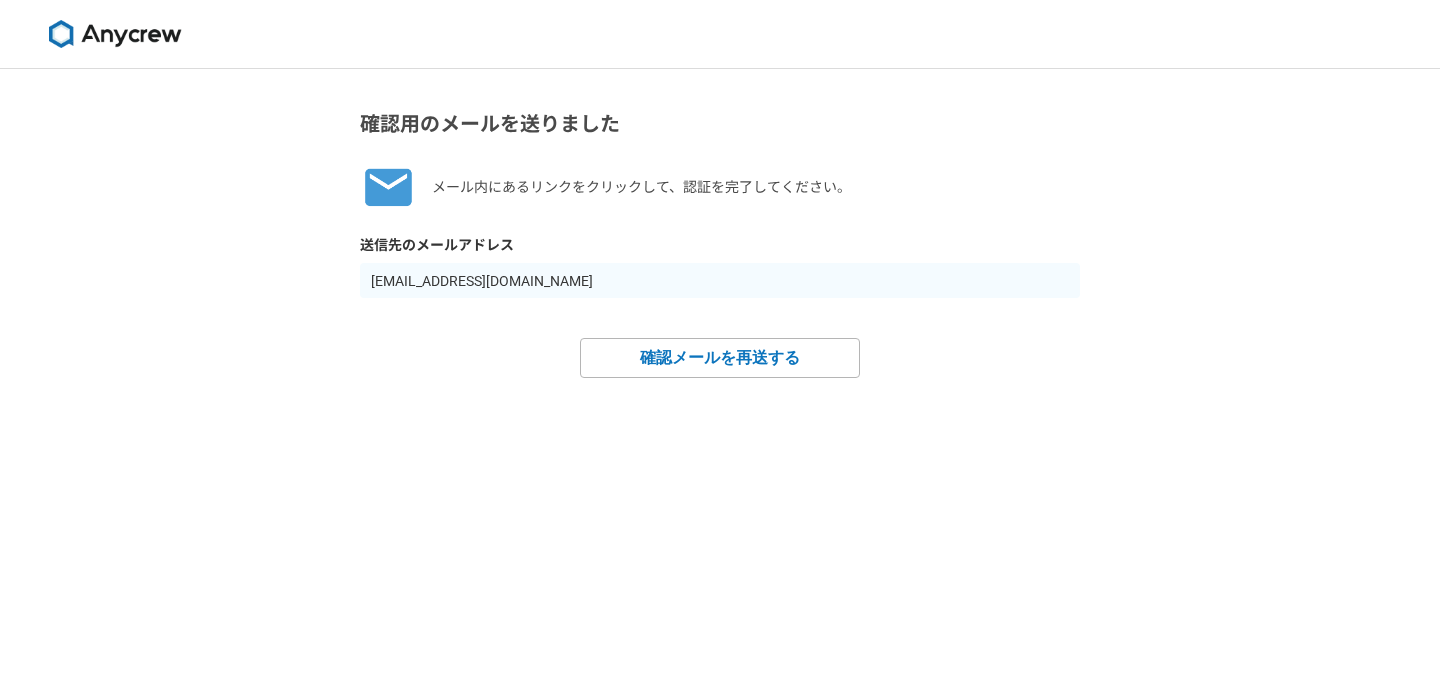 click at bounding box center (115, 34) 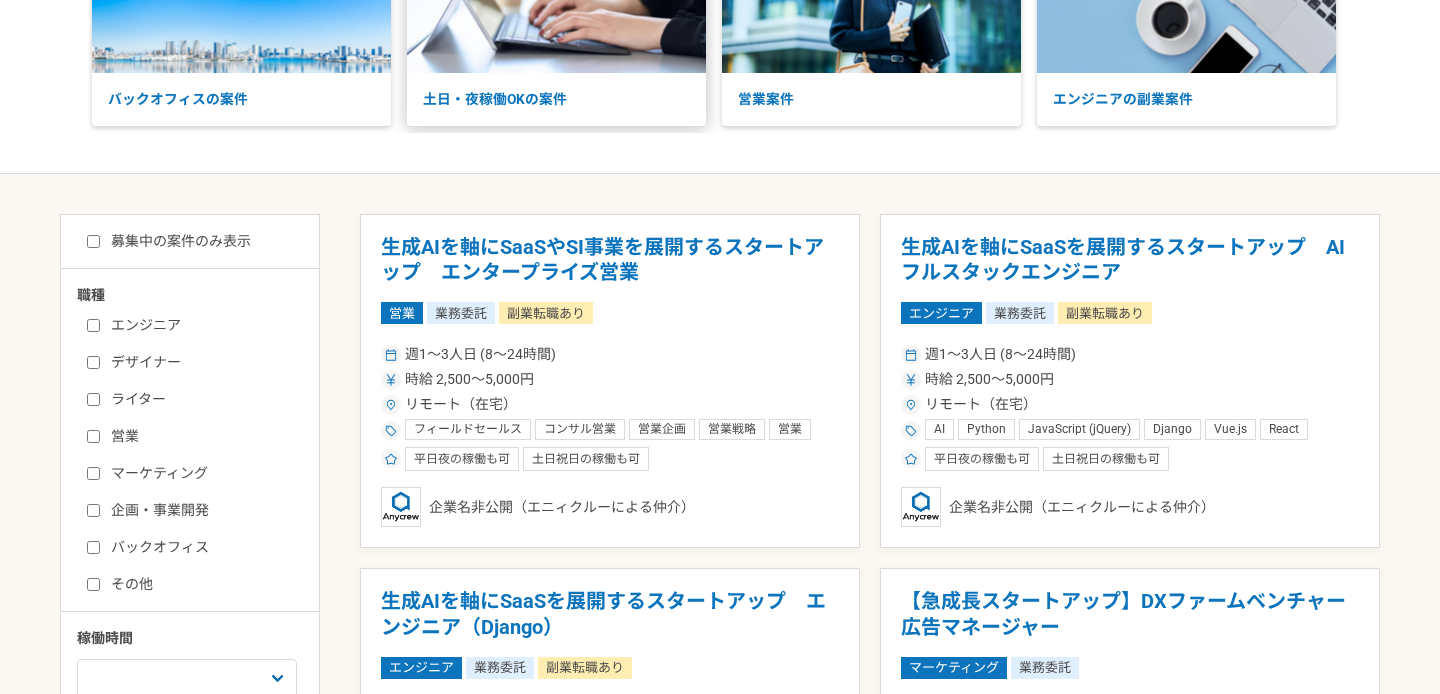 scroll, scrollTop: 317, scrollLeft: 0, axis: vertical 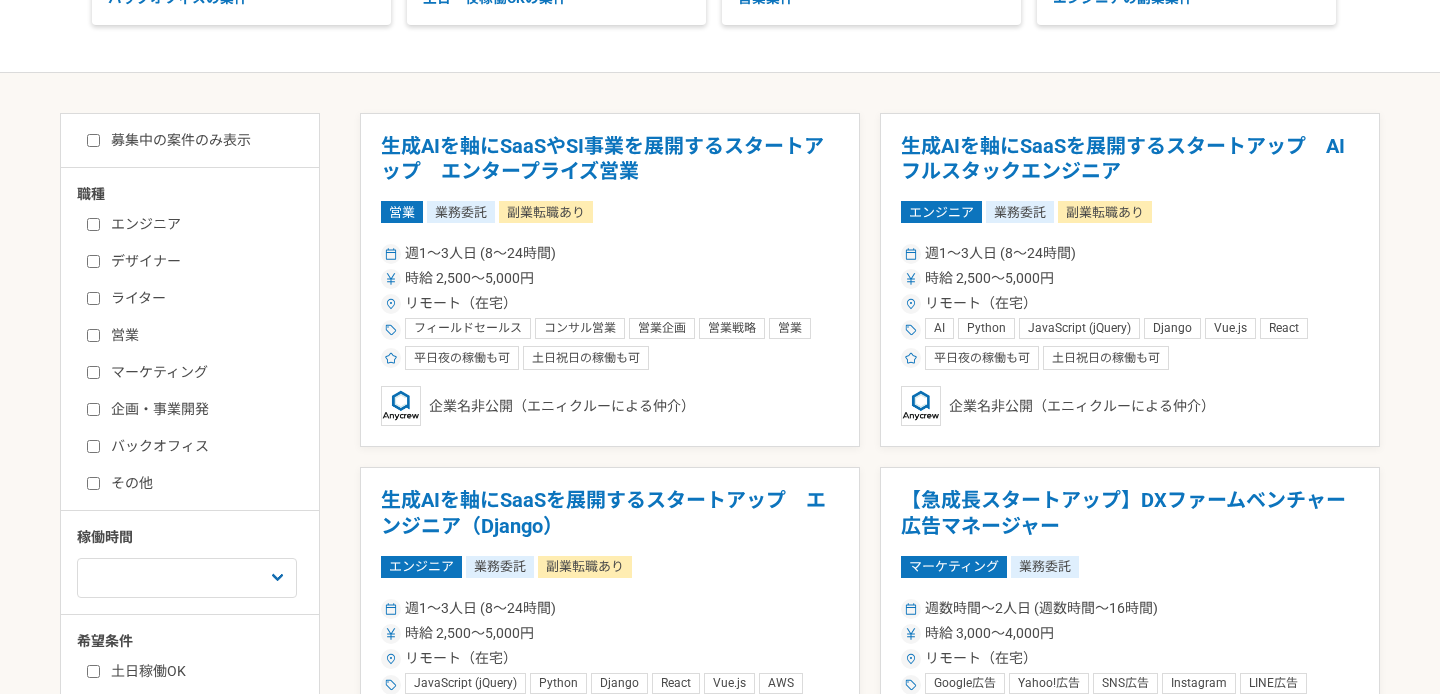 click on "マーケティング" at bounding box center [202, 372] 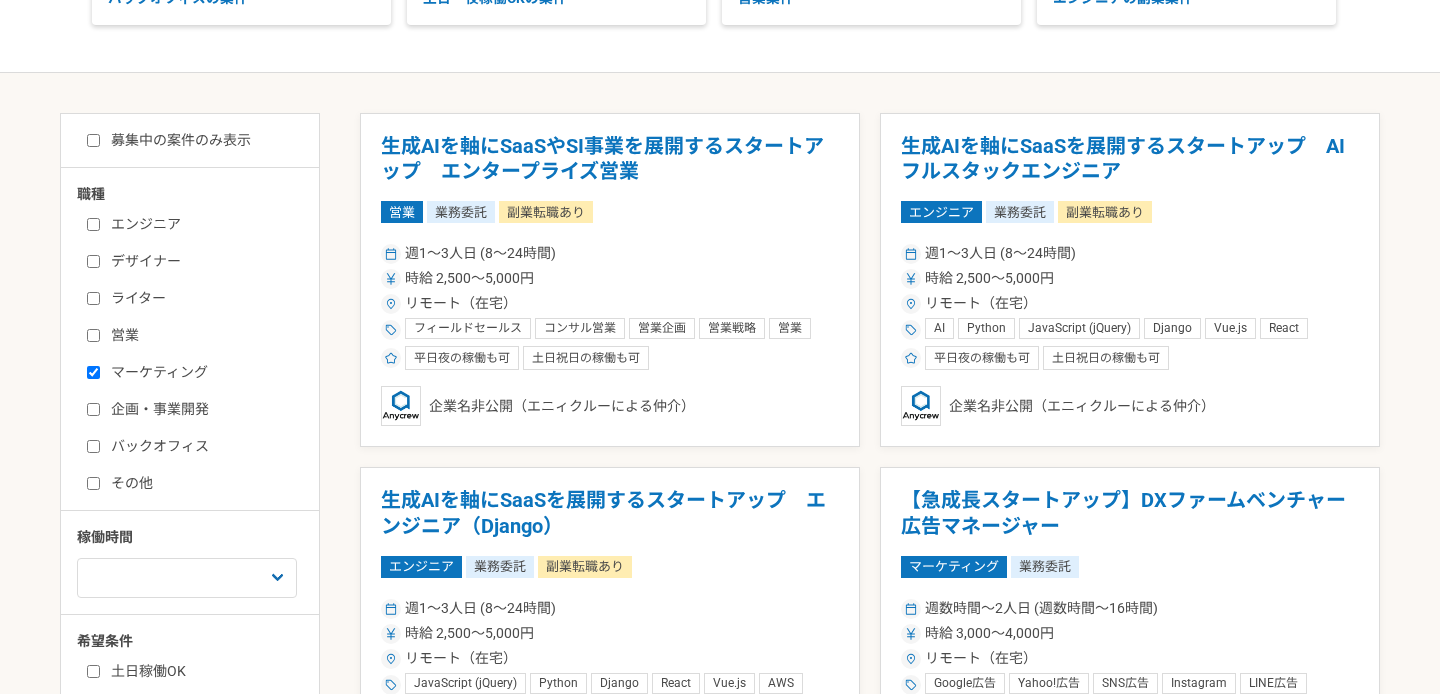 checkbox on "true" 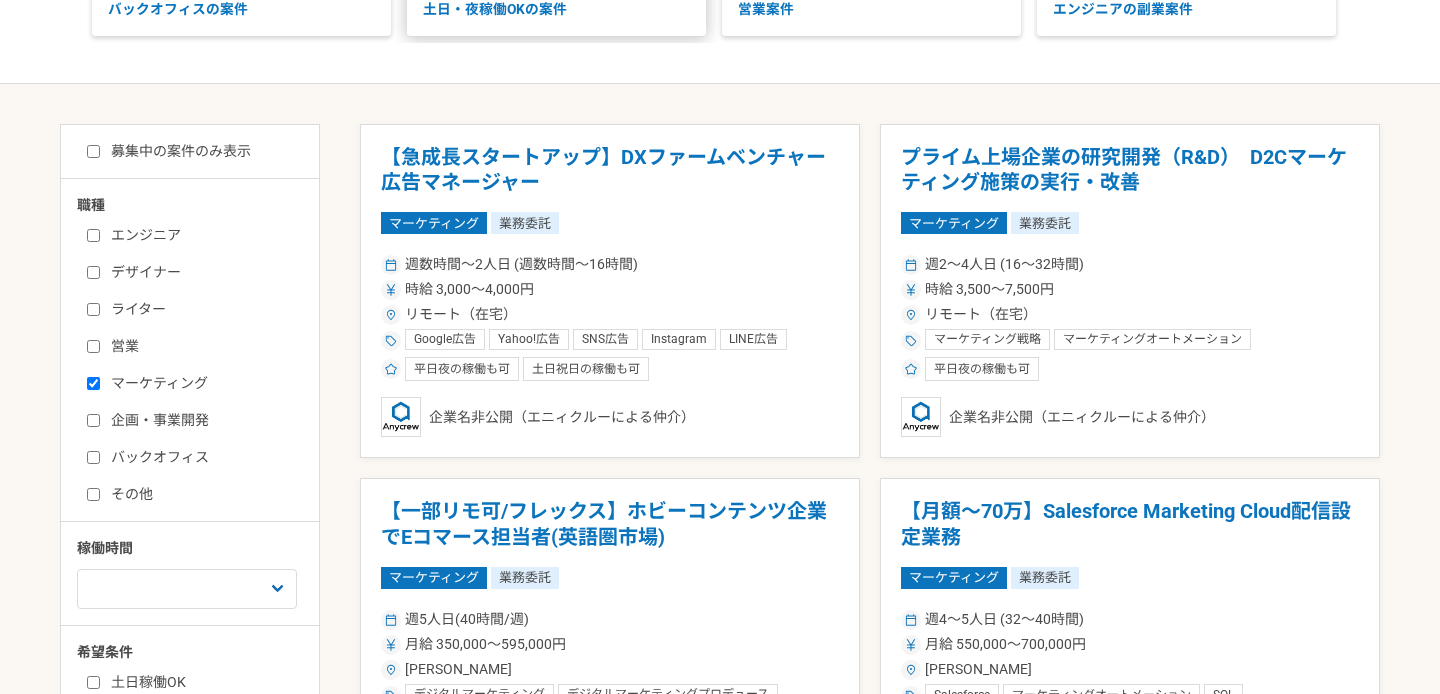 scroll, scrollTop: 237, scrollLeft: 0, axis: vertical 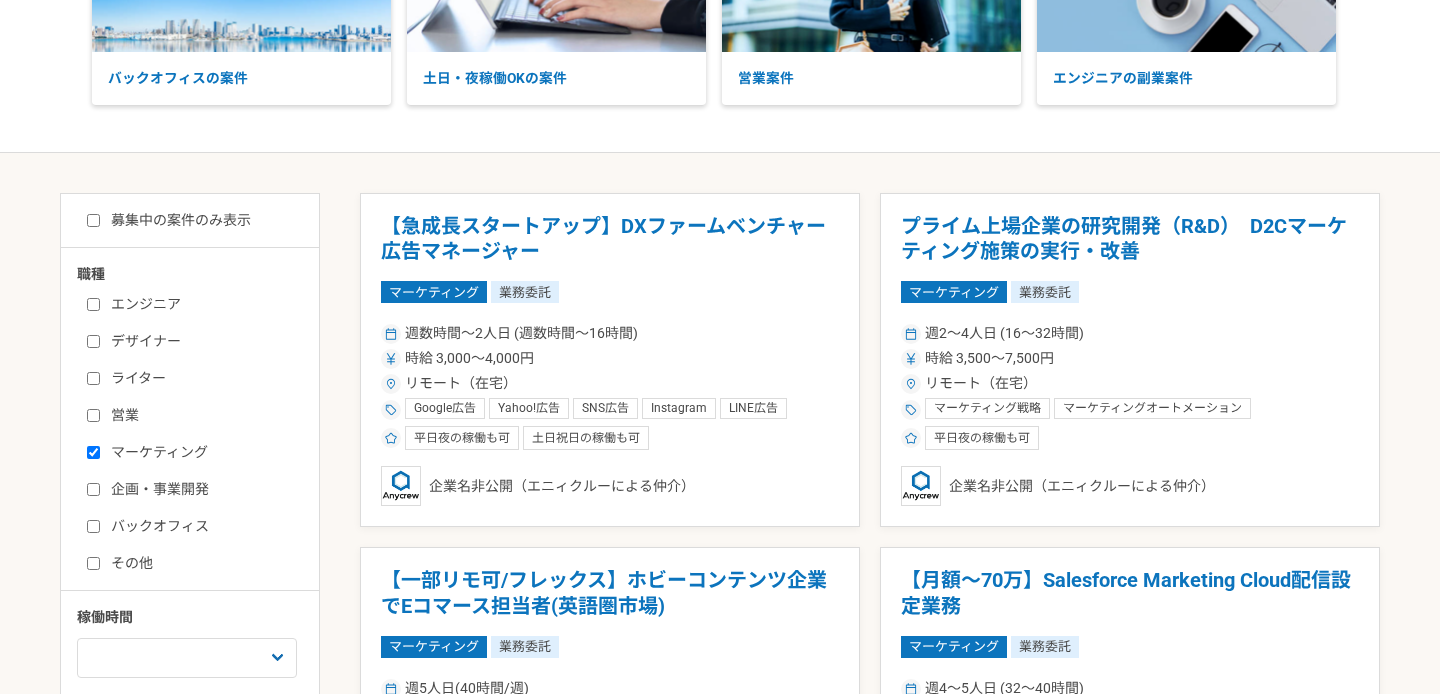 click on "募集中の案件のみ表示" at bounding box center (169, 220) 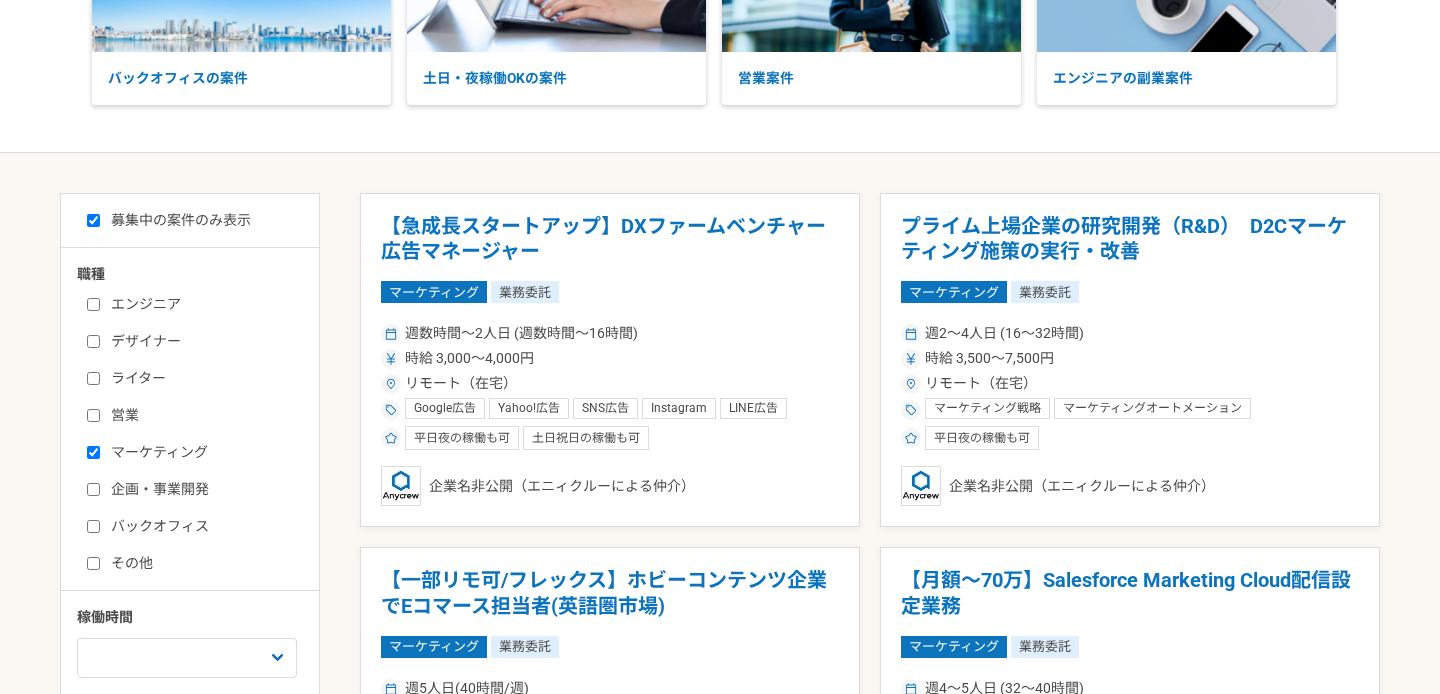 checkbox on "true" 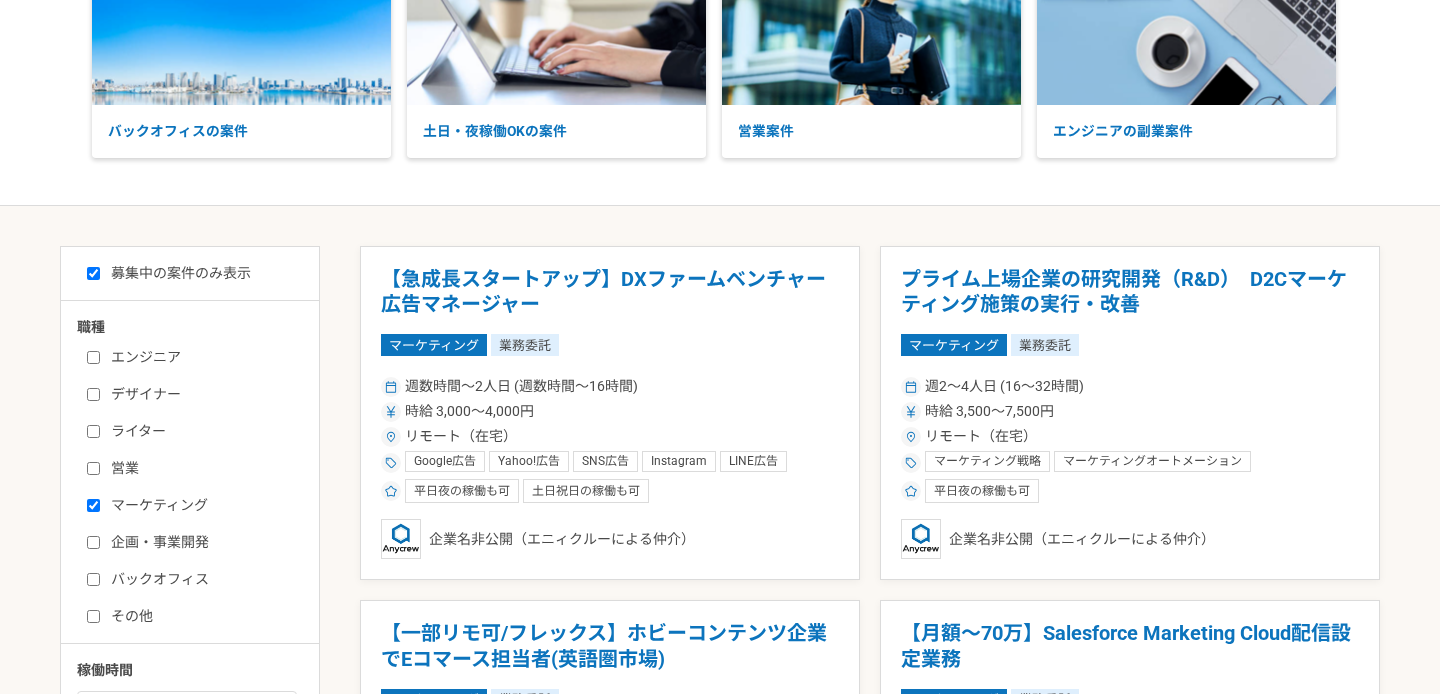 scroll, scrollTop: 186, scrollLeft: 0, axis: vertical 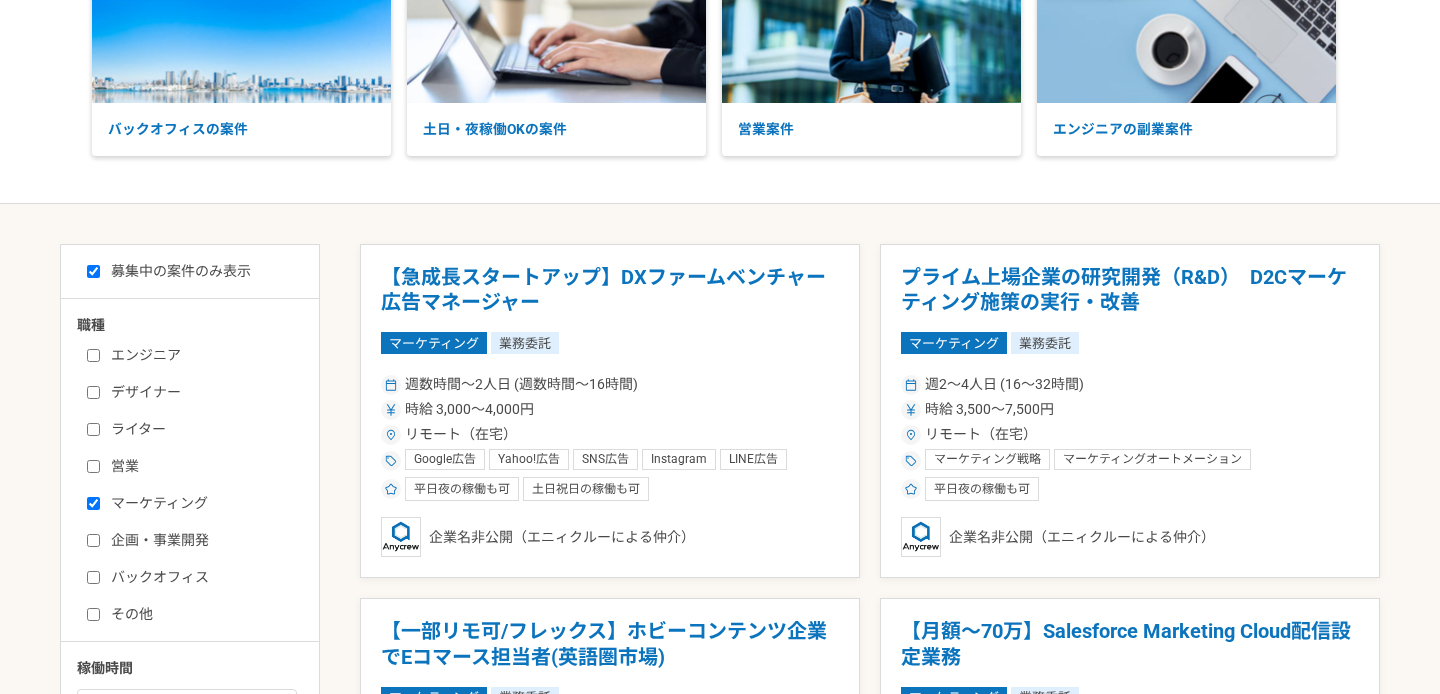 click on "週2〜4人日 (16〜32時間)" at bounding box center [1130, 384] 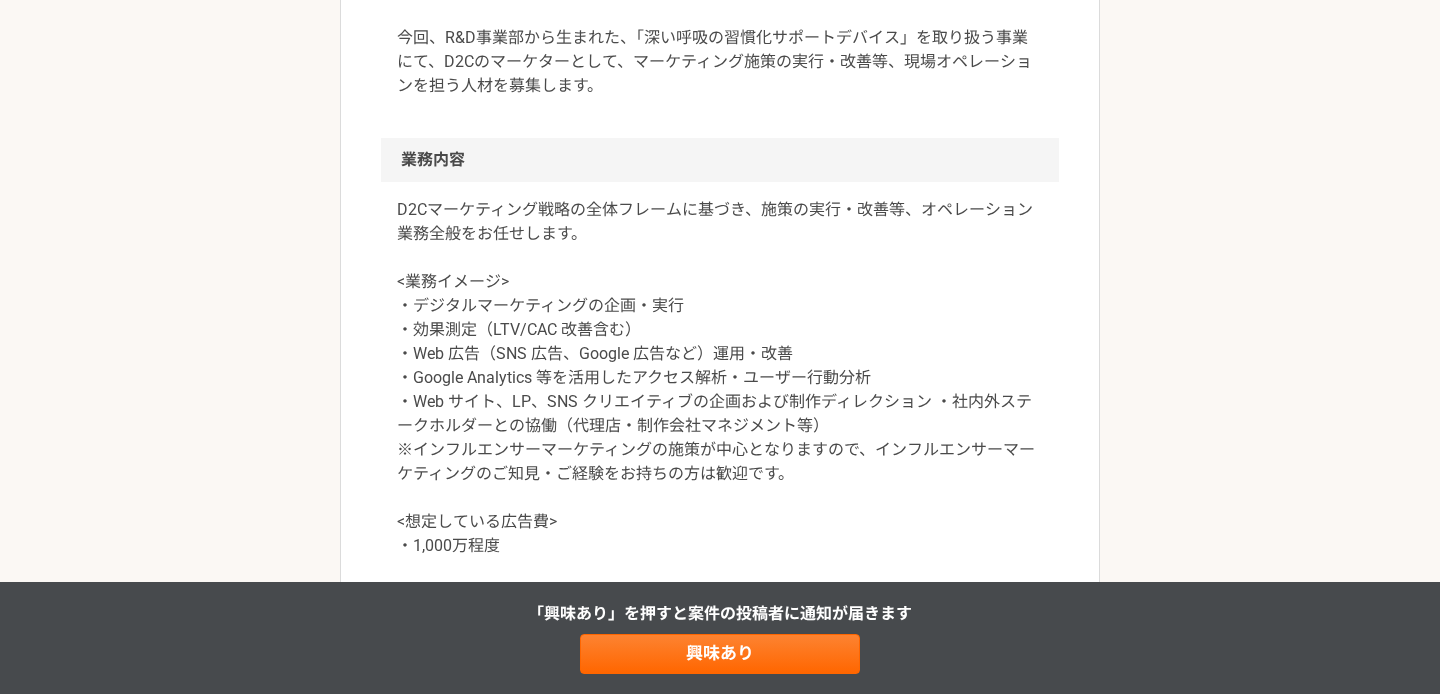 scroll, scrollTop: 763, scrollLeft: 0, axis: vertical 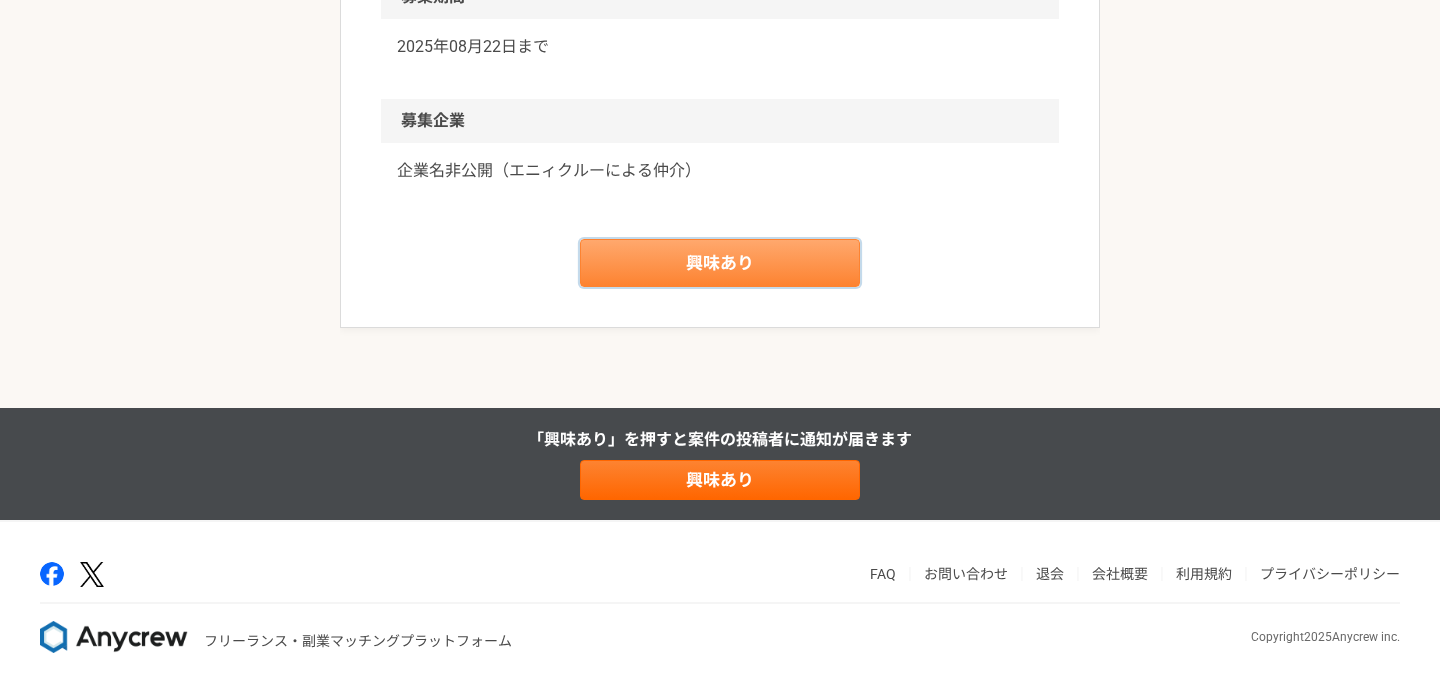 click on "興味あり" at bounding box center (720, 263) 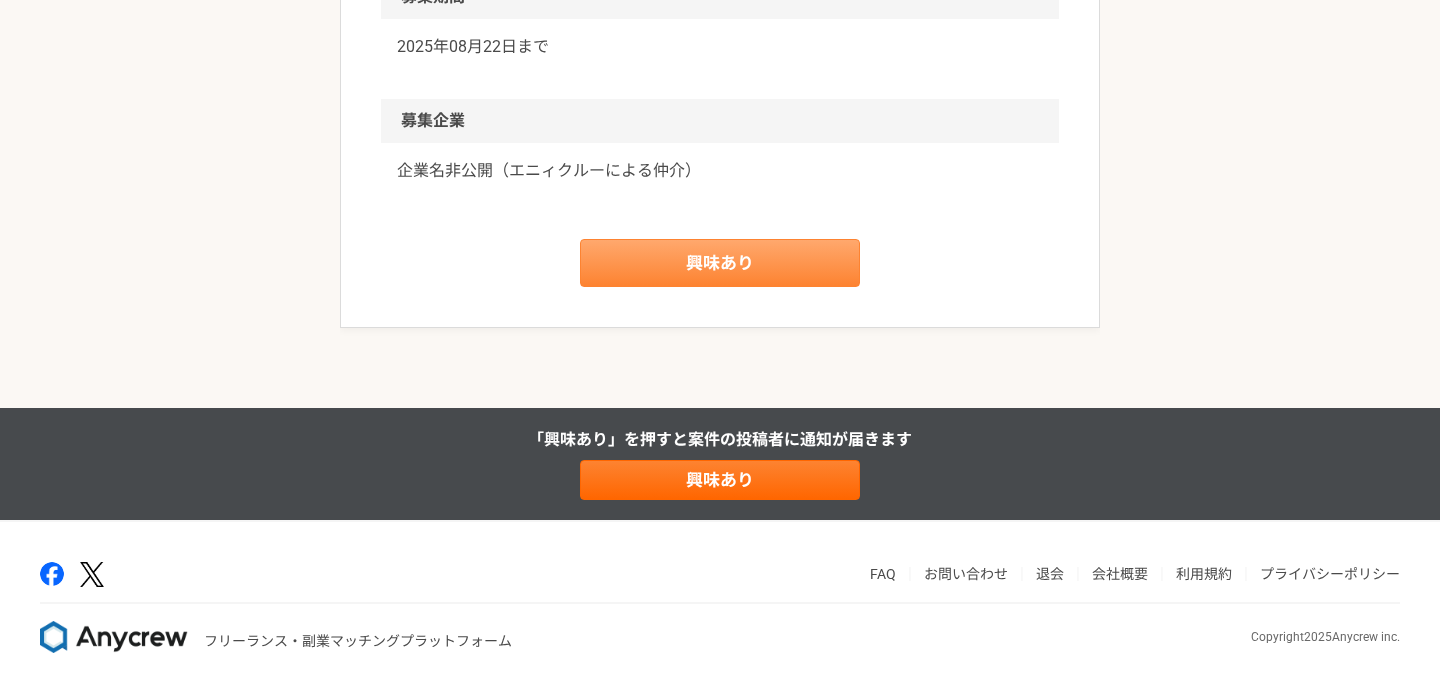 scroll, scrollTop: 0, scrollLeft: 0, axis: both 